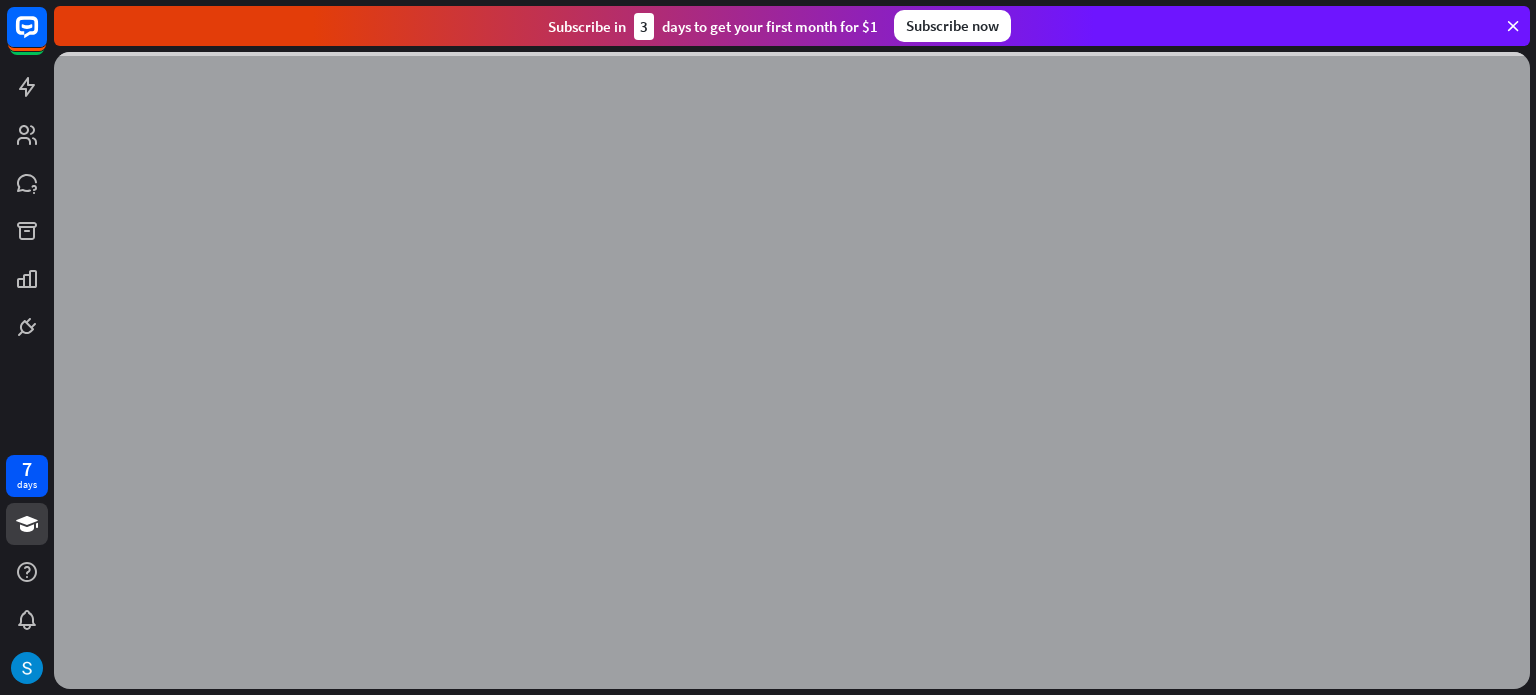 scroll, scrollTop: 0, scrollLeft: 0, axis: both 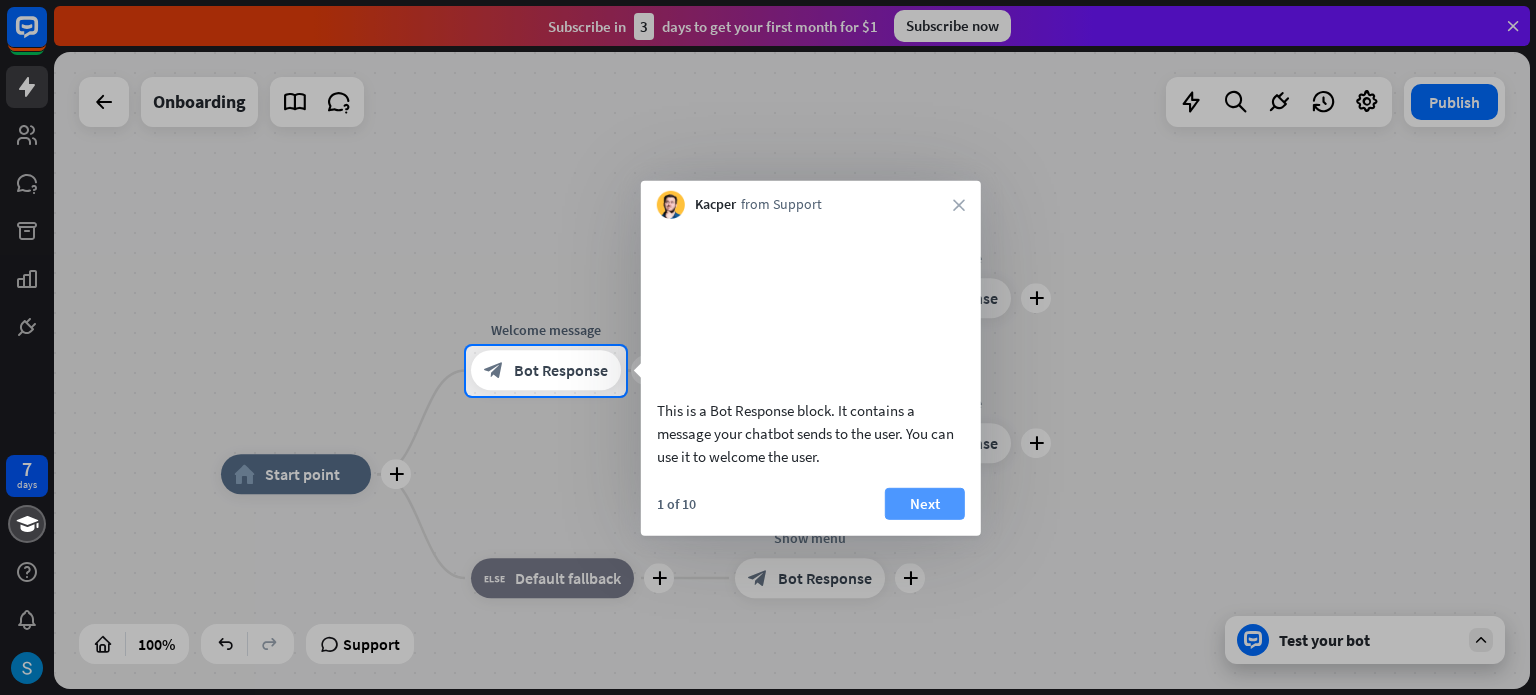 click on "Next" at bounding box center [925, 503] 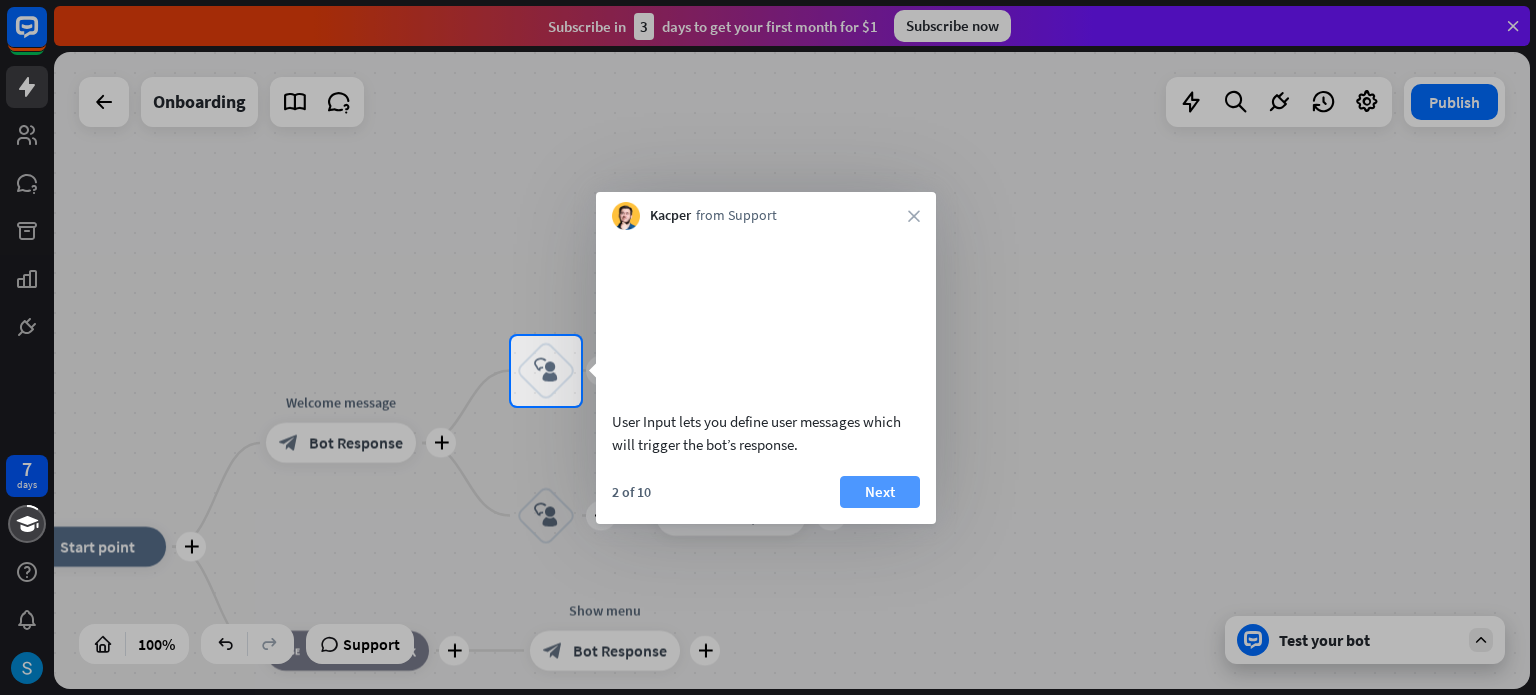 click on "Next" at bounding box center (880, 492) 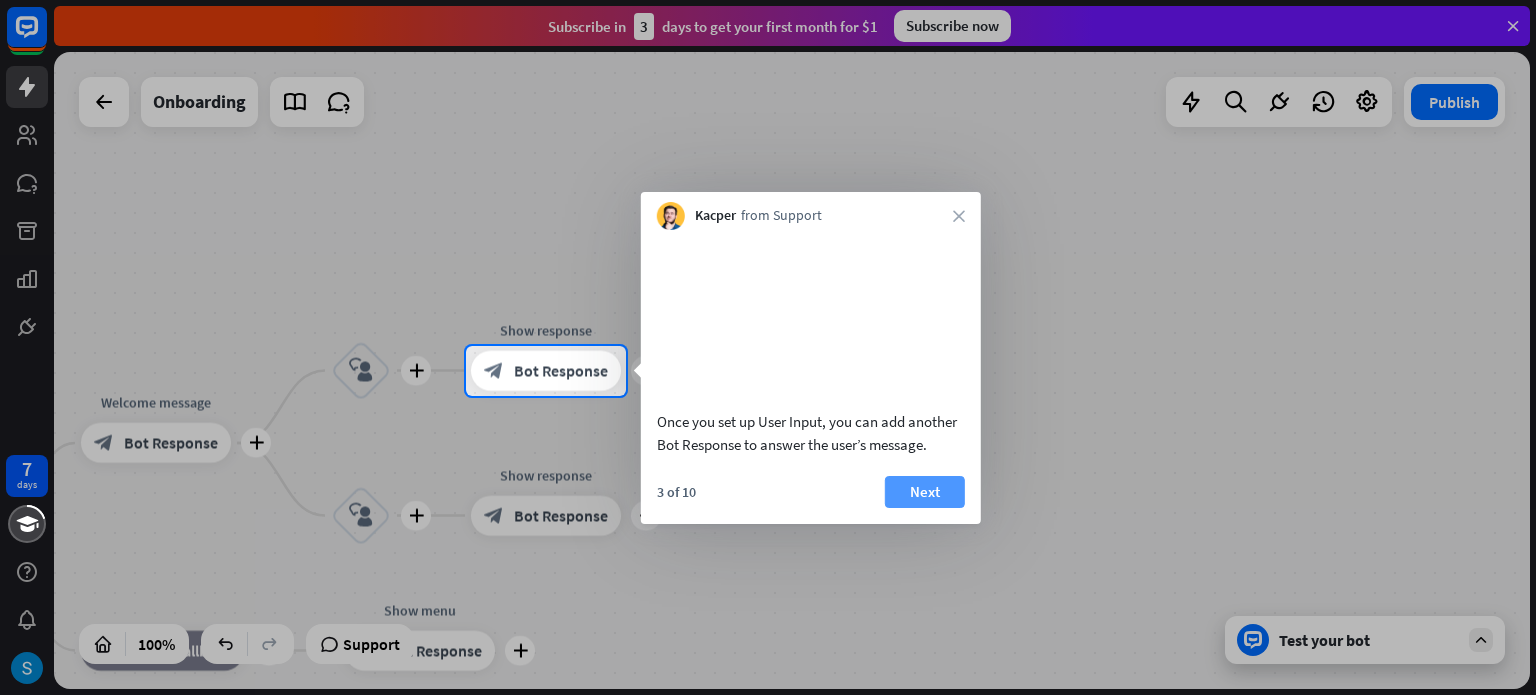 click on "Next" at bounding box center (925, 492) 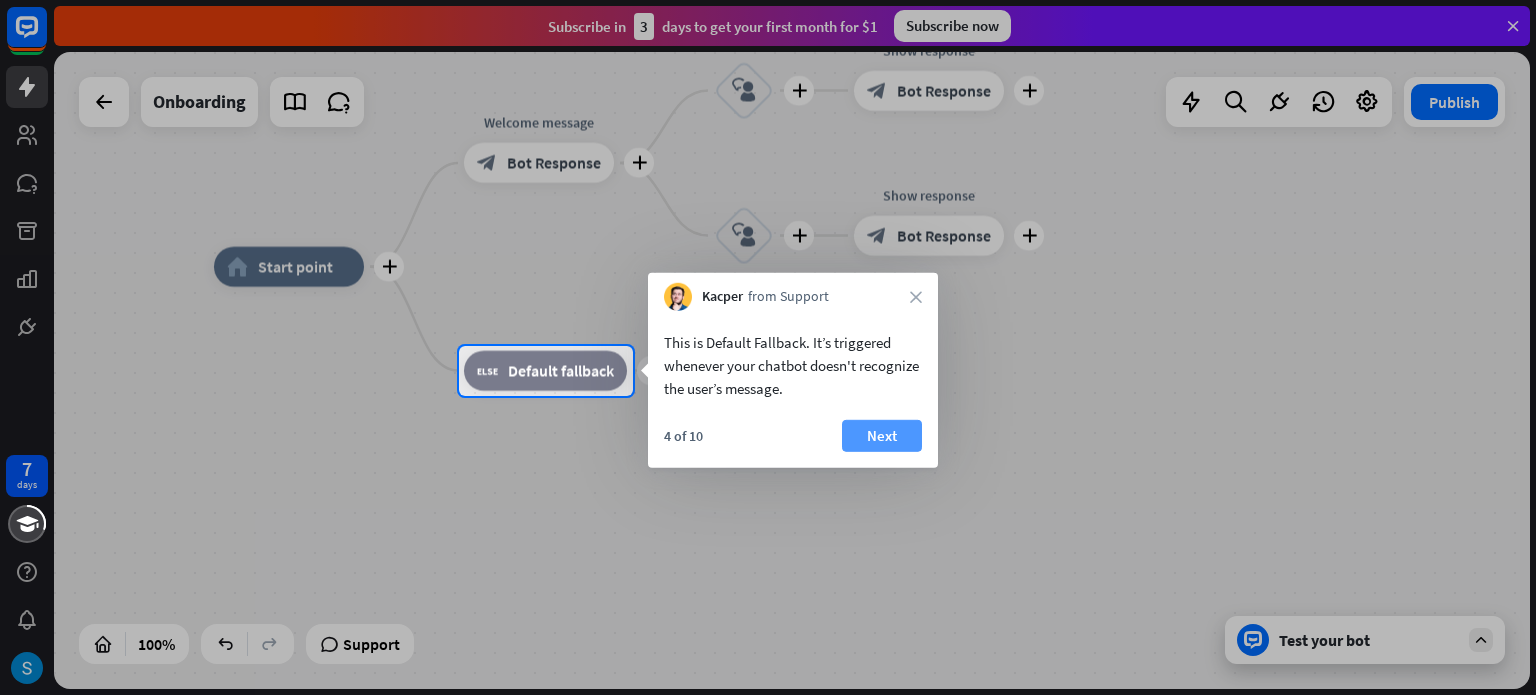 click on "Next" at bounding box center [882, 436] 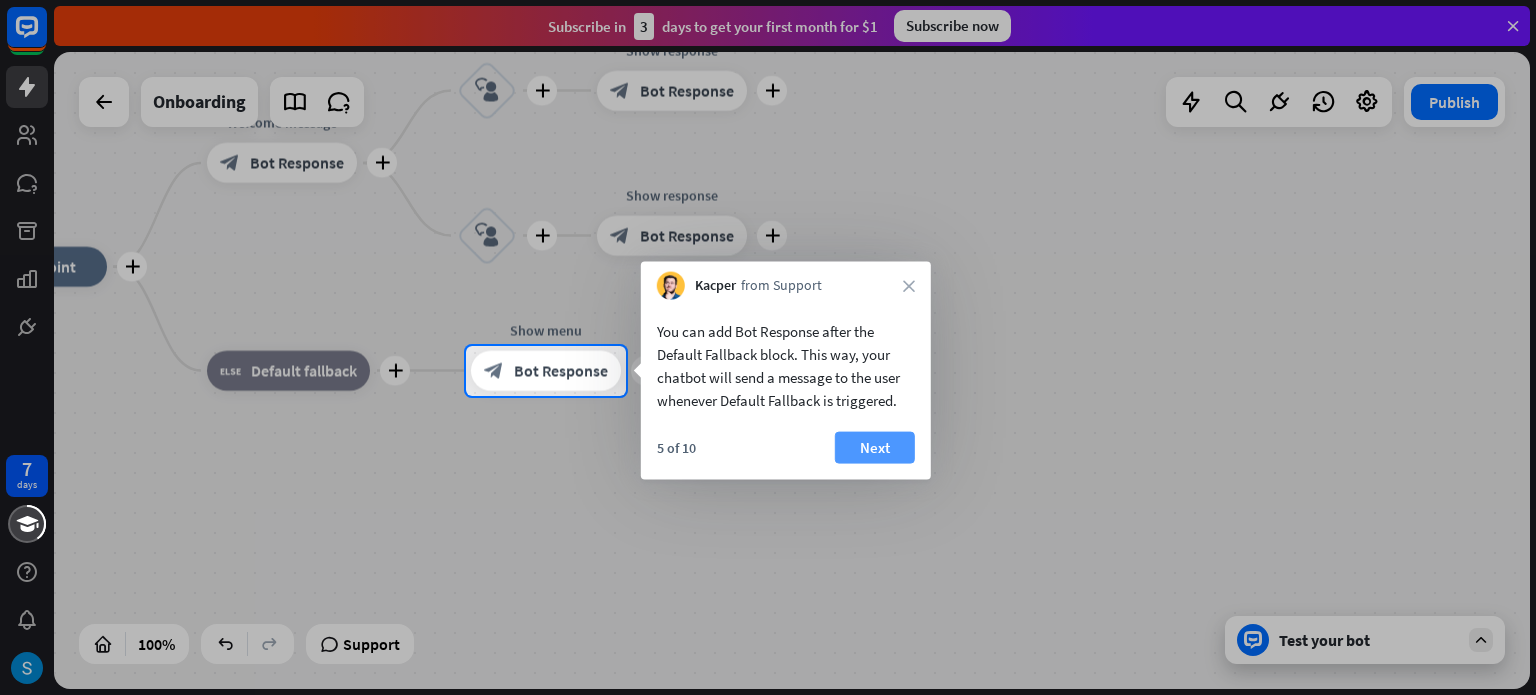 click on "Next" at bounding box center (875, 448) 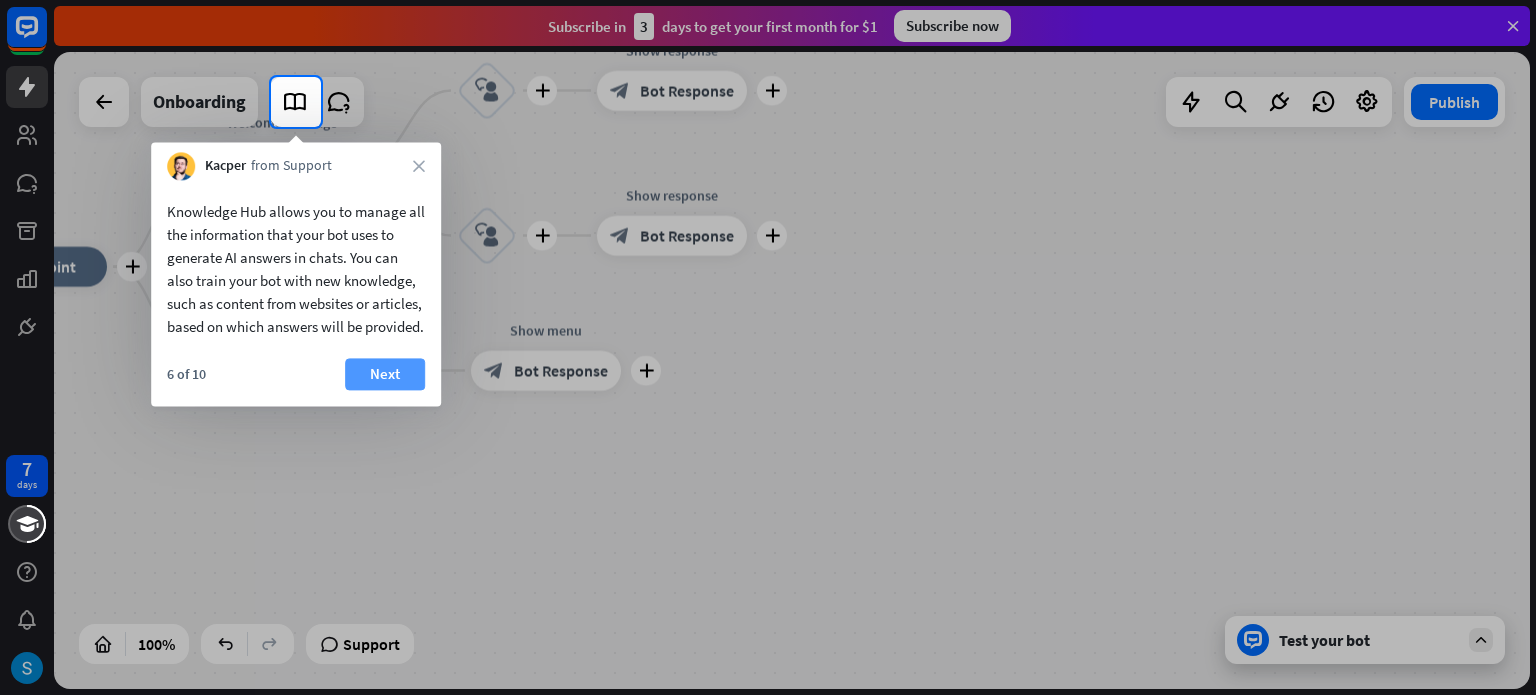 click on "Next" at bounding box center (385, 374) 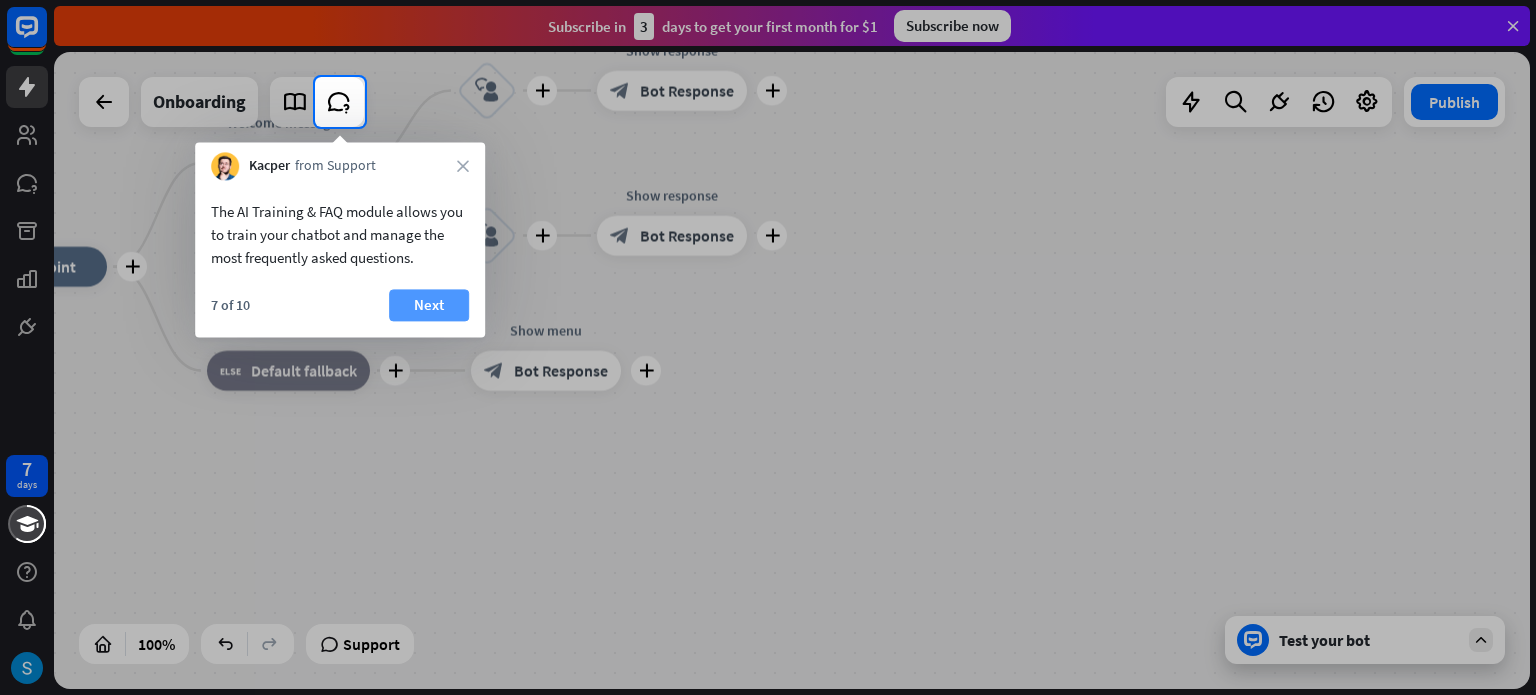 click on "Next" at bounding box center (429, 305) 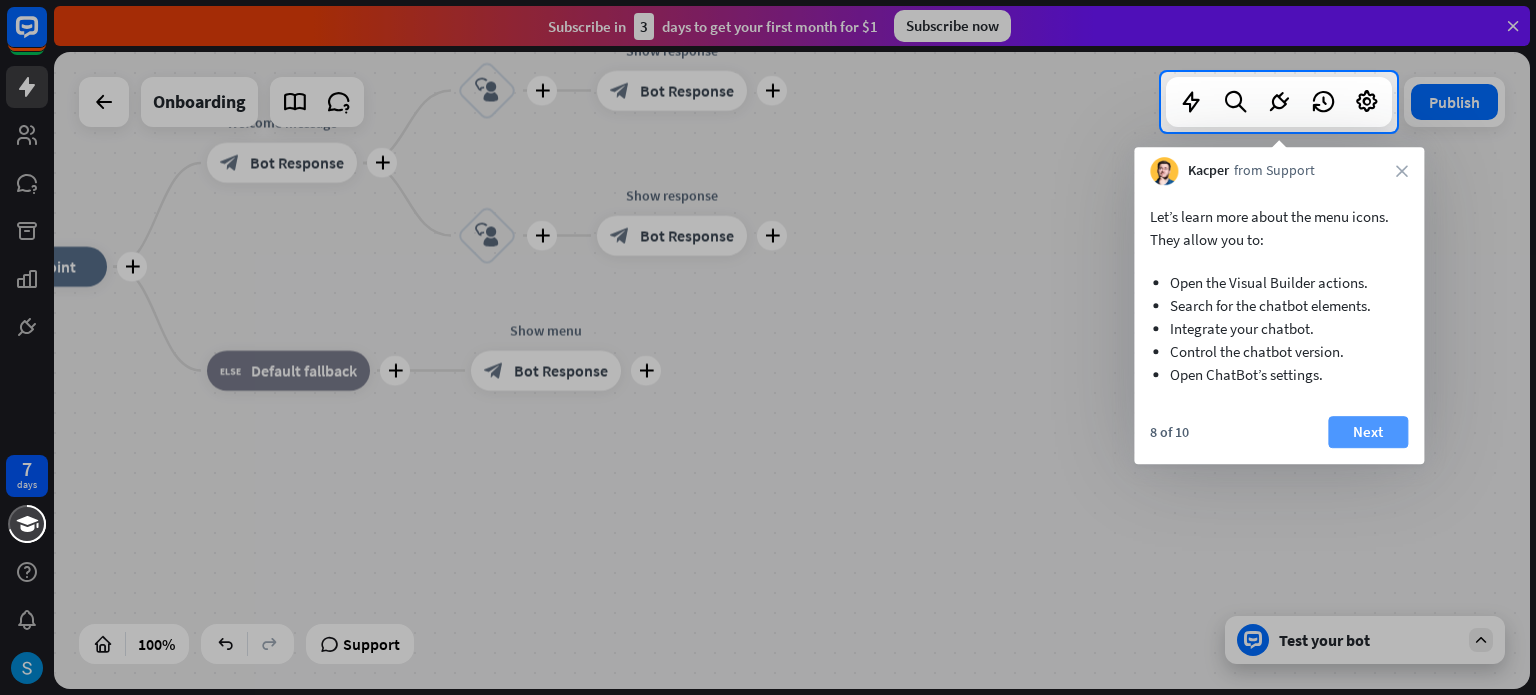 click on "Next" at bounding box center [1368, 432] 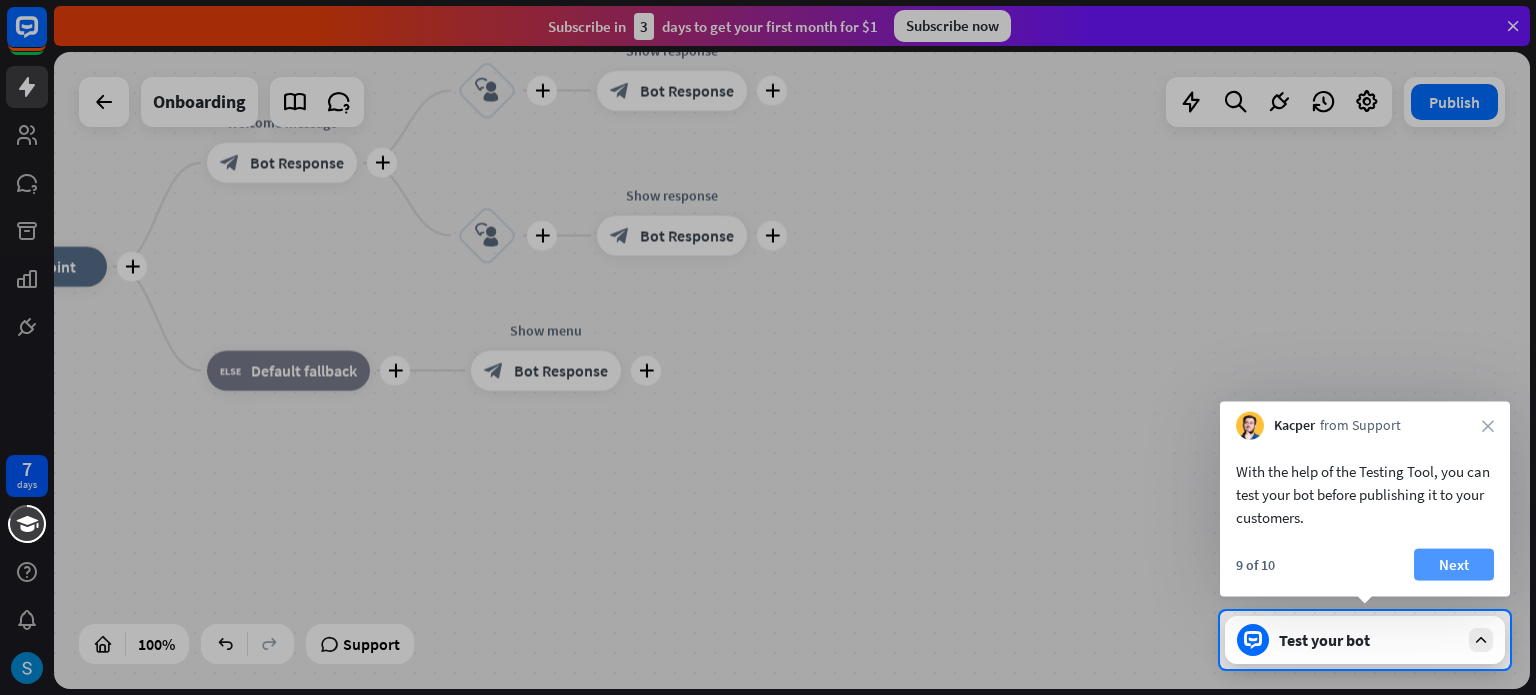 click on "Next" at bounding box center (1454, 565) 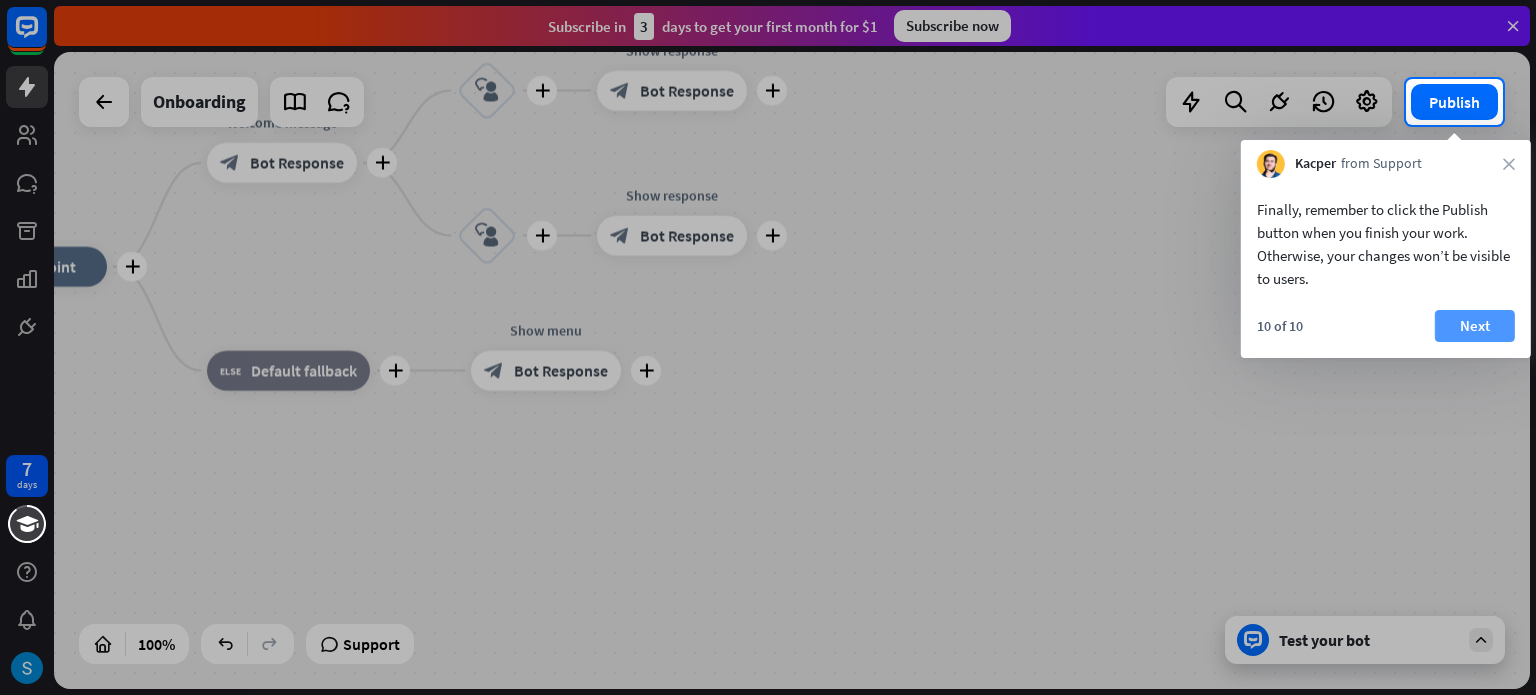 click on "Next" at bounding box center (1475, 326) 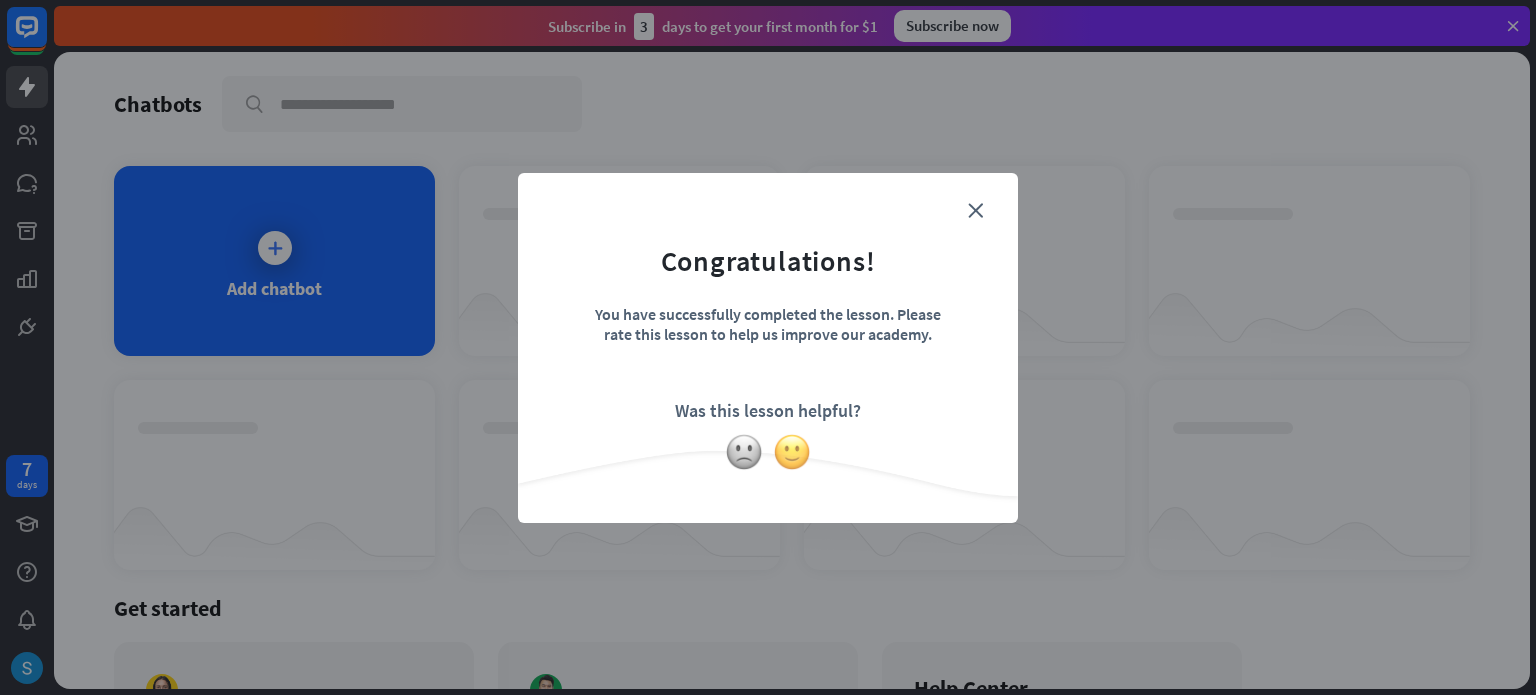 click at bounding box center [792, 452] 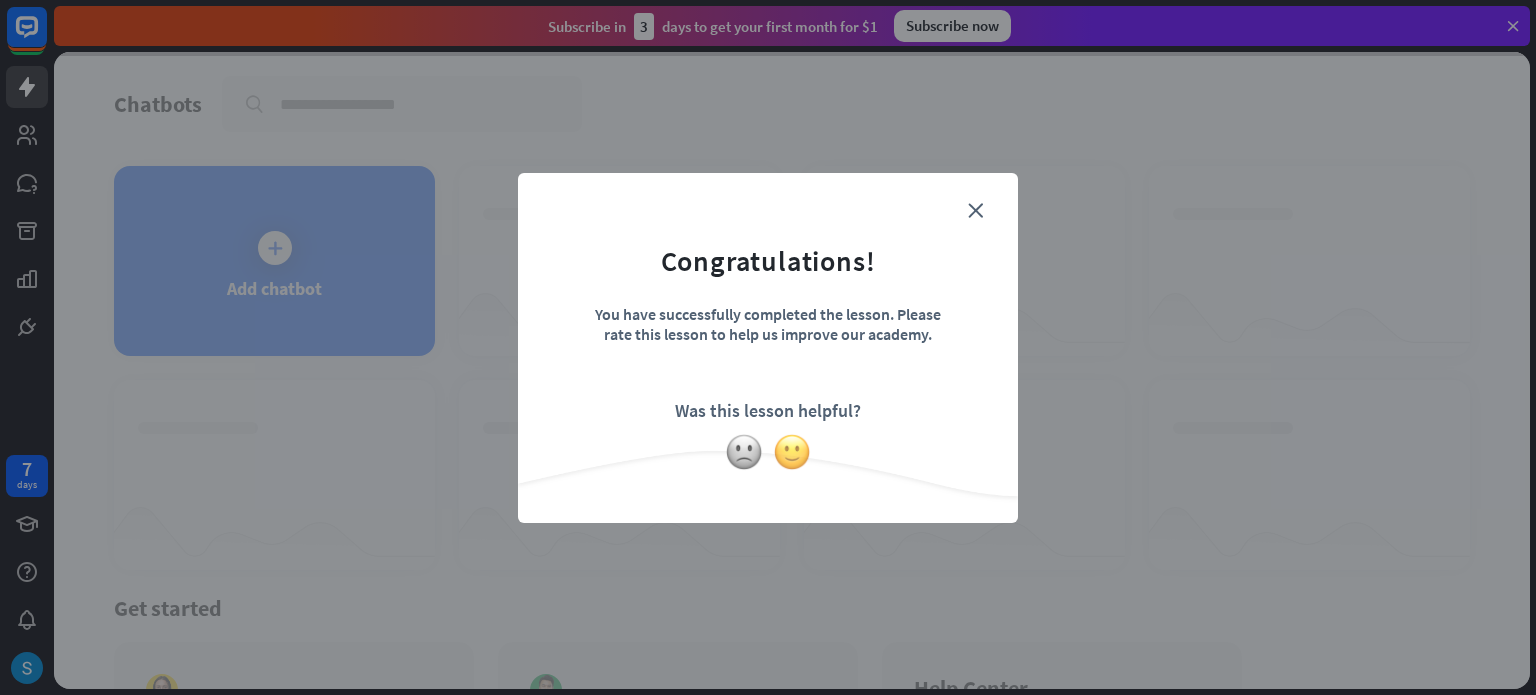 click on "close
Congratulations!
You have successfully completed the lesson.
Please rate this lesson to help us improve our
academy.
Was this lesson helpful?" at bounding box center [768, 348] 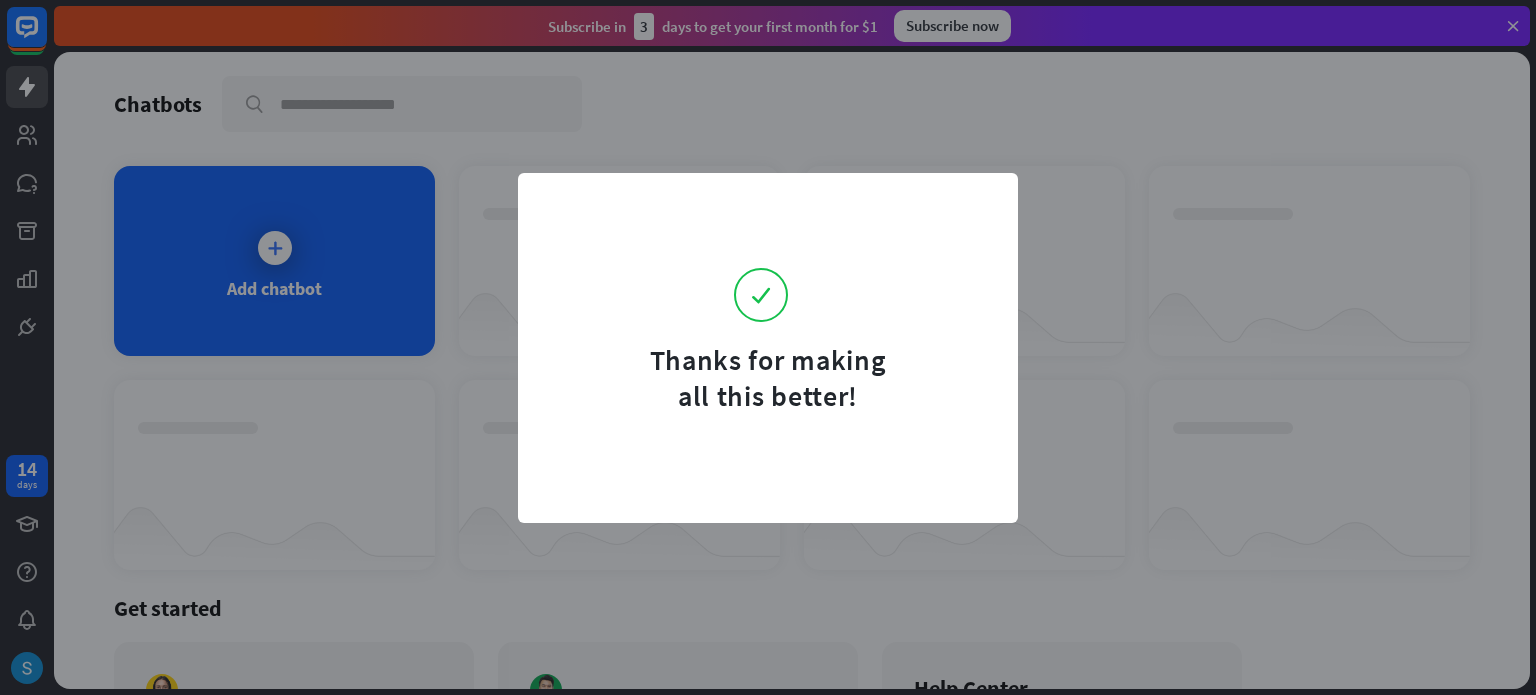 click on "Thanks for making all this better!" at bounding box center [768, 348] 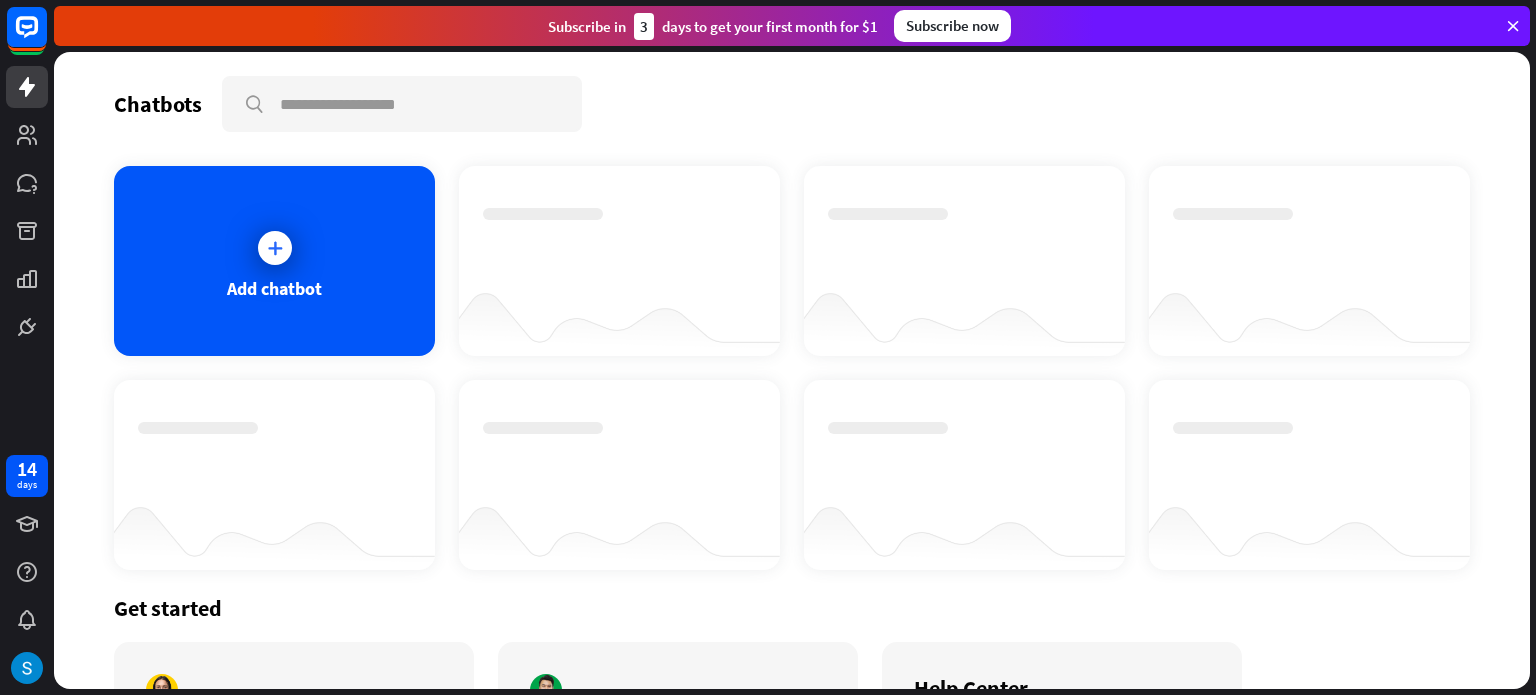 scroll, scrollTop: 0, scrollLeft: 0, axis: both 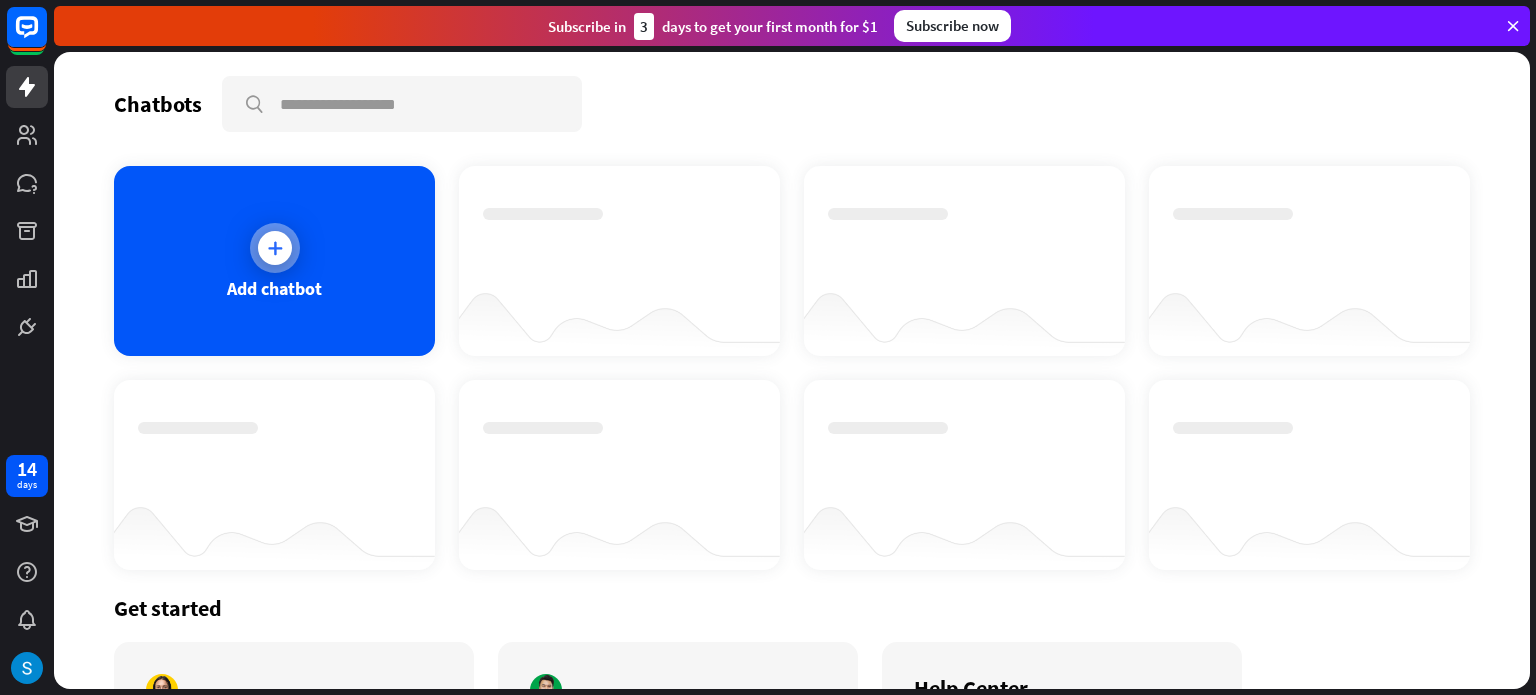 click on "Add chatbot" at bounding box center [274, 261] 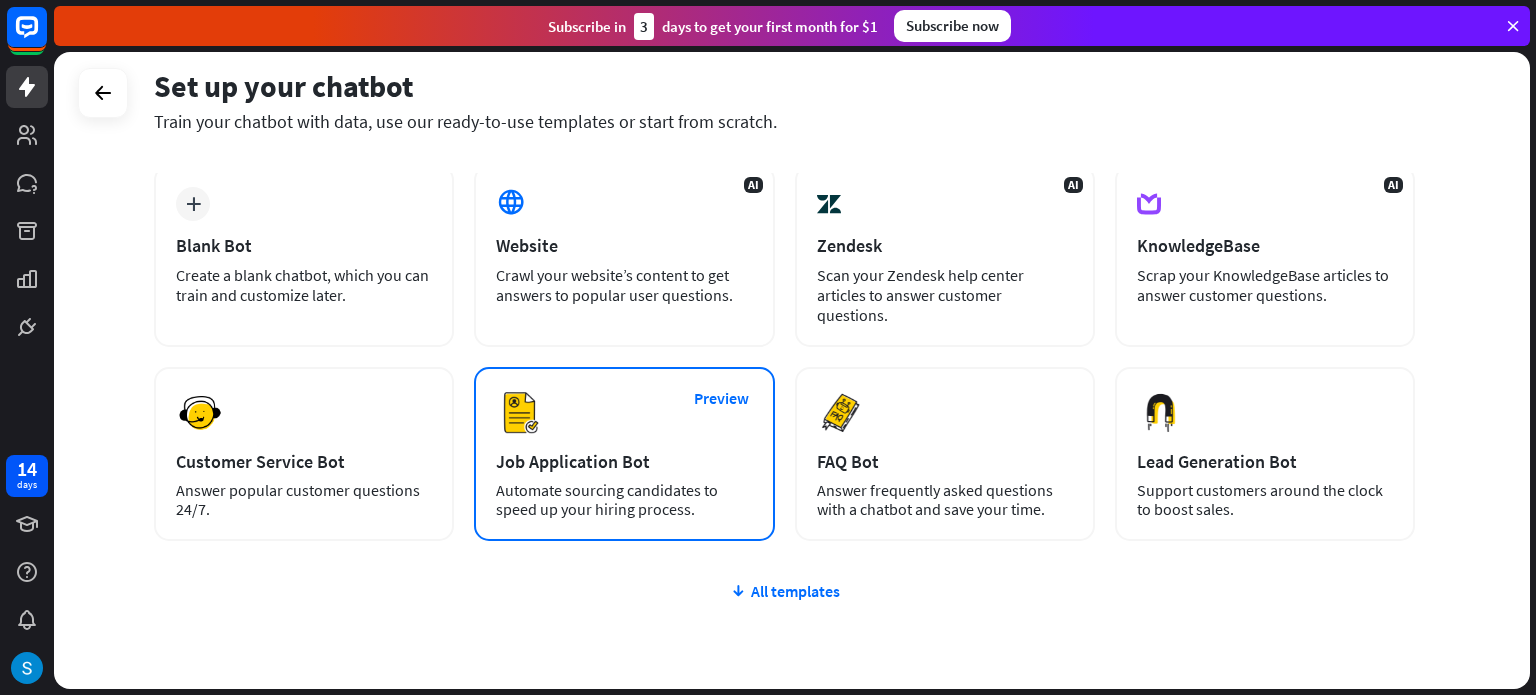 scroll, scrollTop: 0, scrollLeft: 0, axis: both 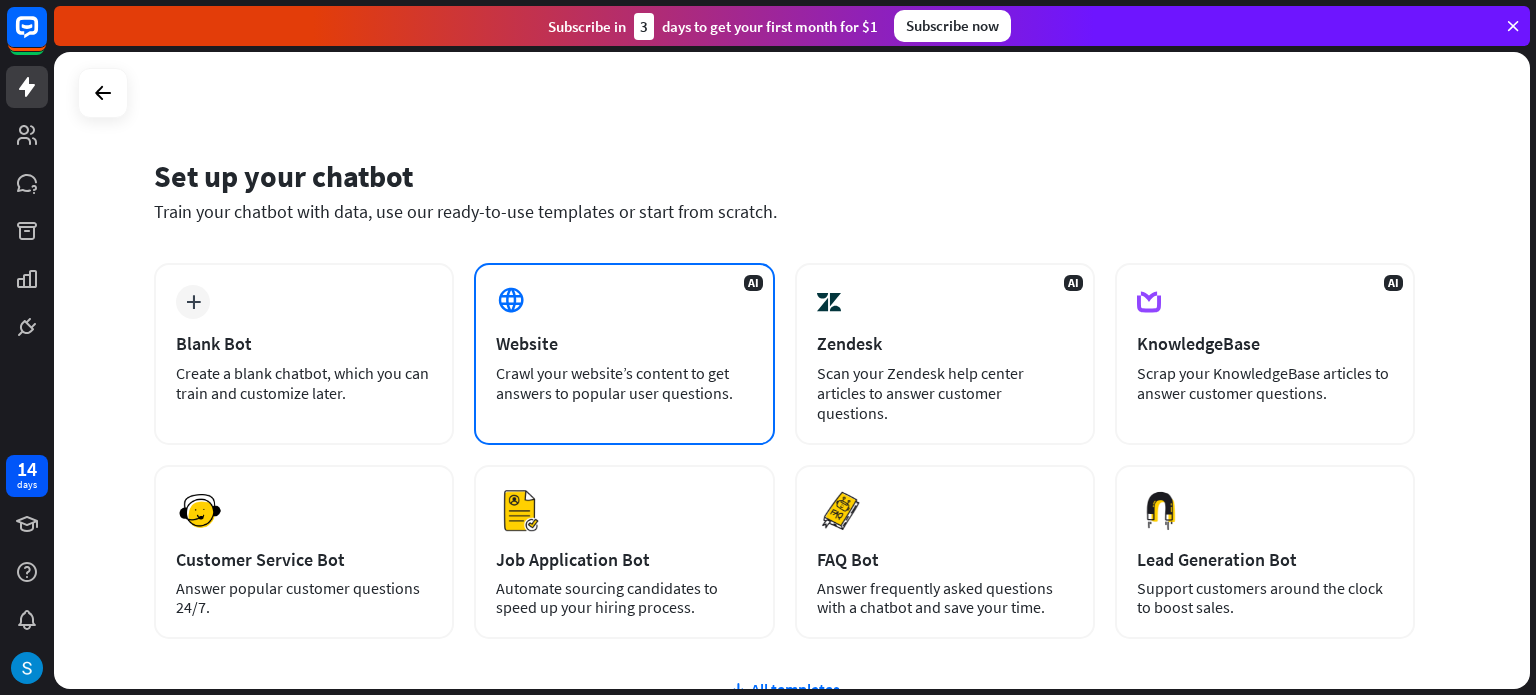 click on "Website" at bounding box center (624, 343) 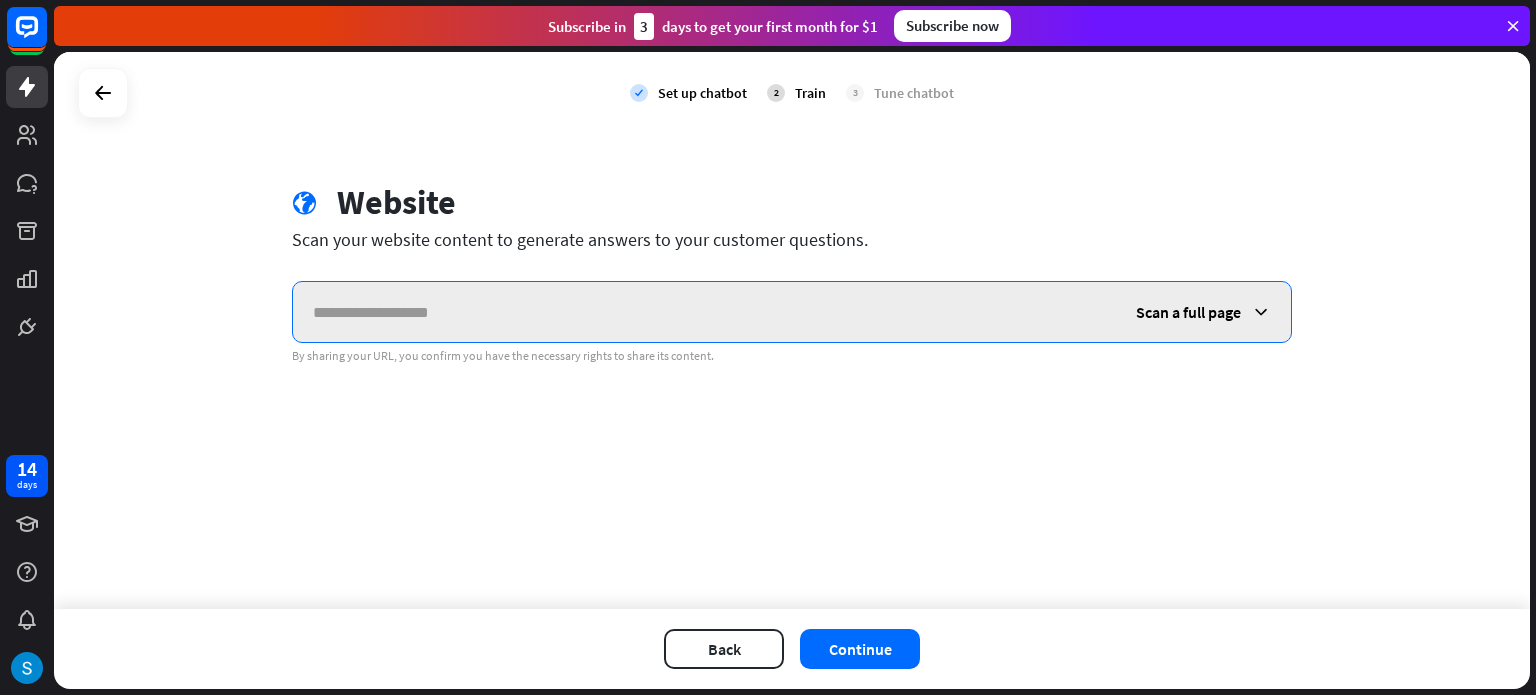 paste on "**********" 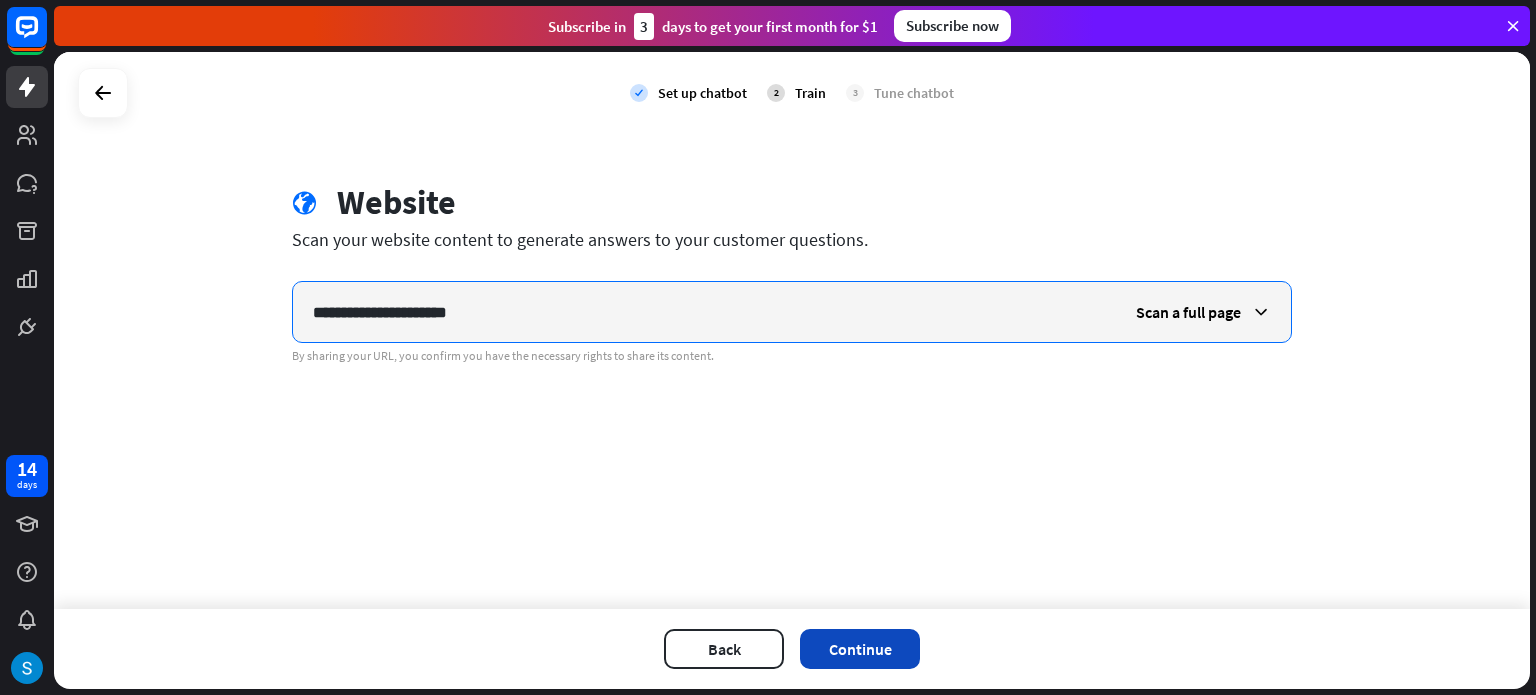 type on "**********" 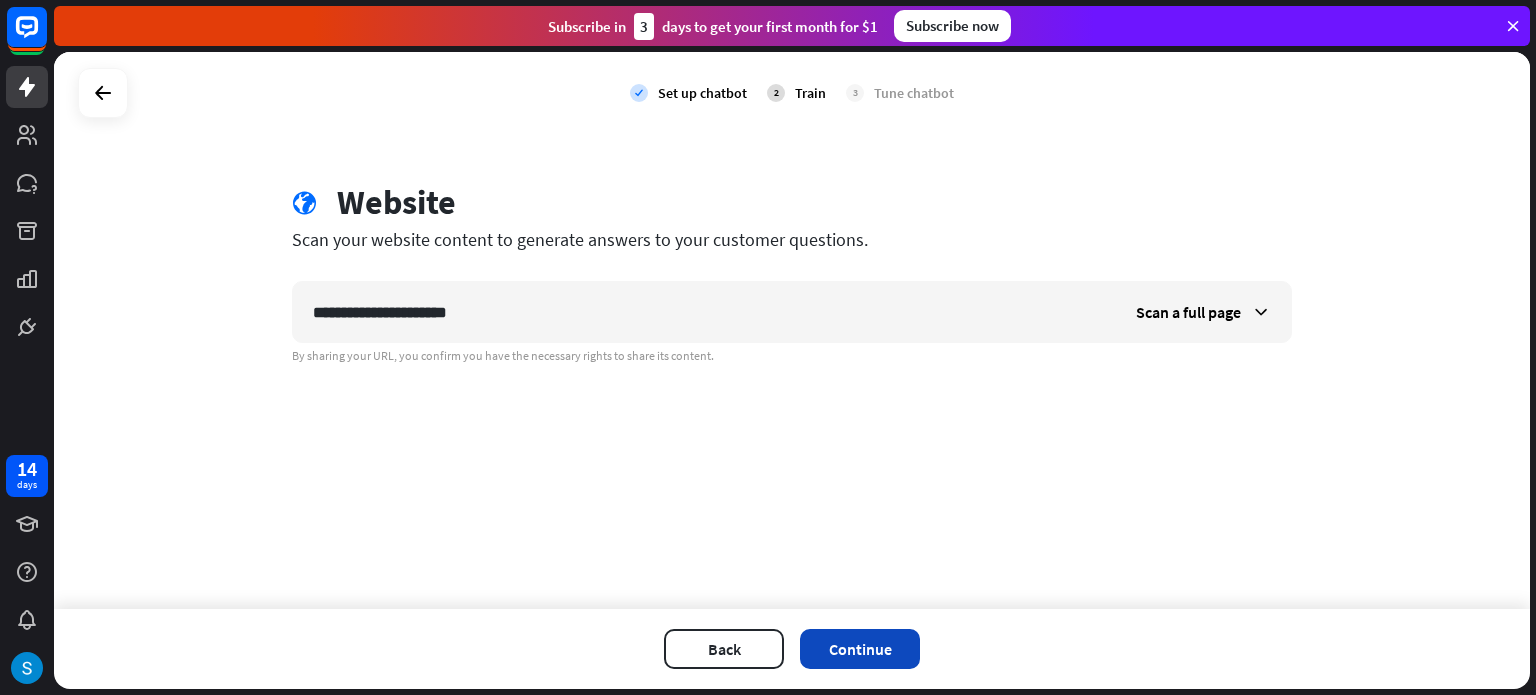 click on "Continue" at bounding box center (860, 649) 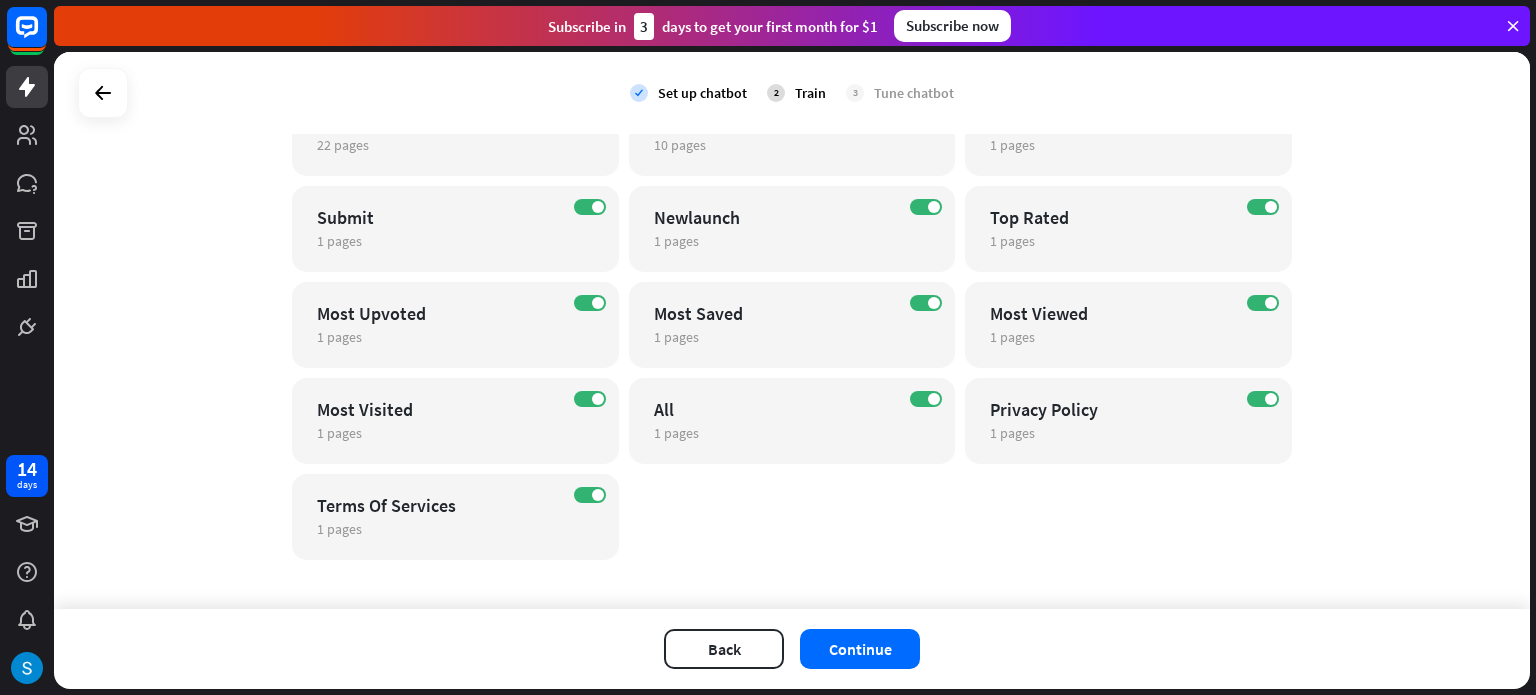scroll, scrollTop: 430, scrollLeft: 0, axis: vertical 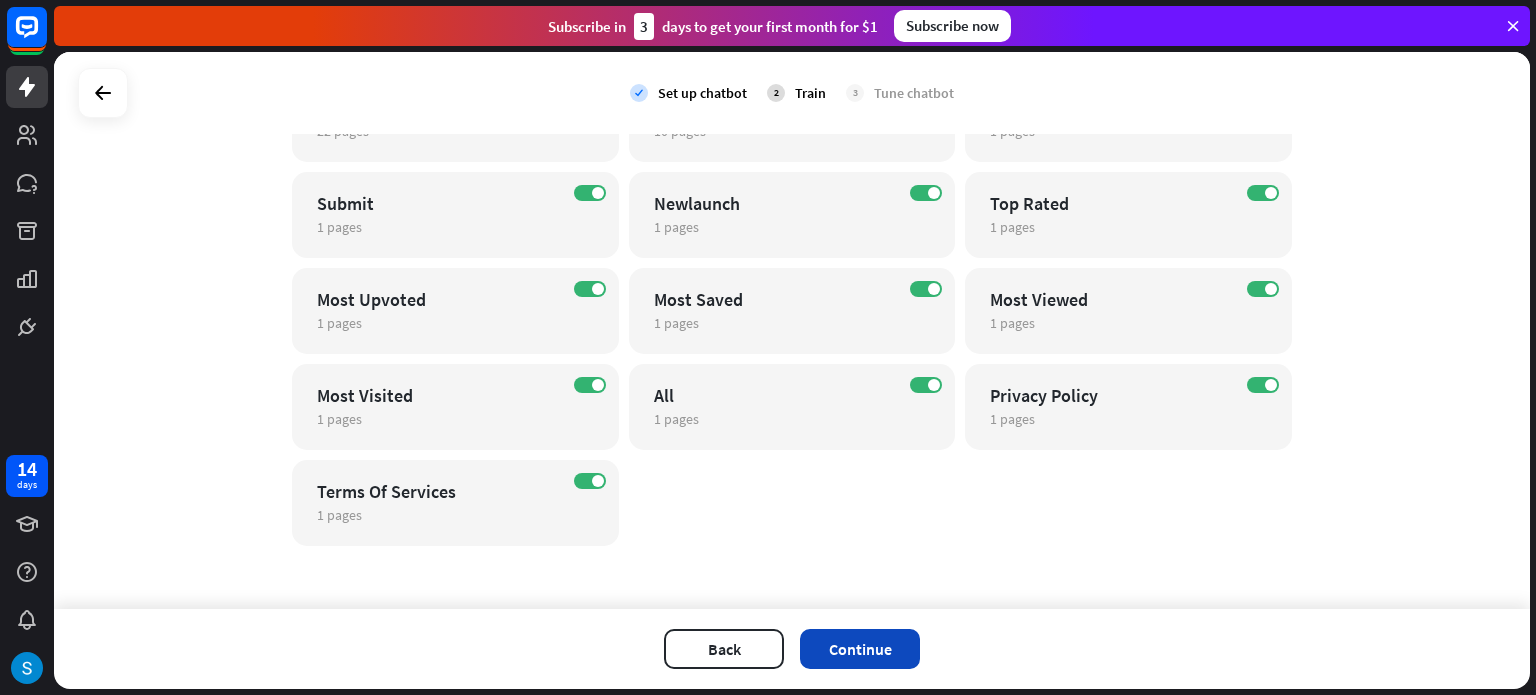 click on "Continue" at bounding box center [860, 649] 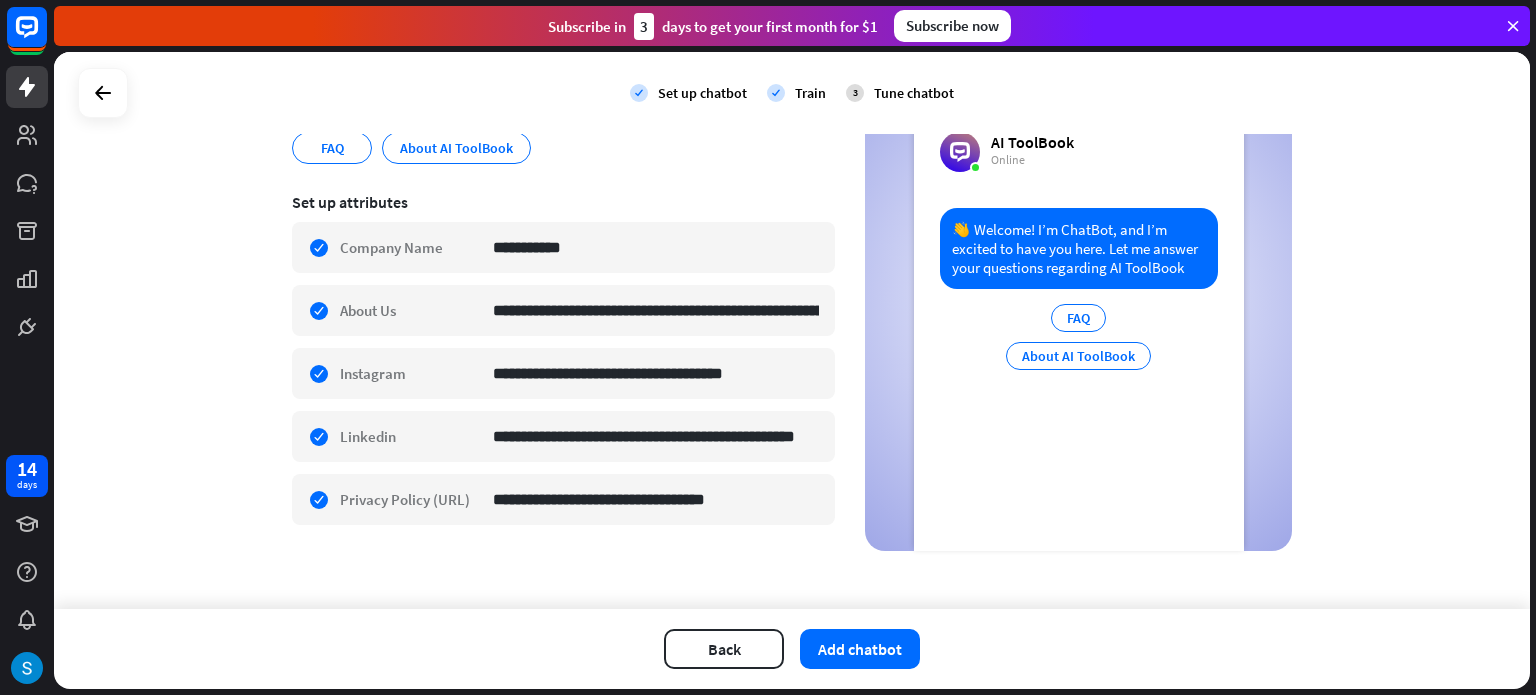 scroll, scrollTop: 76, scrollLeft: 0, axis: vertical 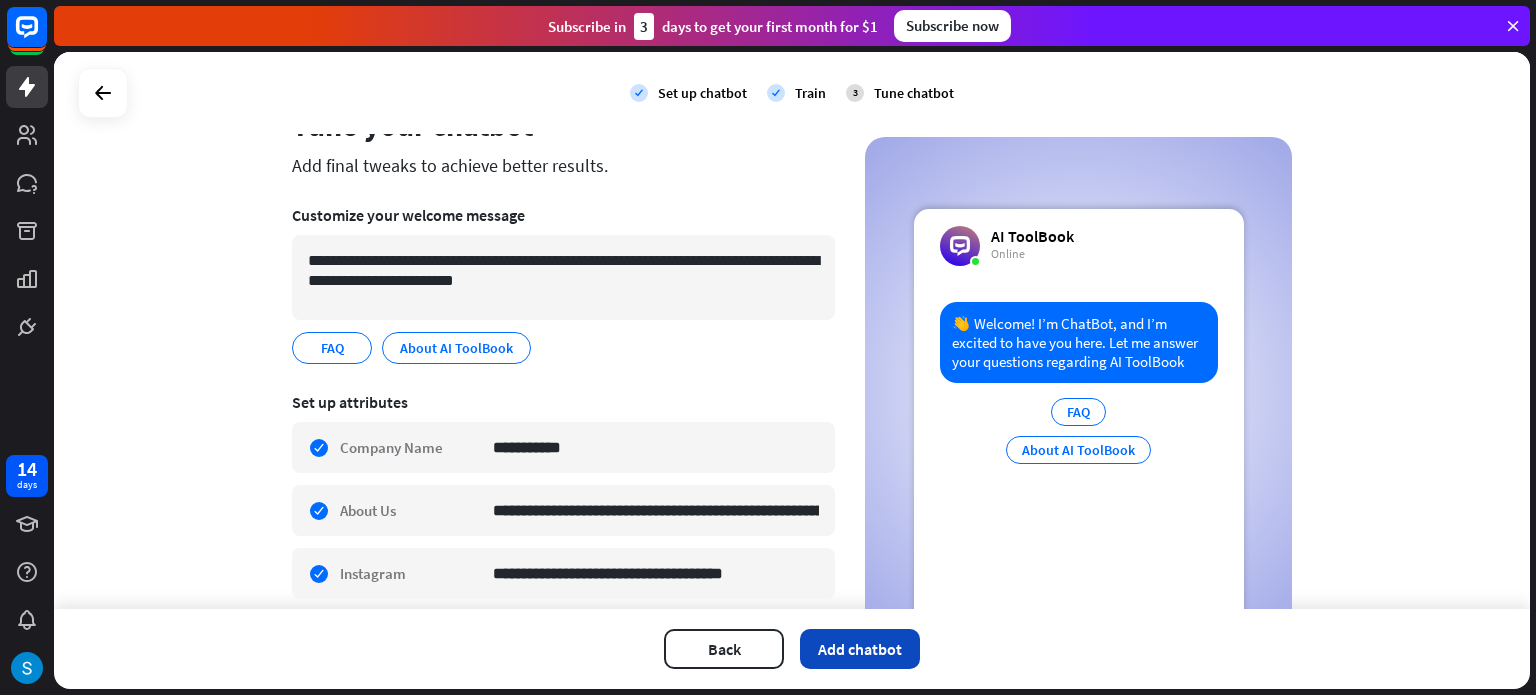 click on "Add chatbot" at bounding box center (860, 649) 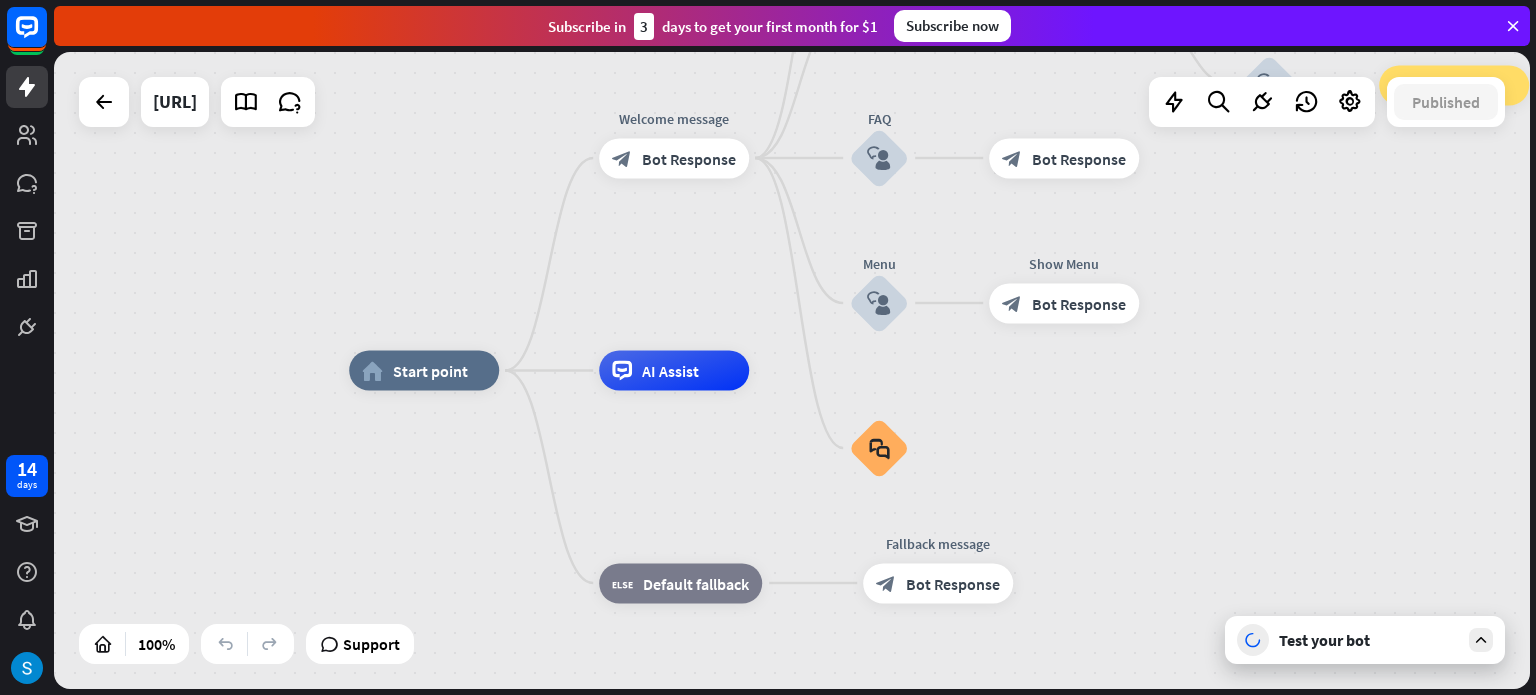 click on "Test your bot" at bounding box center [1369, 640] 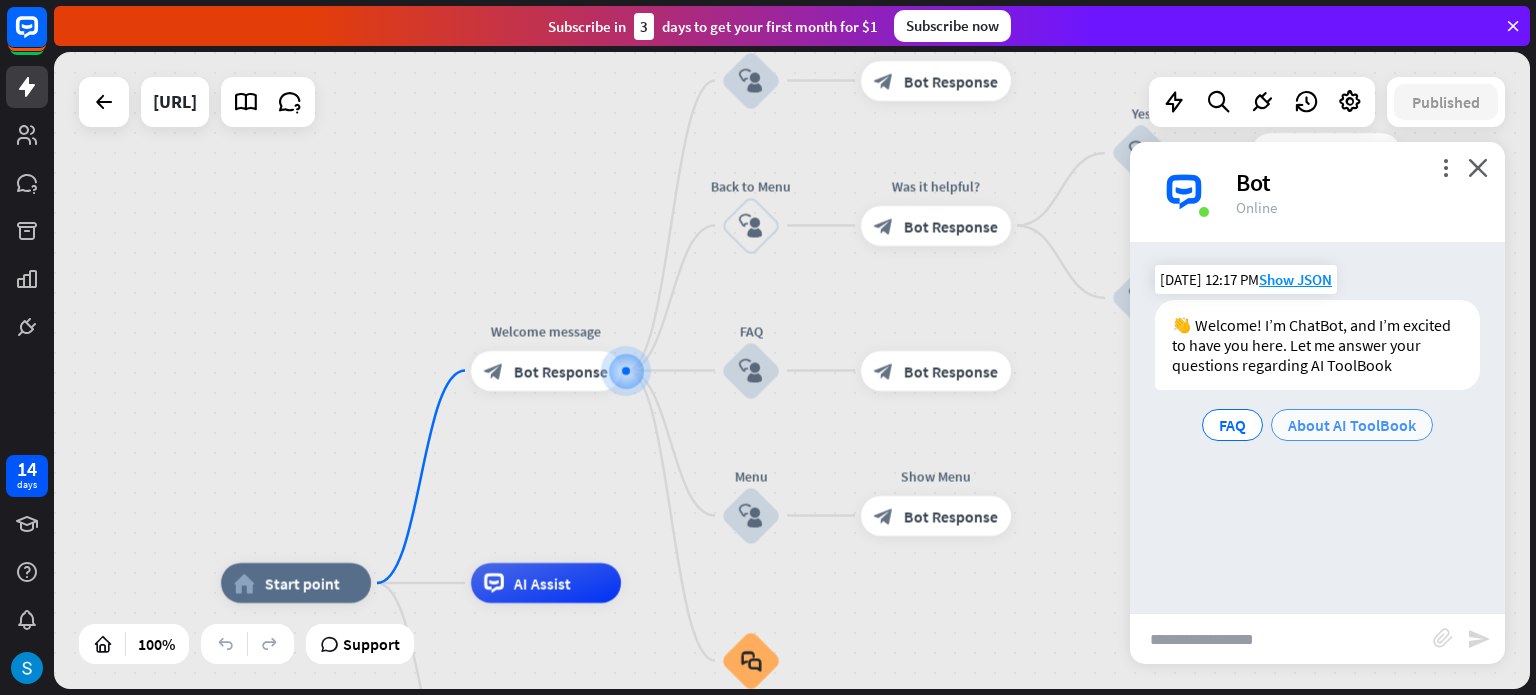 click on "About AI ToolBook" at bounding box center [1352, 425] 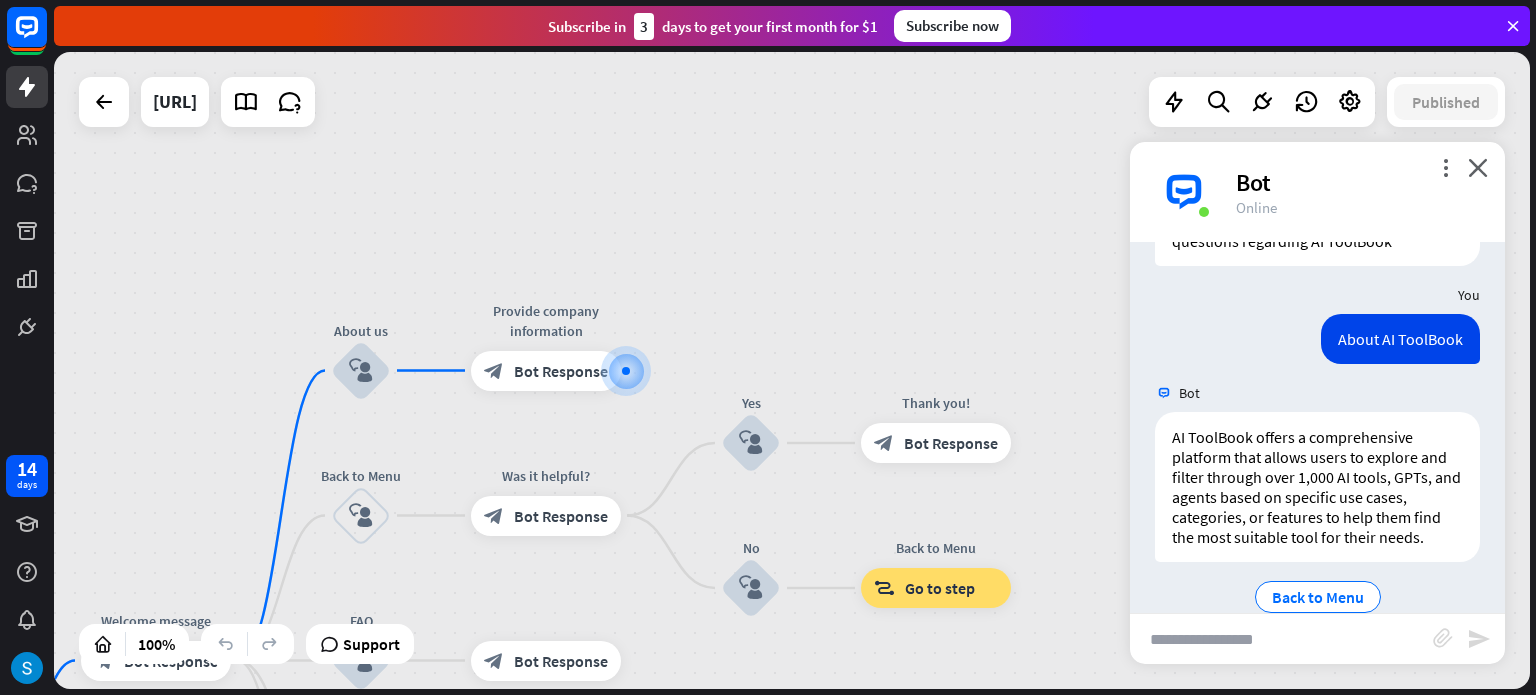 scroll, scrollTop: 157, scrollLeft: 0, axis: vertical 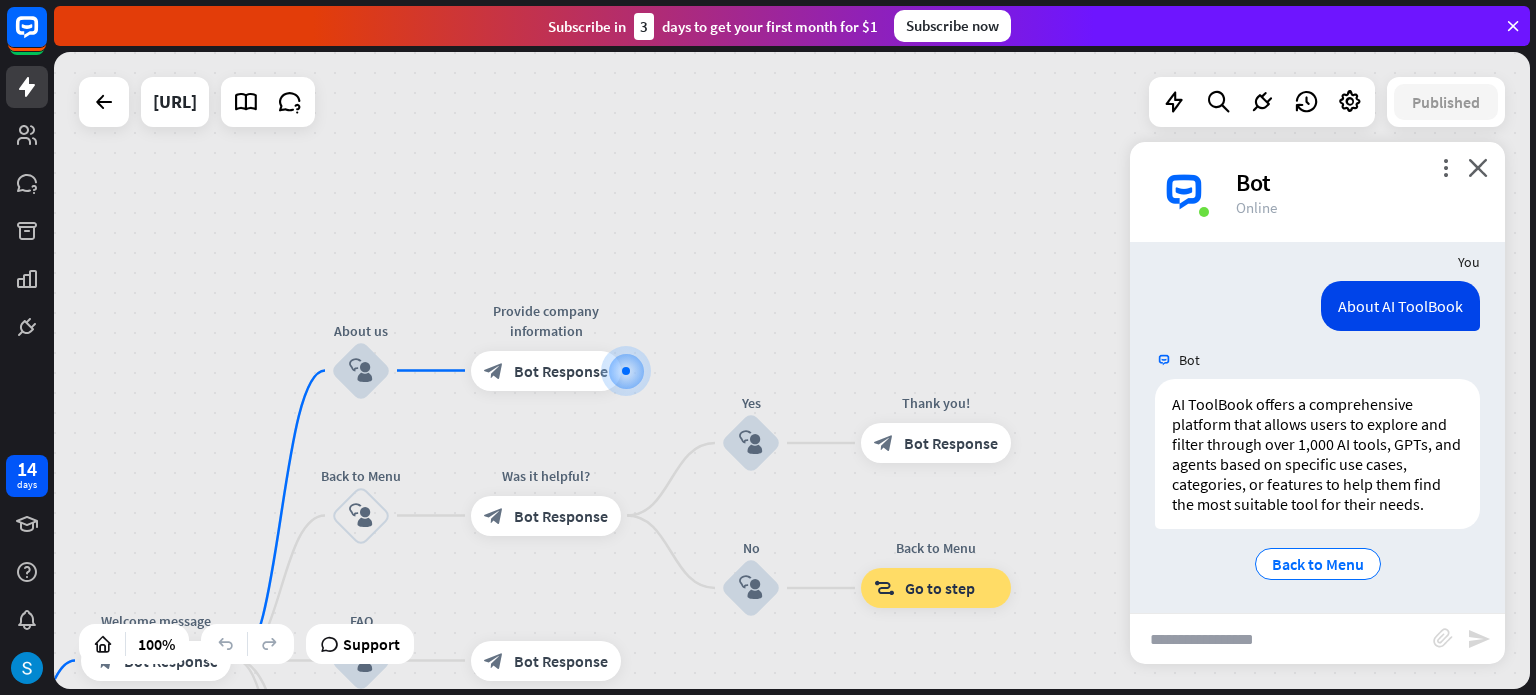 click at bounding box center (1281, 639) 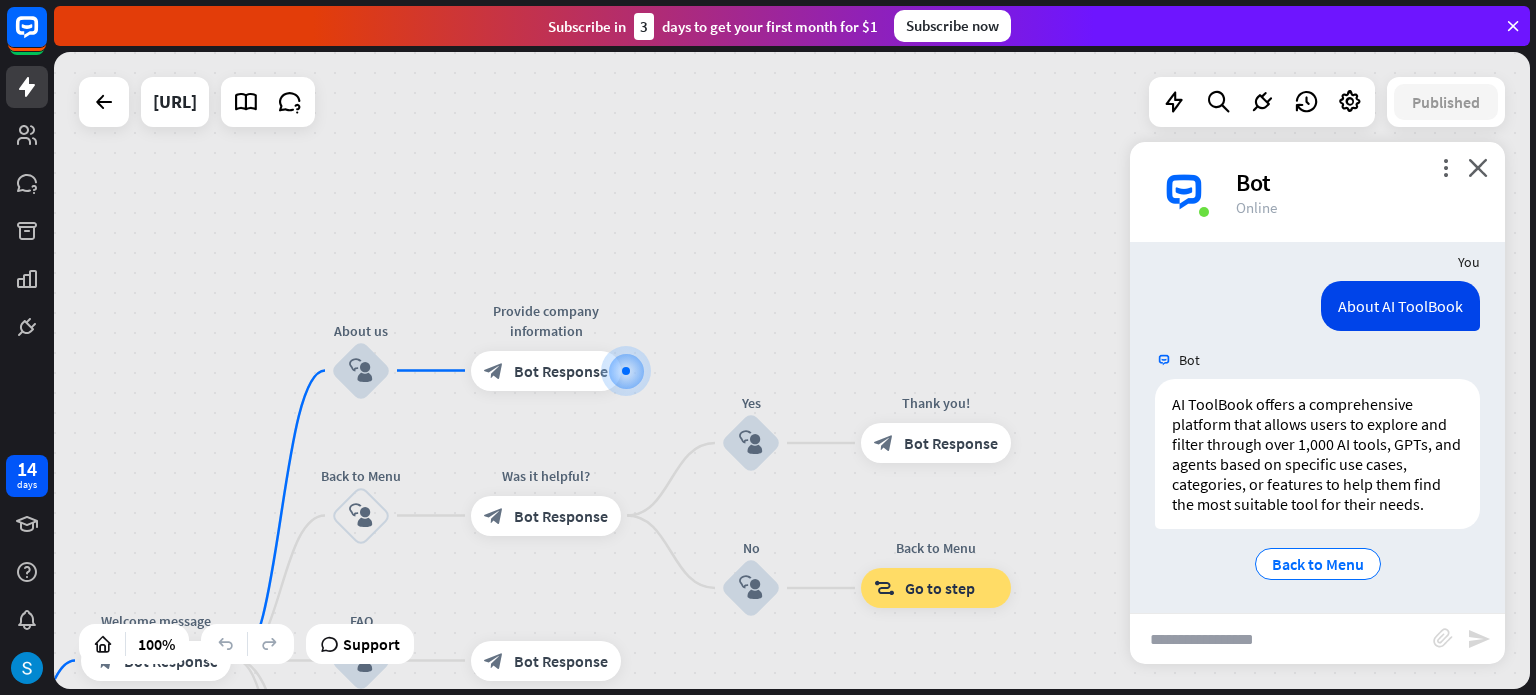 type on "*" 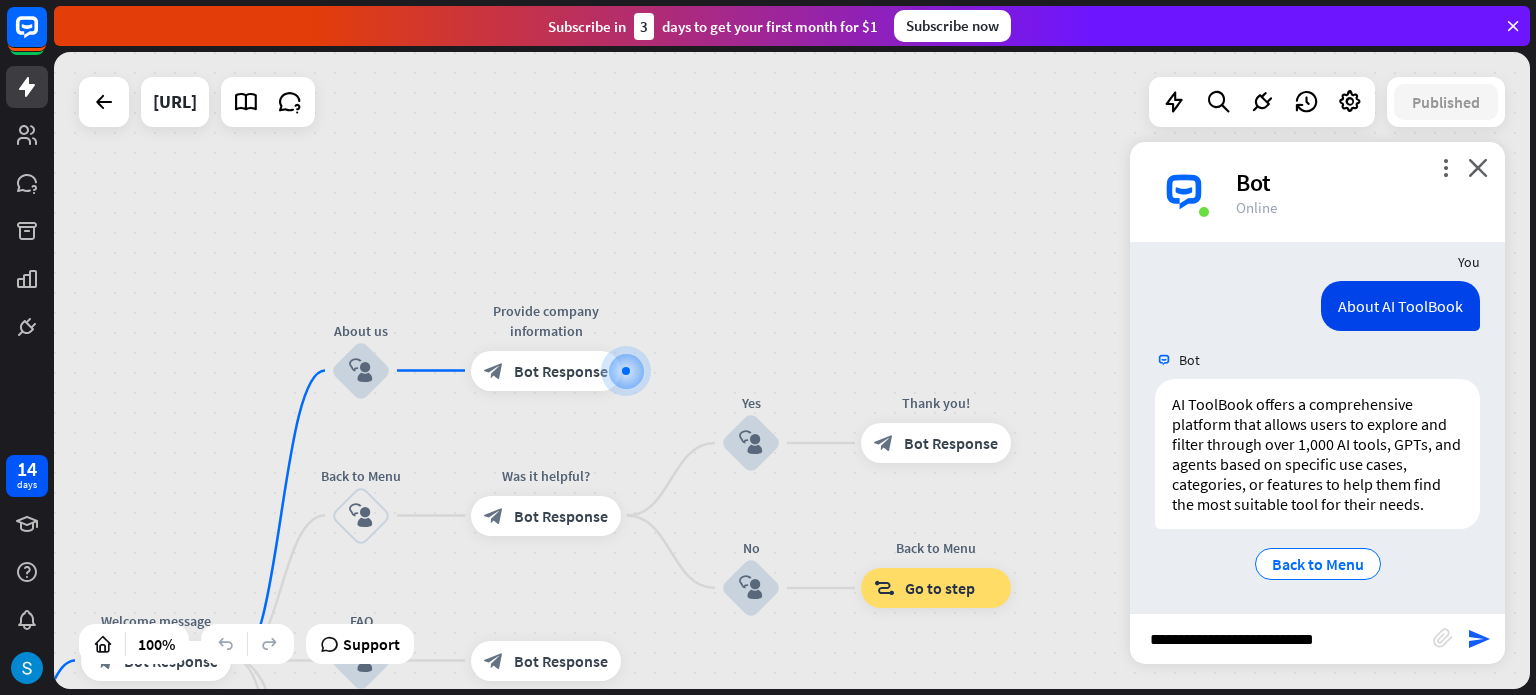 type on "**********" 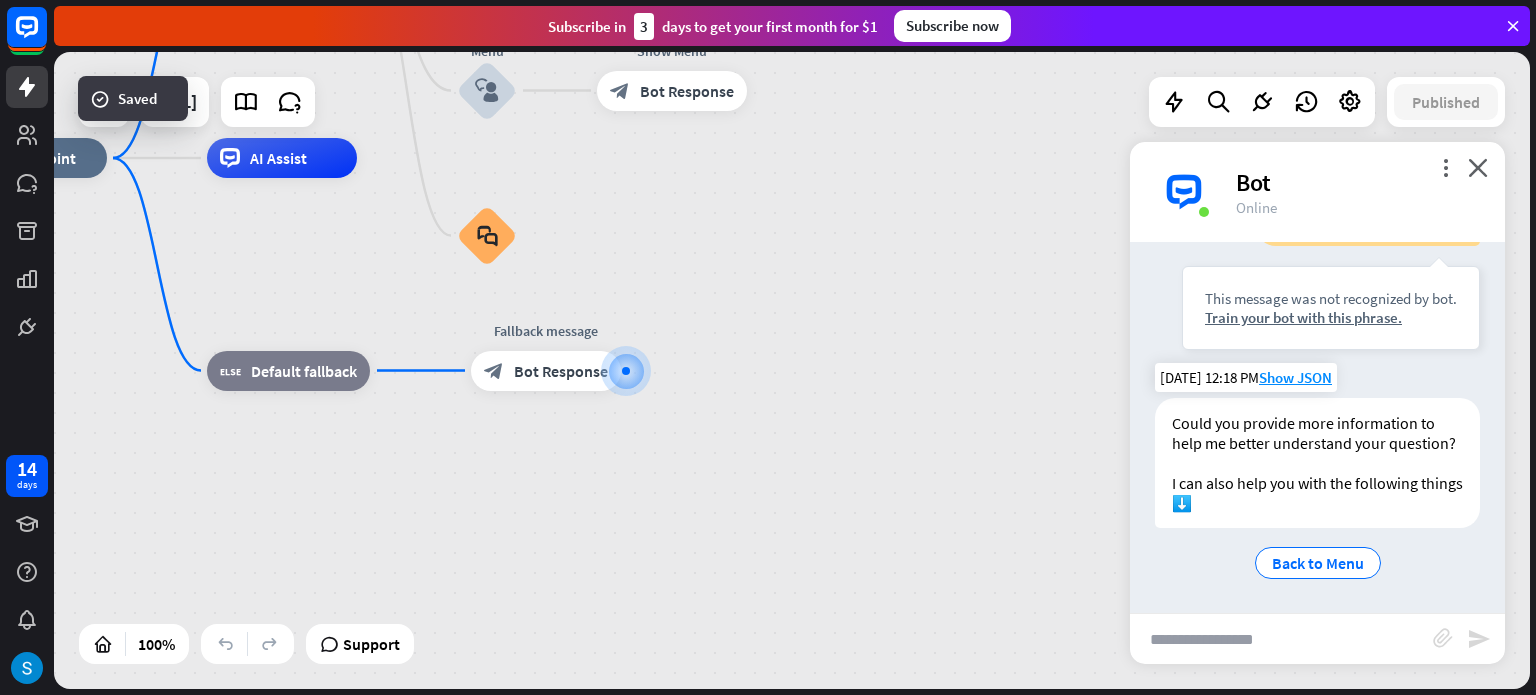 scroll, scrollTop: 556, scrollLeft: 0, axis: vertical 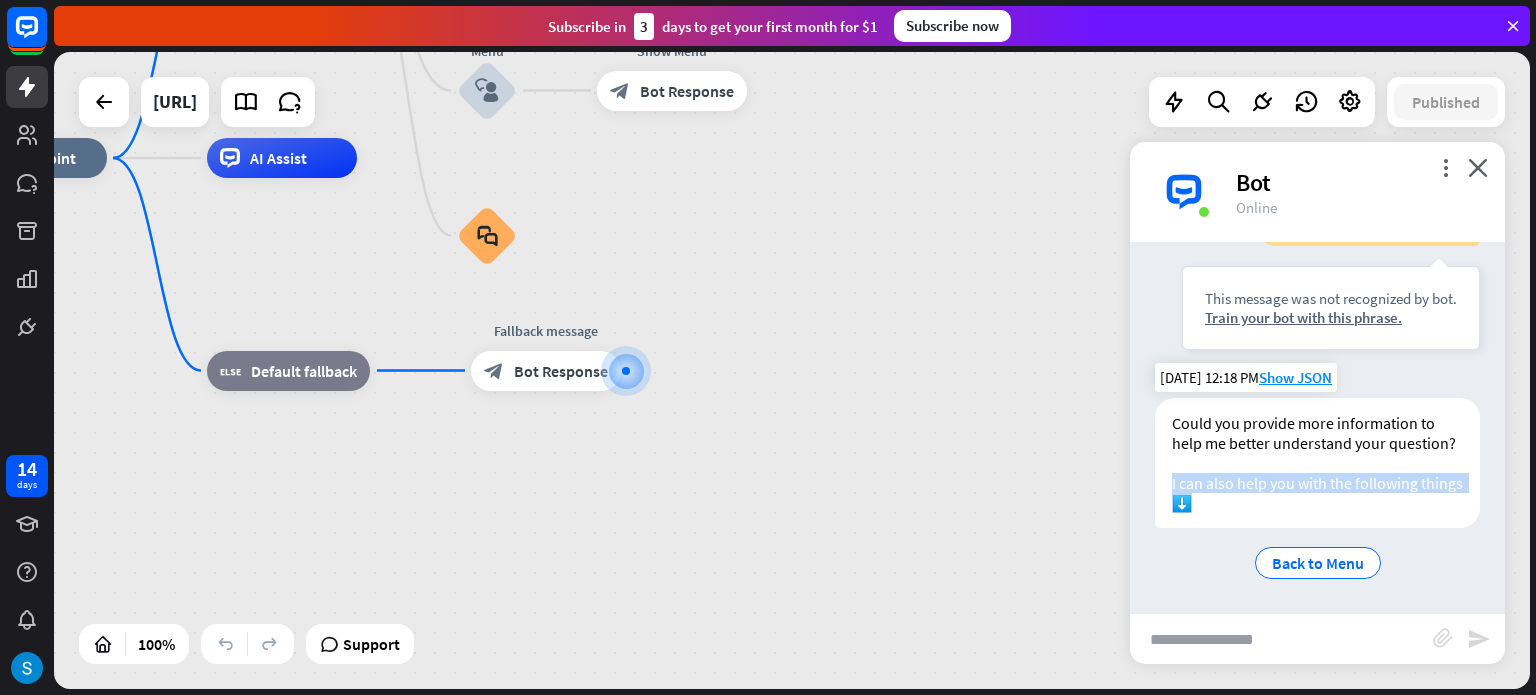 drag, startPoint x: 1173, startPoint y: 483, endPoint x: 1240, endPoint y: 503, distance: 69.92139 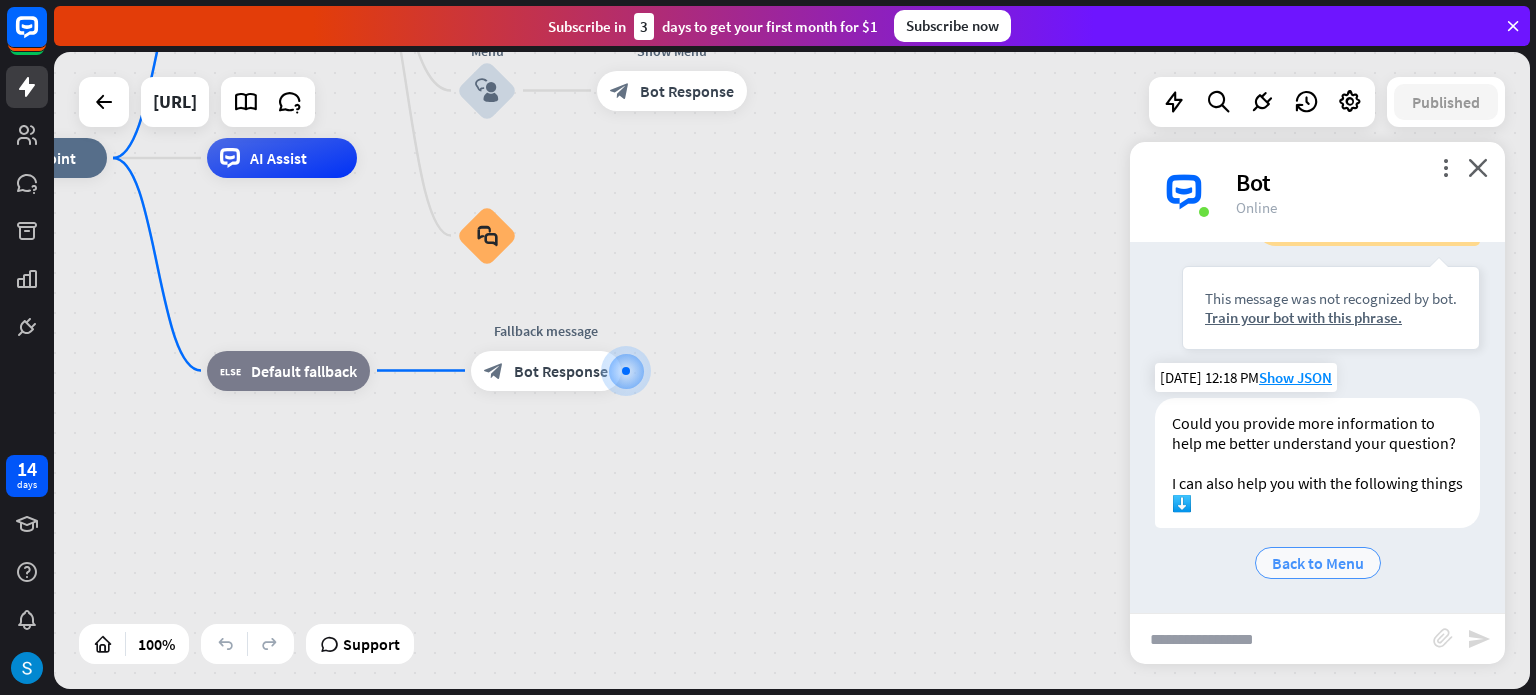 click on "Back to Menu" at bounding box center (1318, 563) 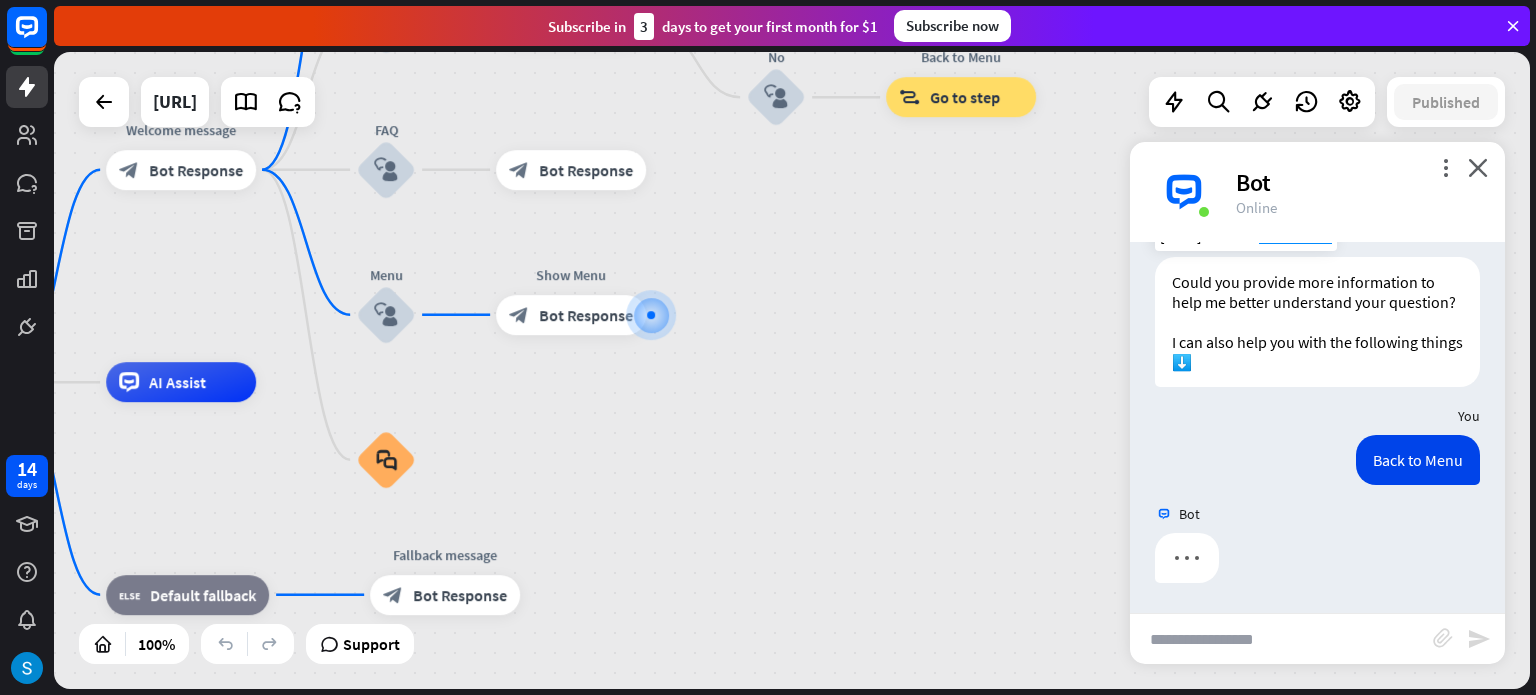 scroll, scrollTop: 698, scrollLeft: 0, axis: vertical 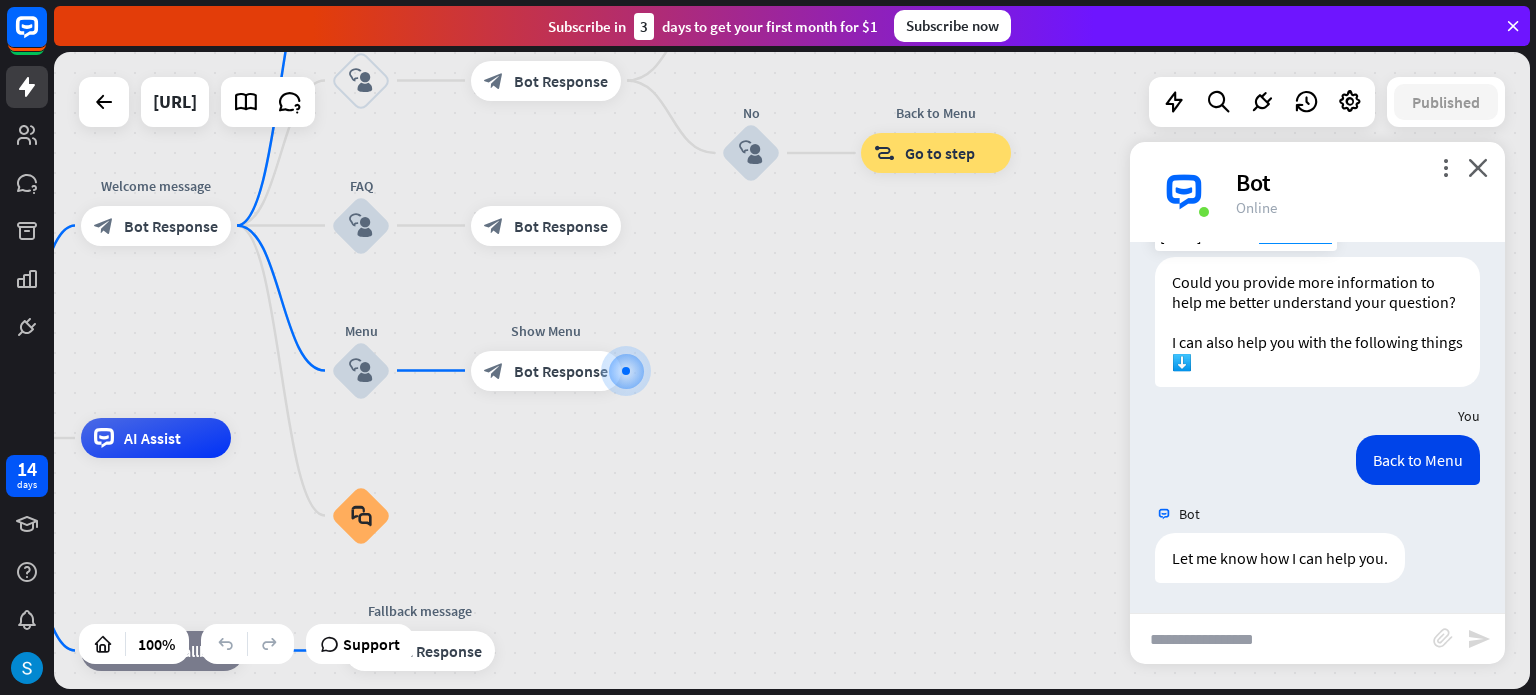 click at bounding box center (1281, 639) 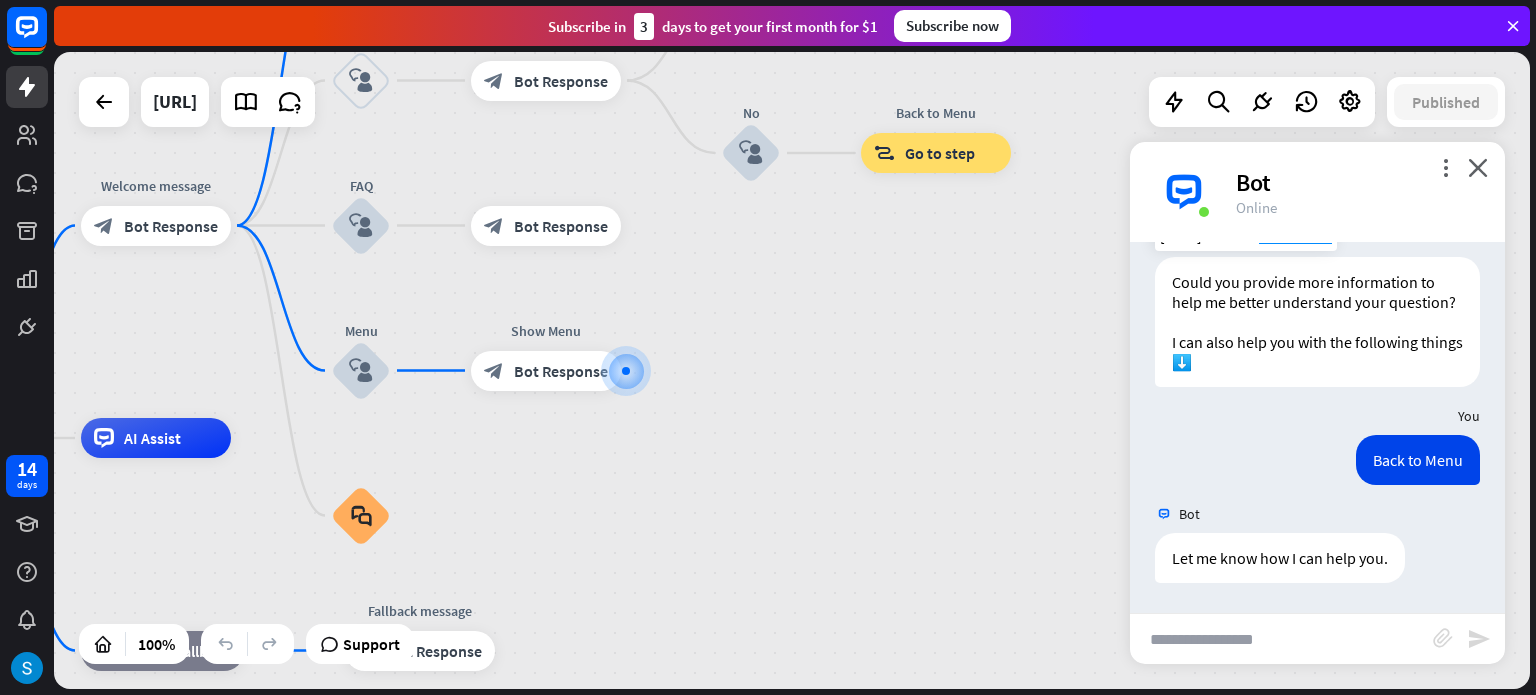 type on "*" 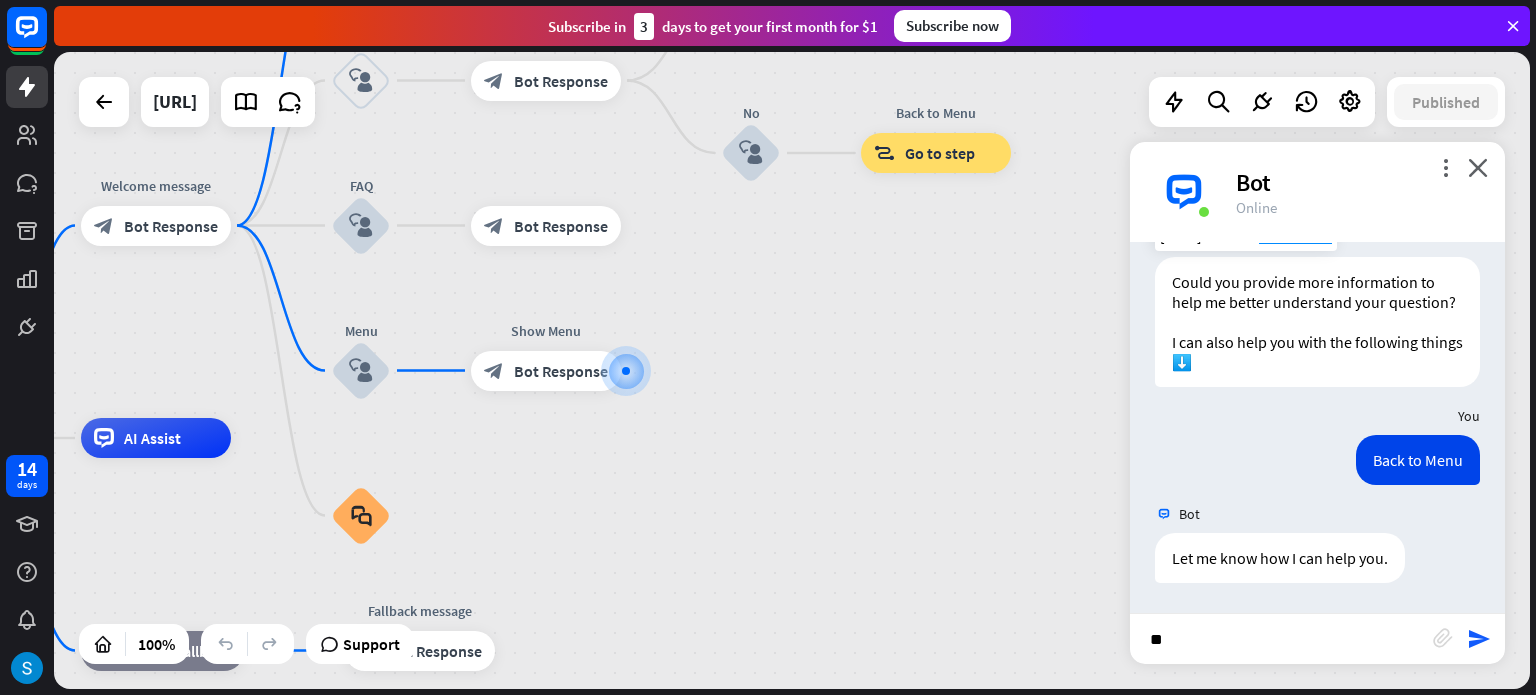 type on "*" 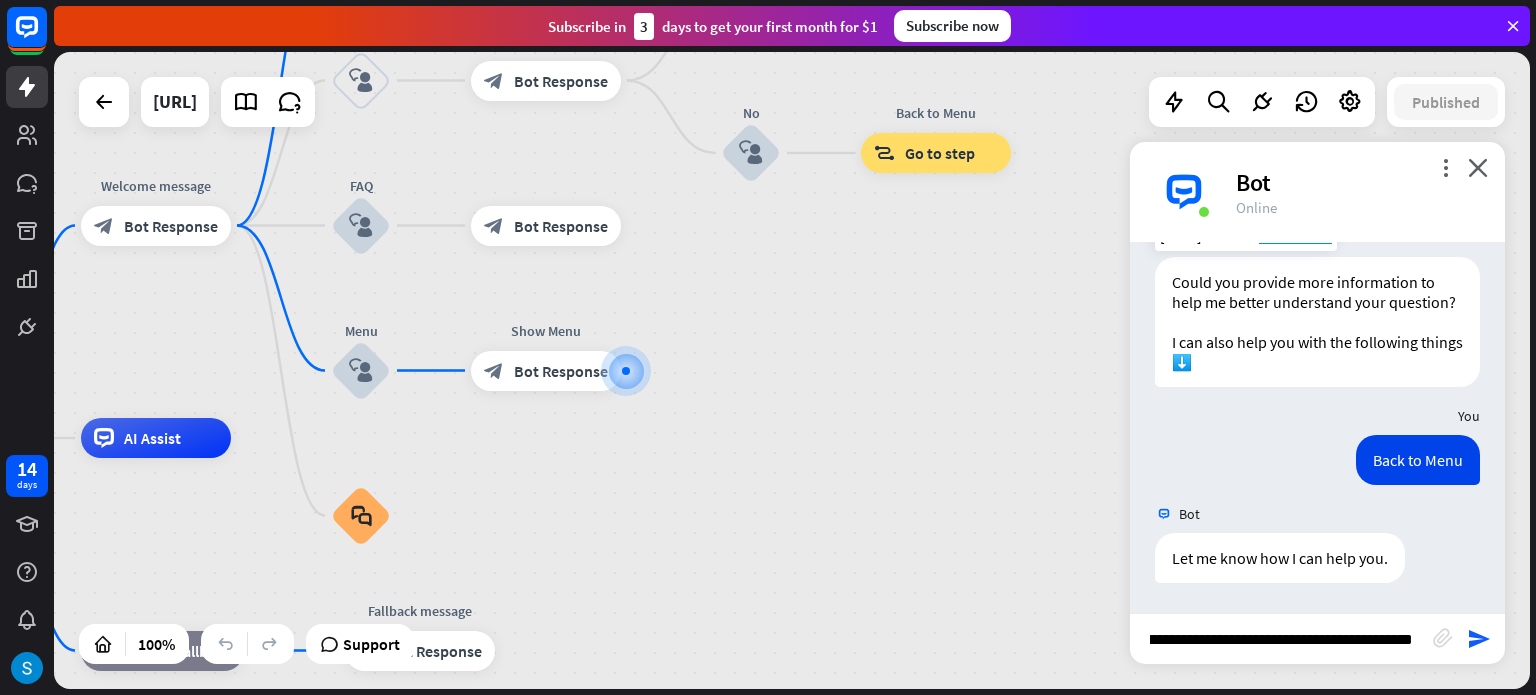 type on "**********" 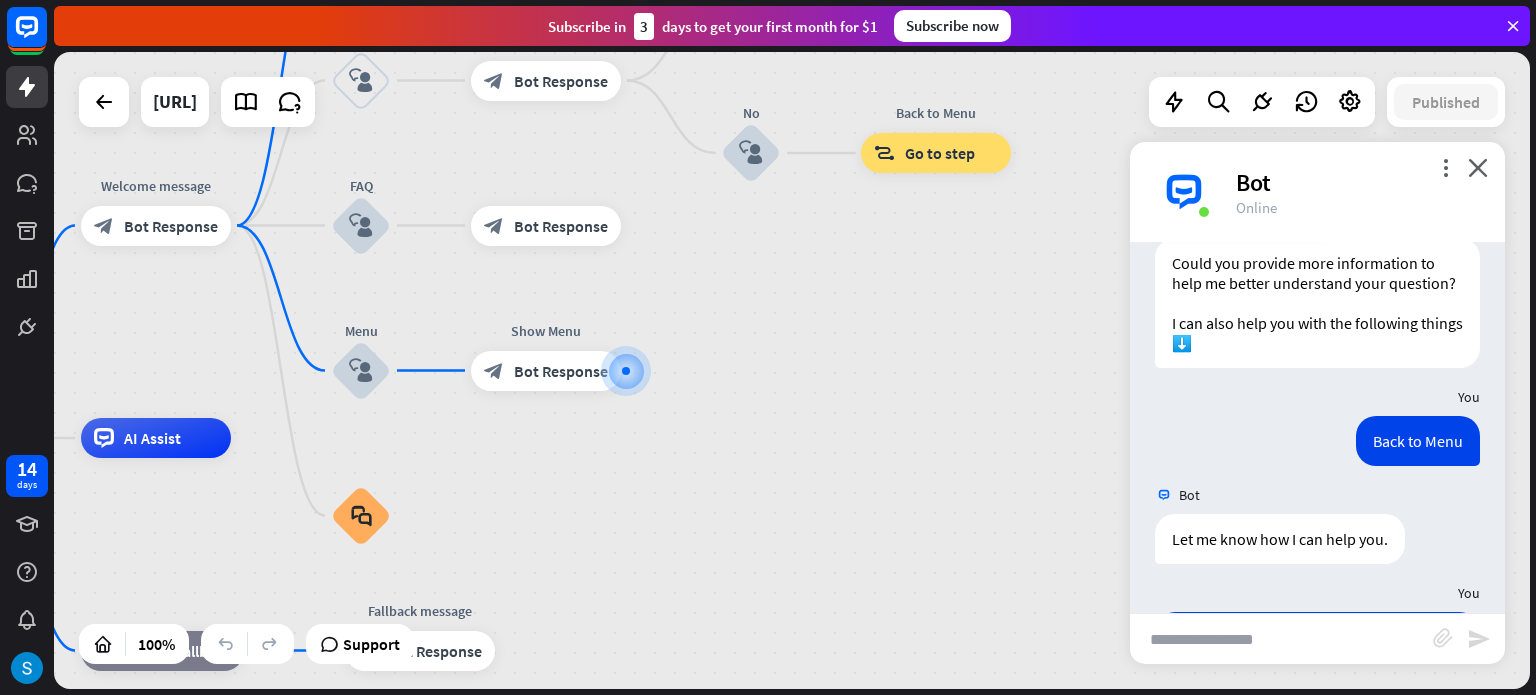 scroll, scrollTop: 0, scrollLeft: 0, axis: both 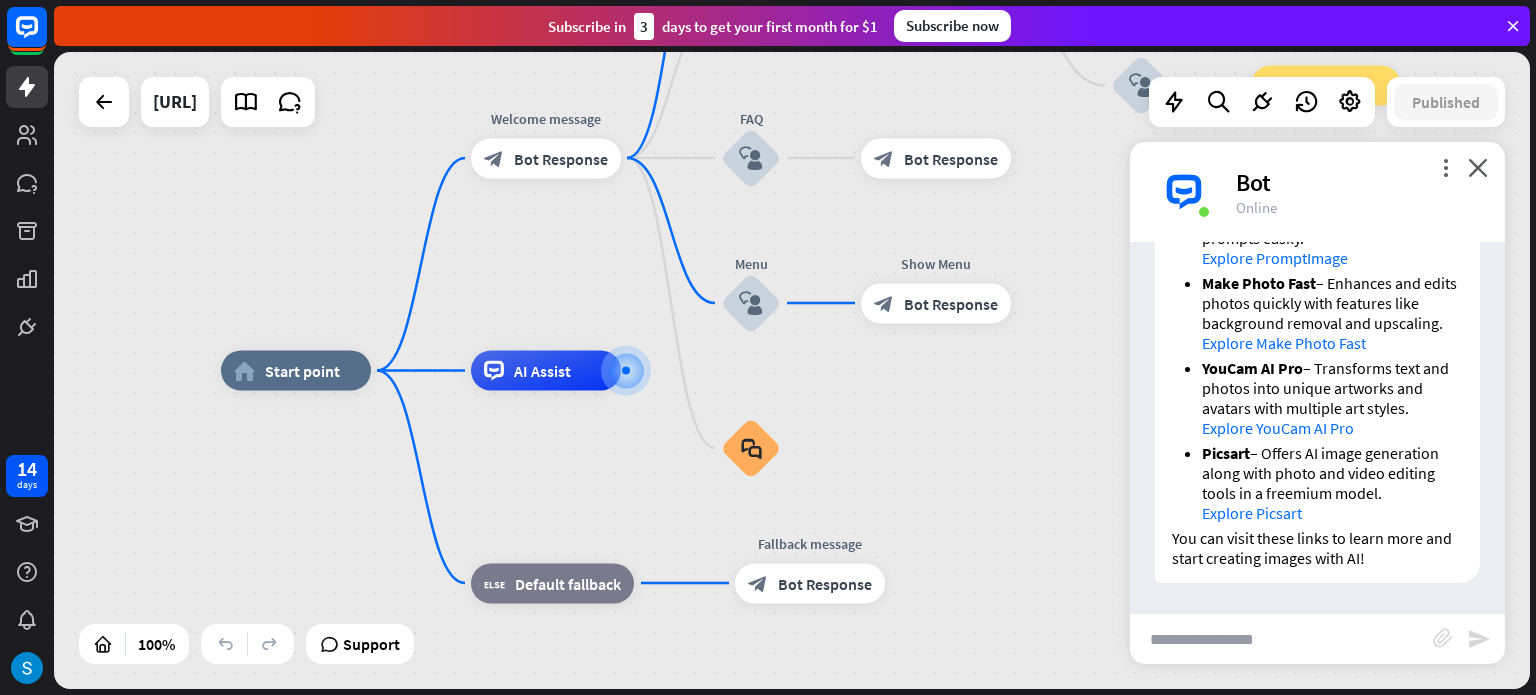 click at bounding box center [1281, 639] 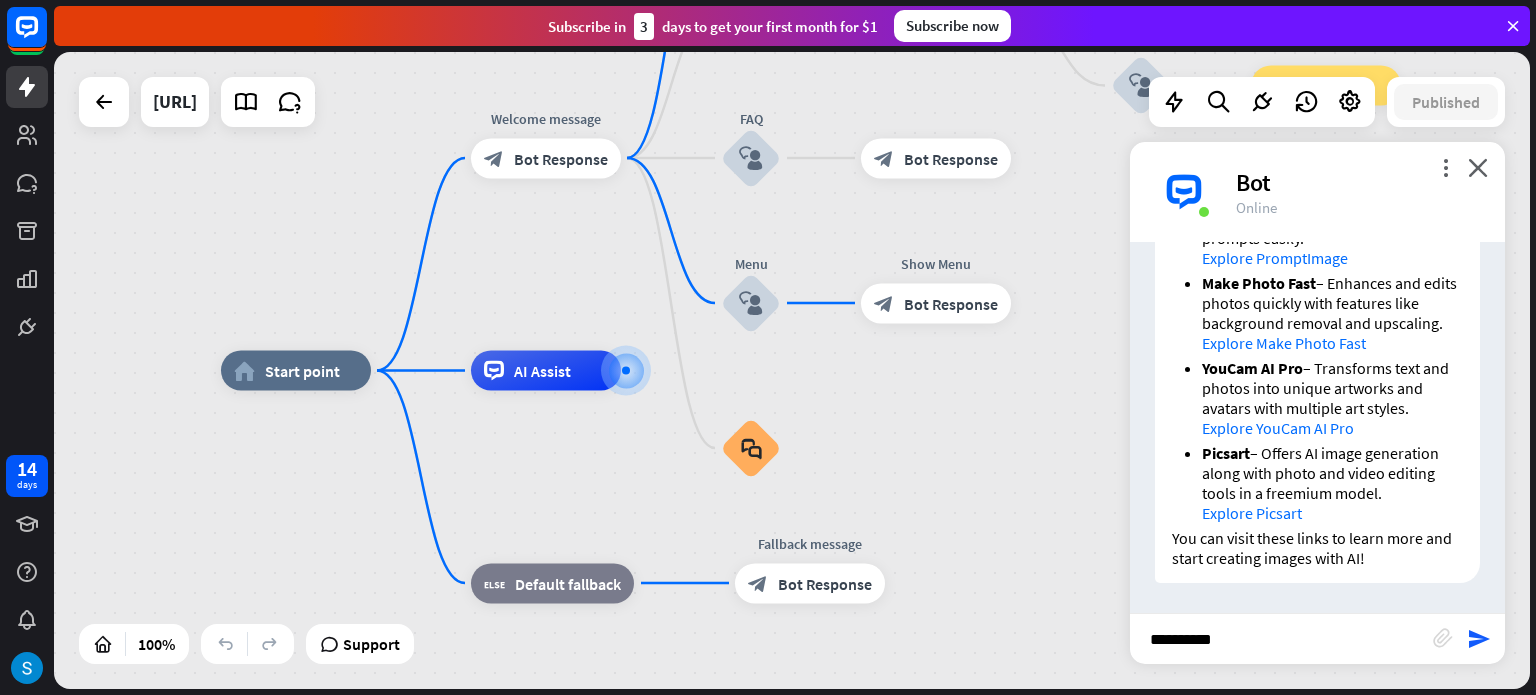 type on "**********" 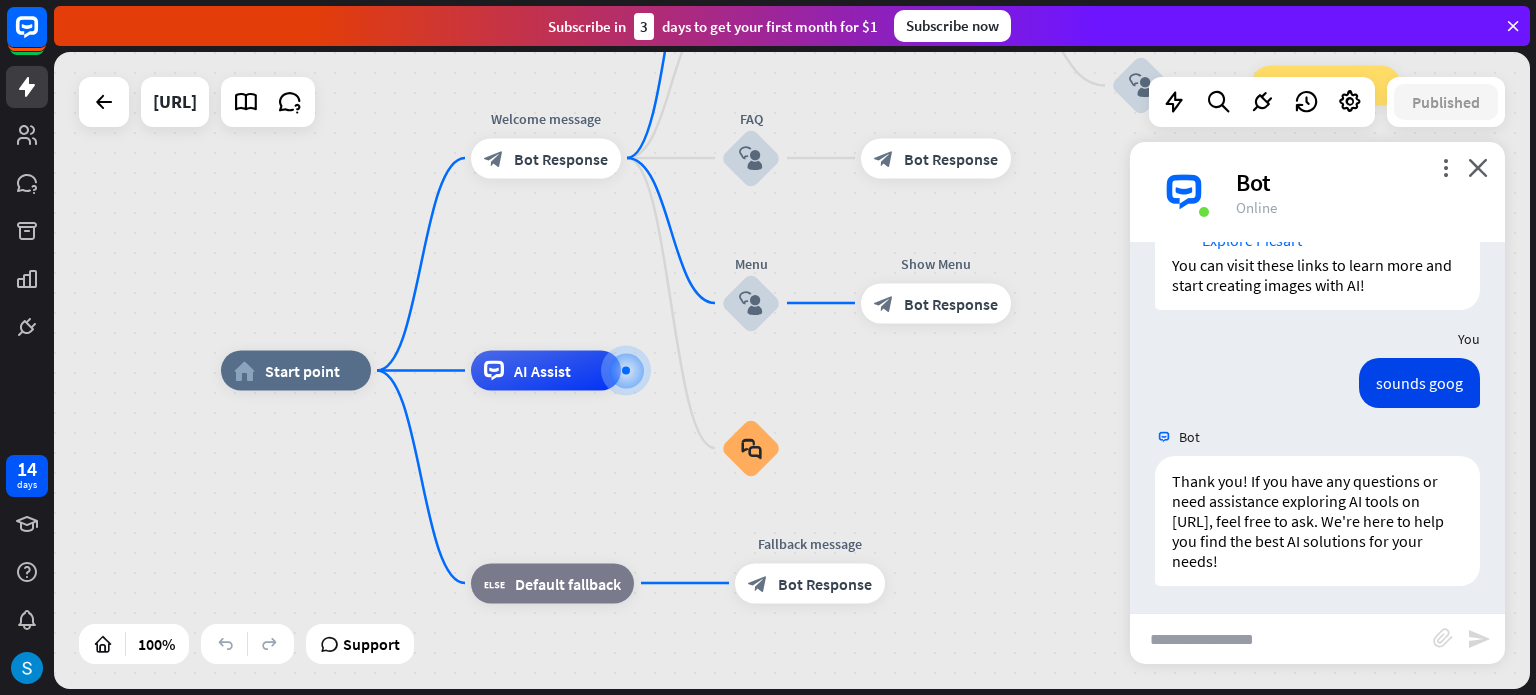 scroll, scrollTop: 1870, scrollLeft: 0, axis: vertical 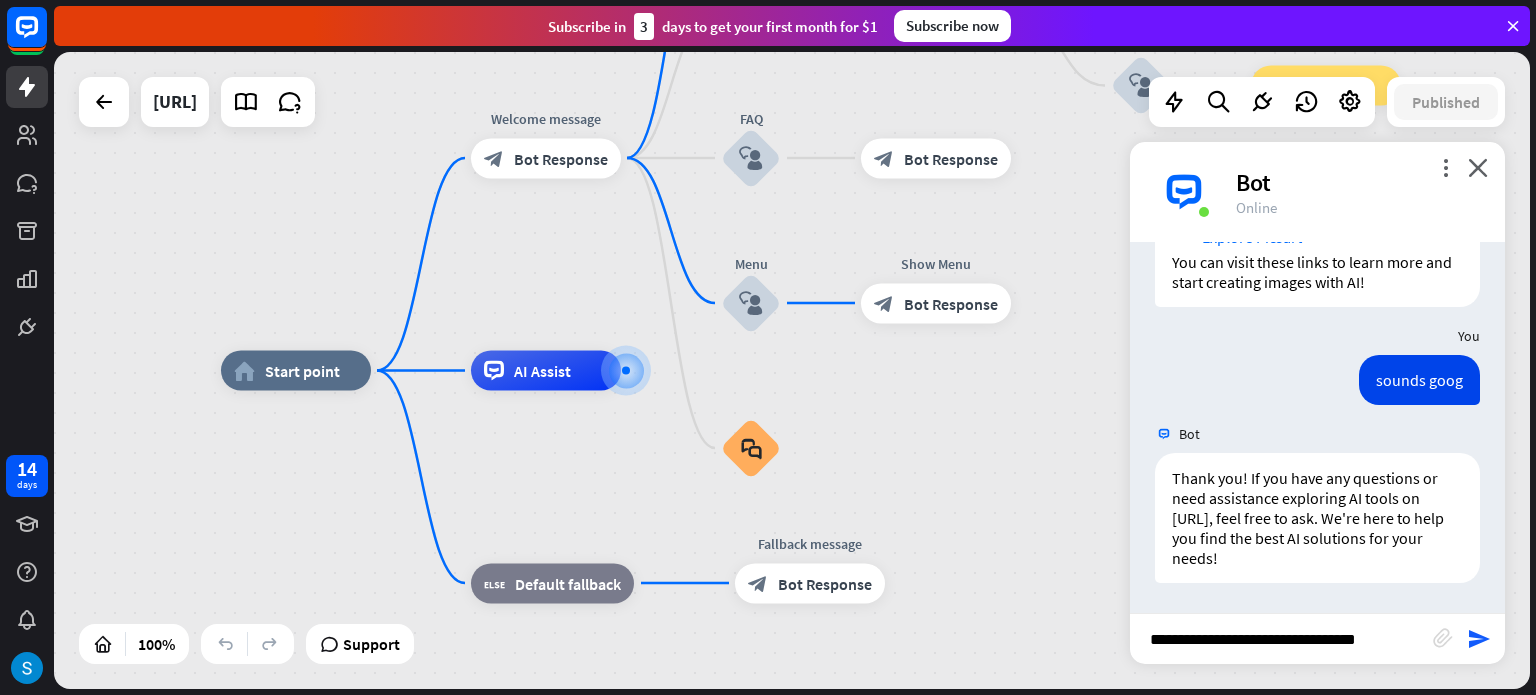 type on "**********" 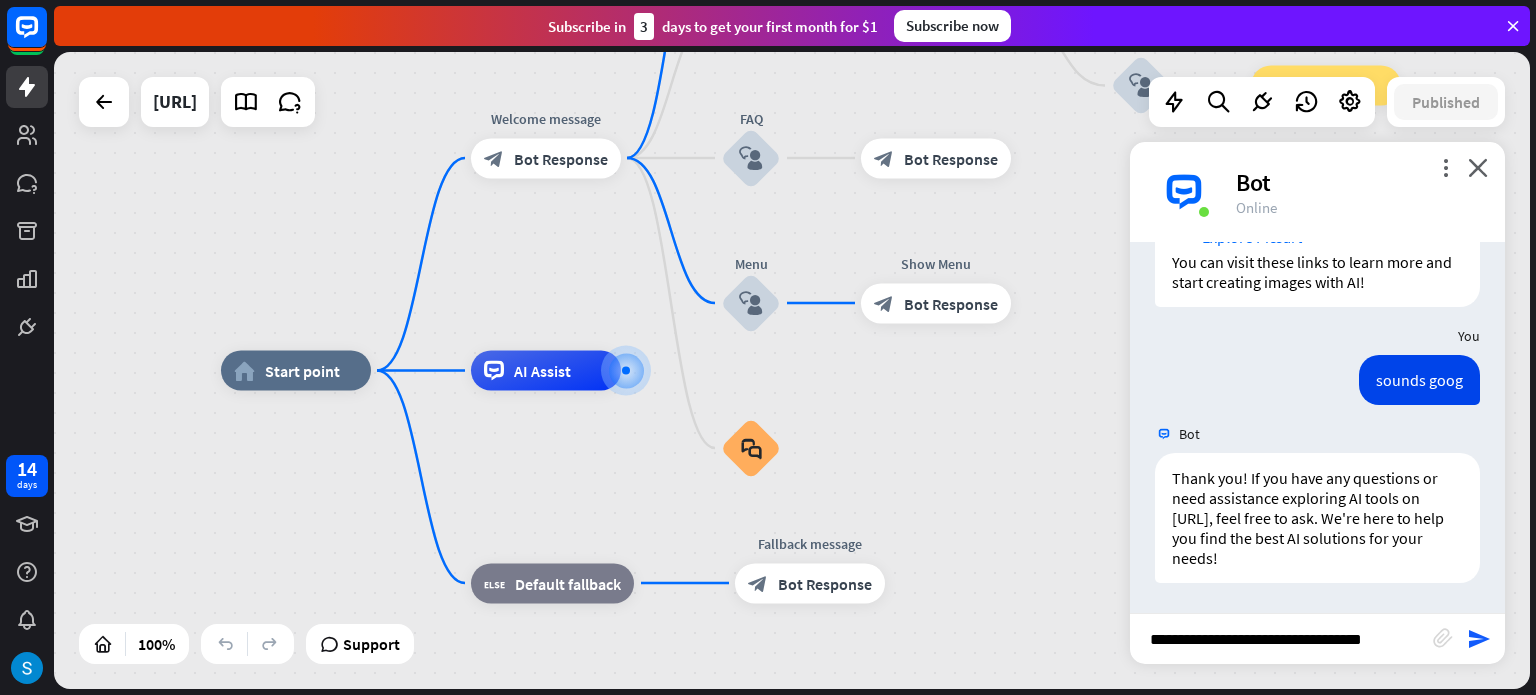 type 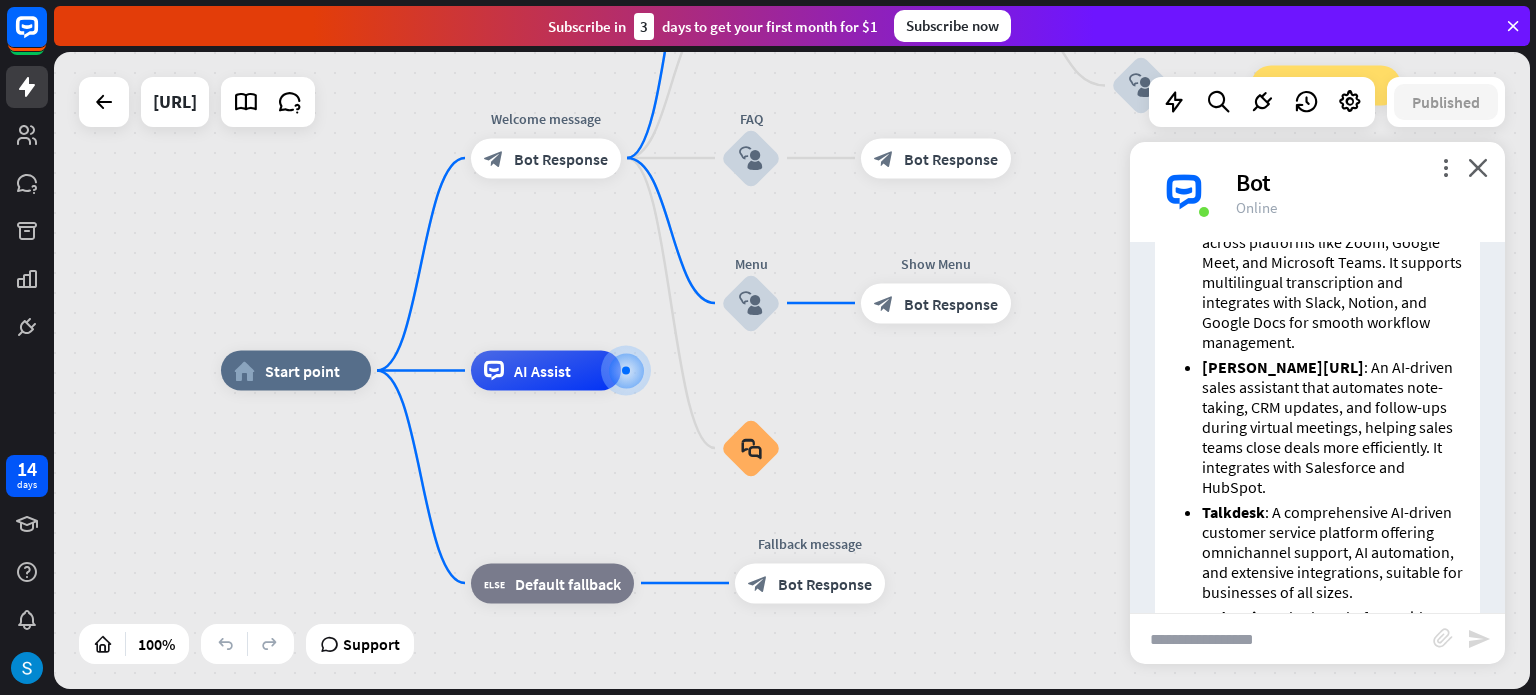 scroll, scrollTop: 2471, scrollLeft: 0, axis: vertical 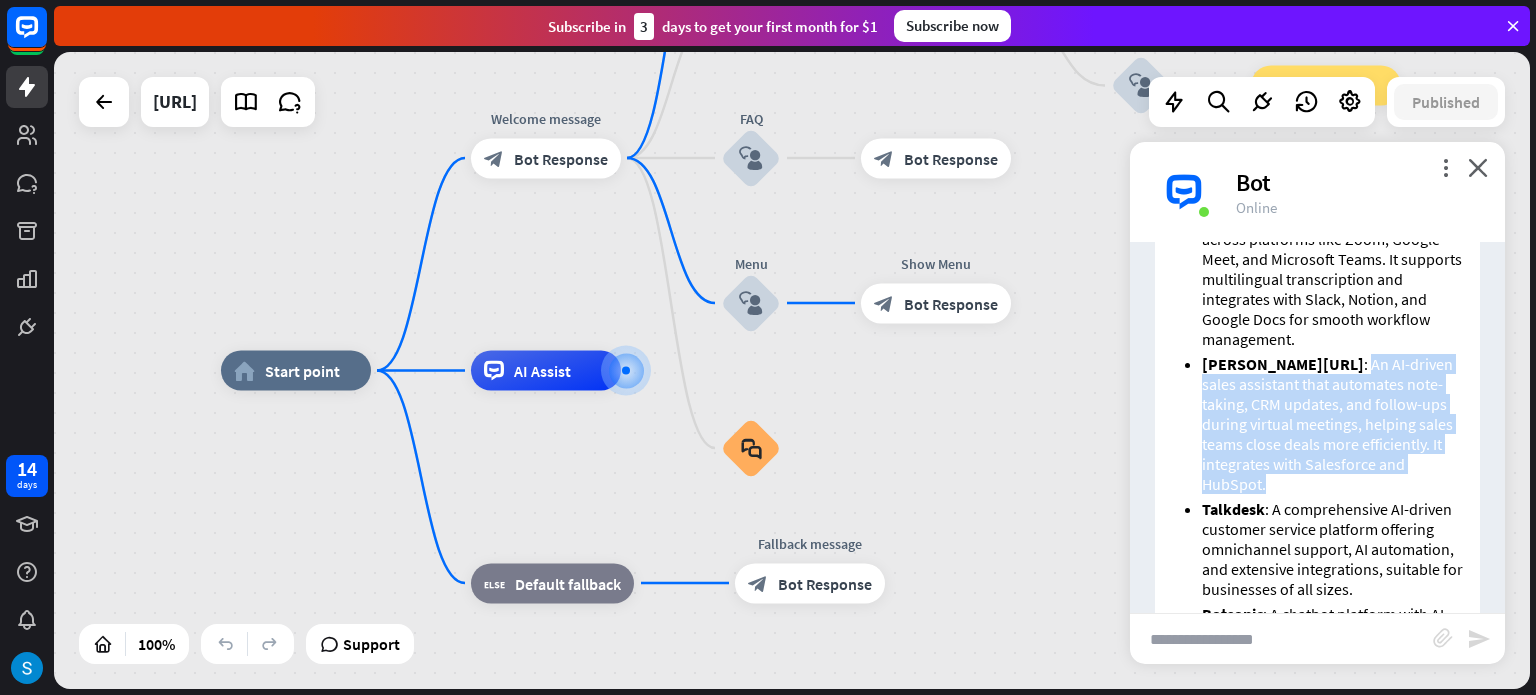 drag, startPoint x: 1268, startPoint y: 406, endPoint x: 1410, endPoint y: 518, distance: 180.85353 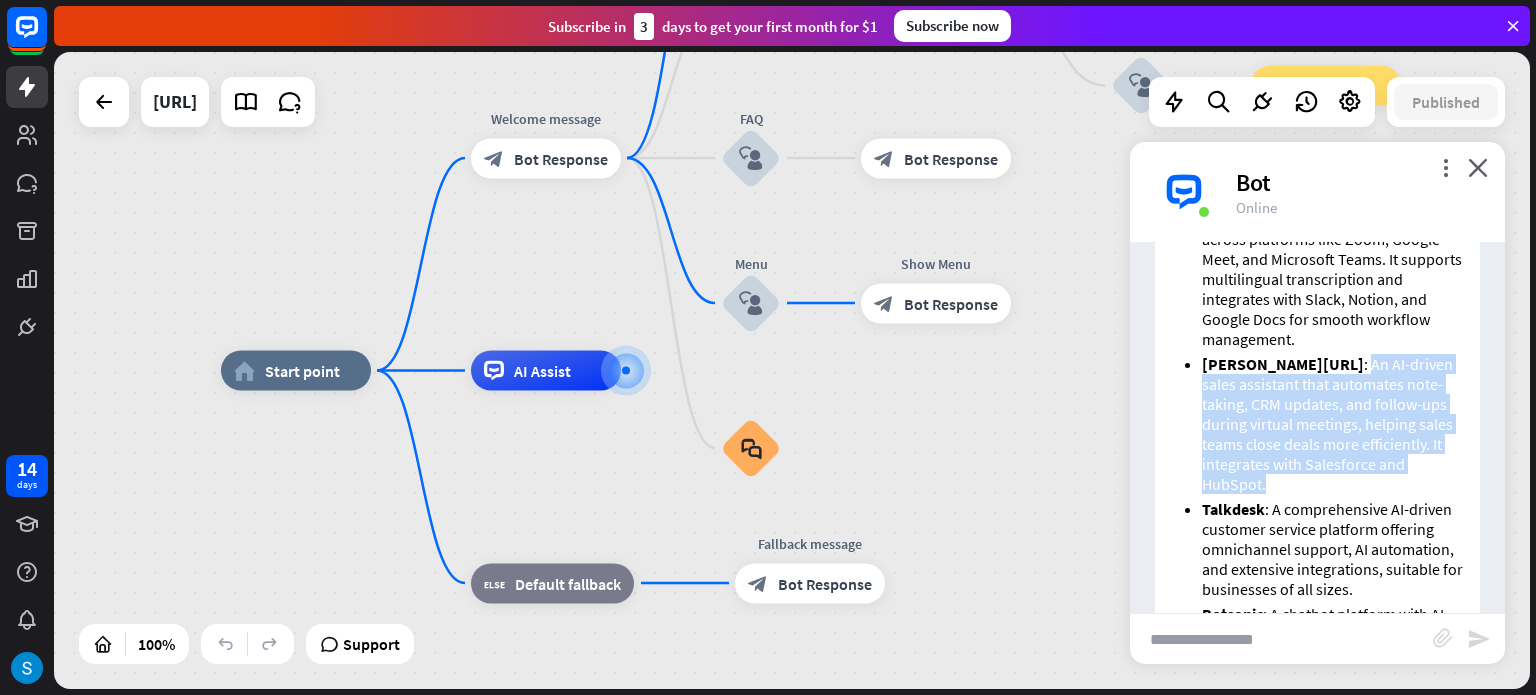 click on "[PERSON_NAME][URL] : An AI-driven sales assistant that automates note-taking, CRM updates, and follow-ups during virtual meetings, helping sales teams close deals more efficiently. It integrates with Salesforce and HubSpot." at bounding box center (1332, 424) 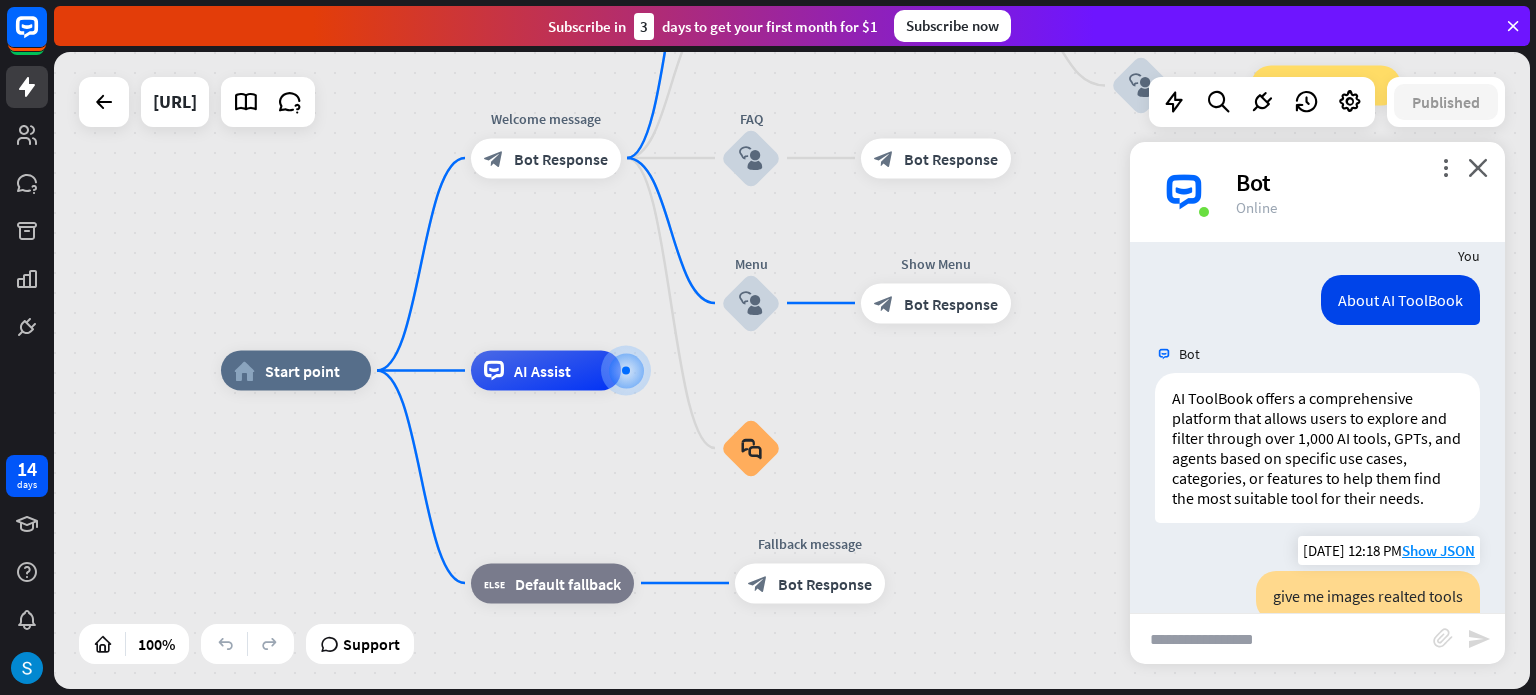 scroll, scrollTop: 300, scrollLeft: 0, axis: vertical 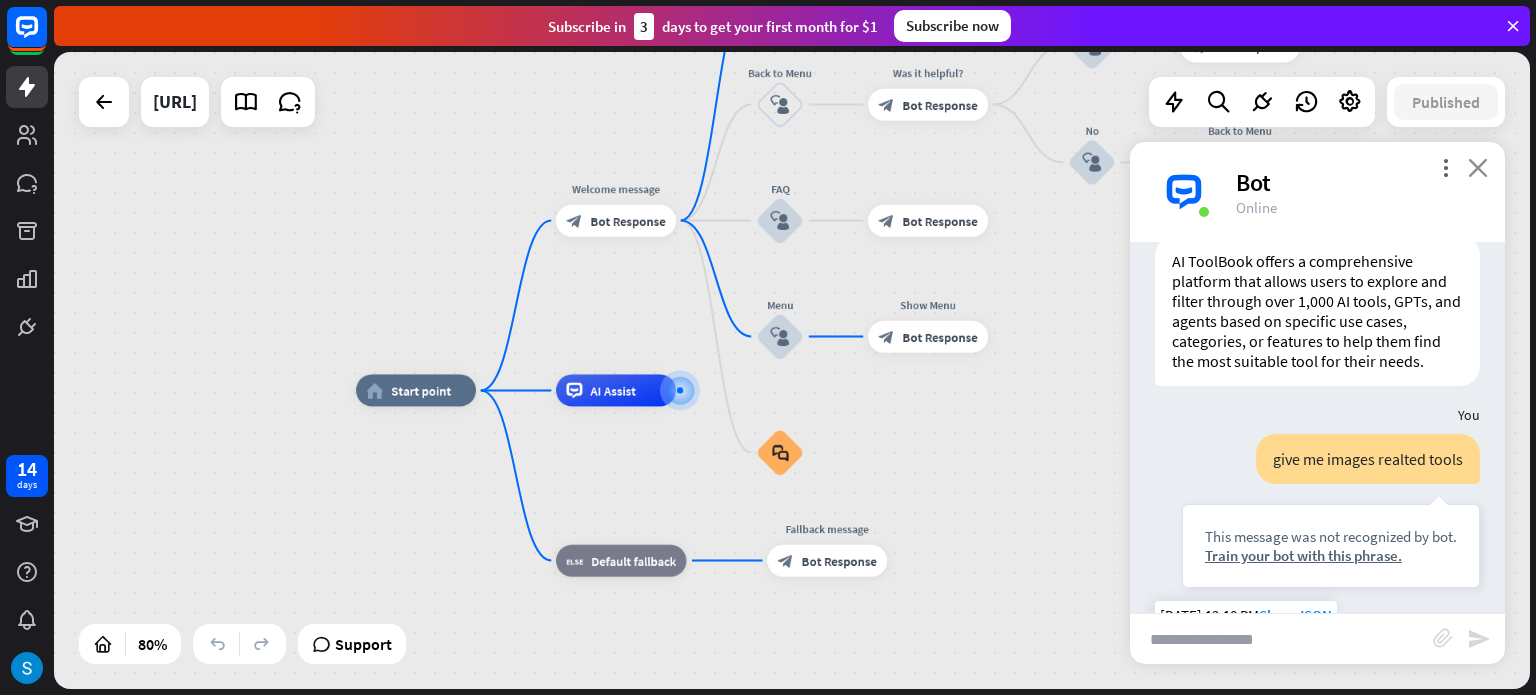 click on "close" at bounding box center [1478, 167] 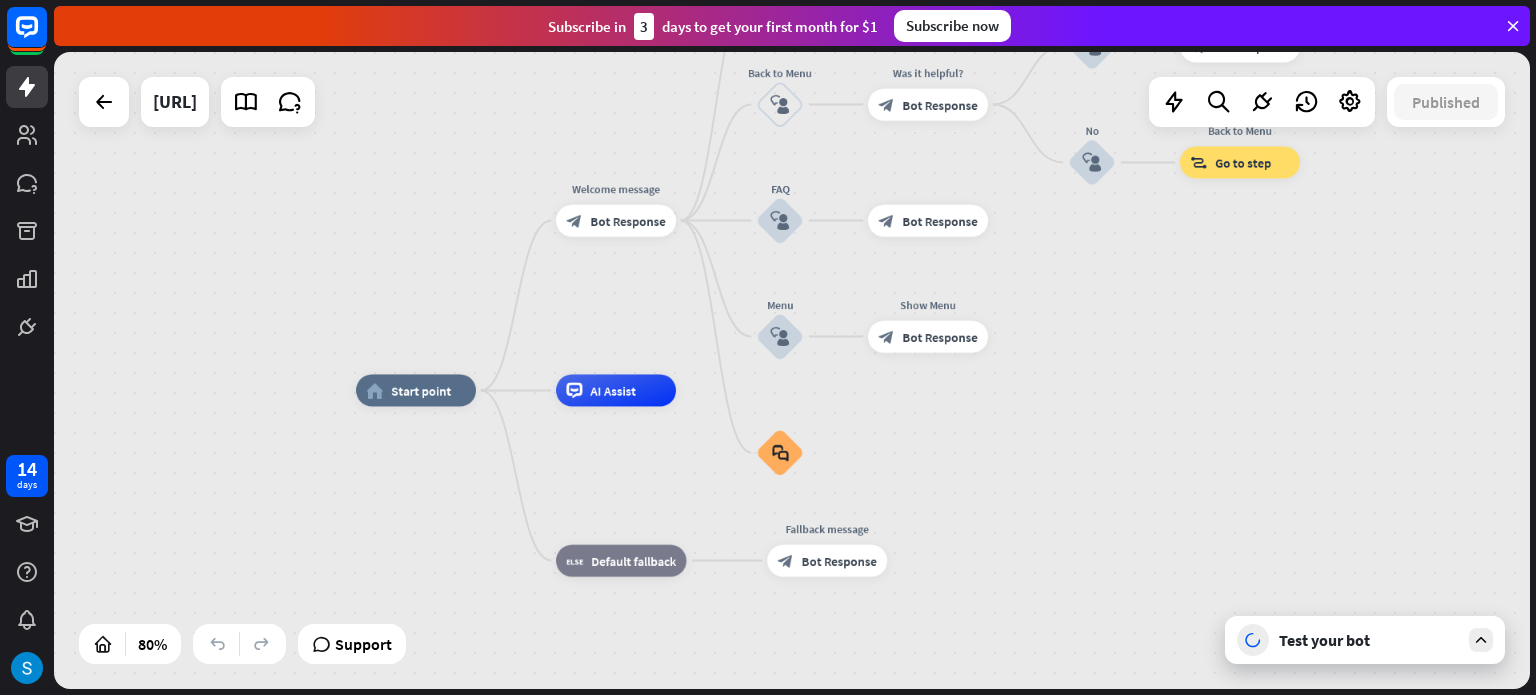 click at bounding box center (1481, 640) 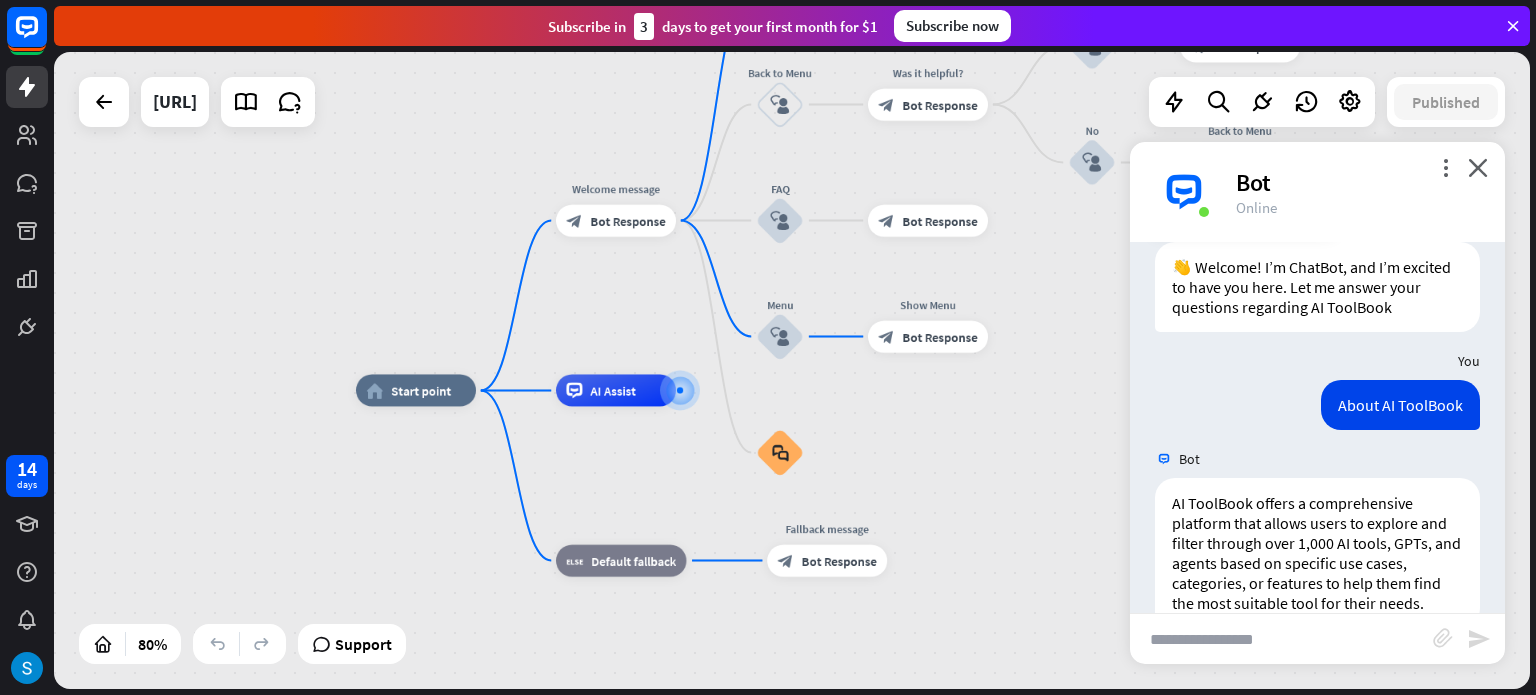scroll, scrollTop: 0, scrollLeft: 0, axis: both 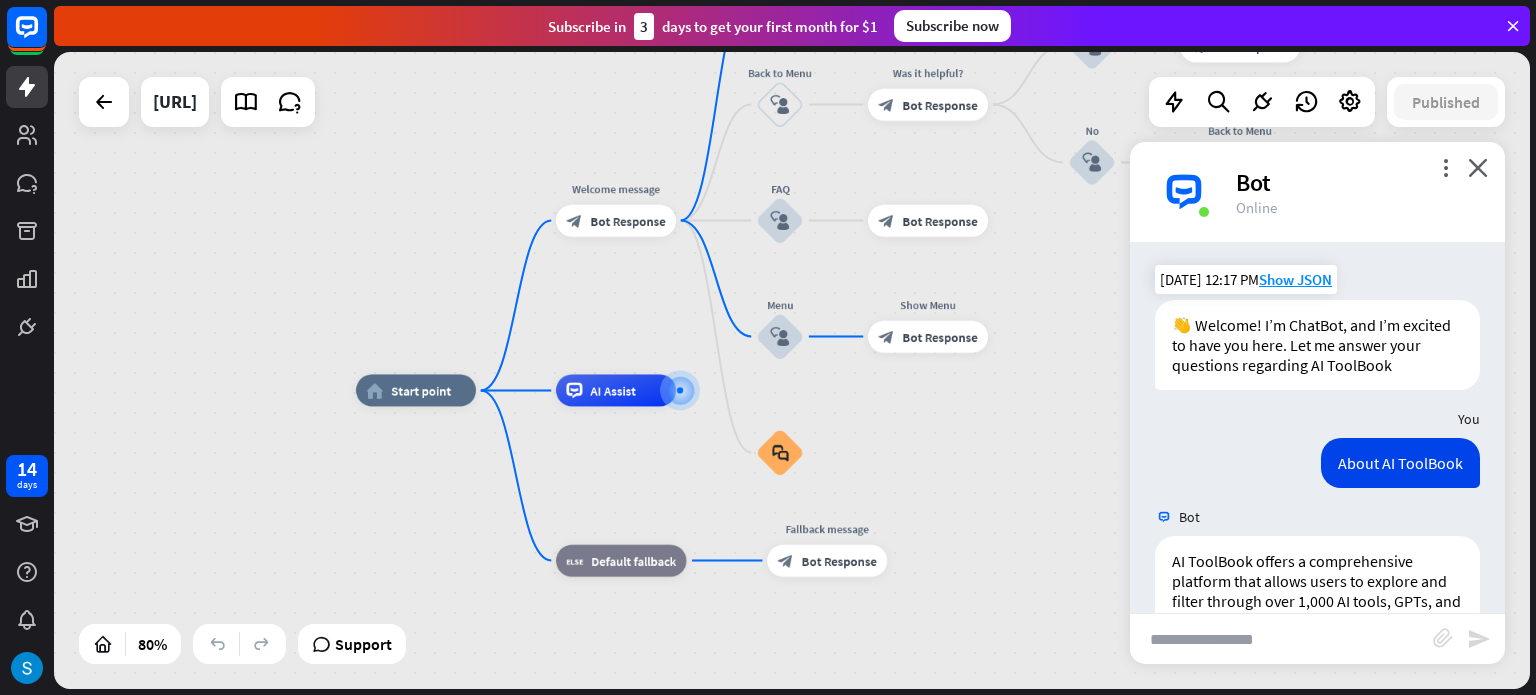 click on "Subscribe now" at bounding box center (952, 26) 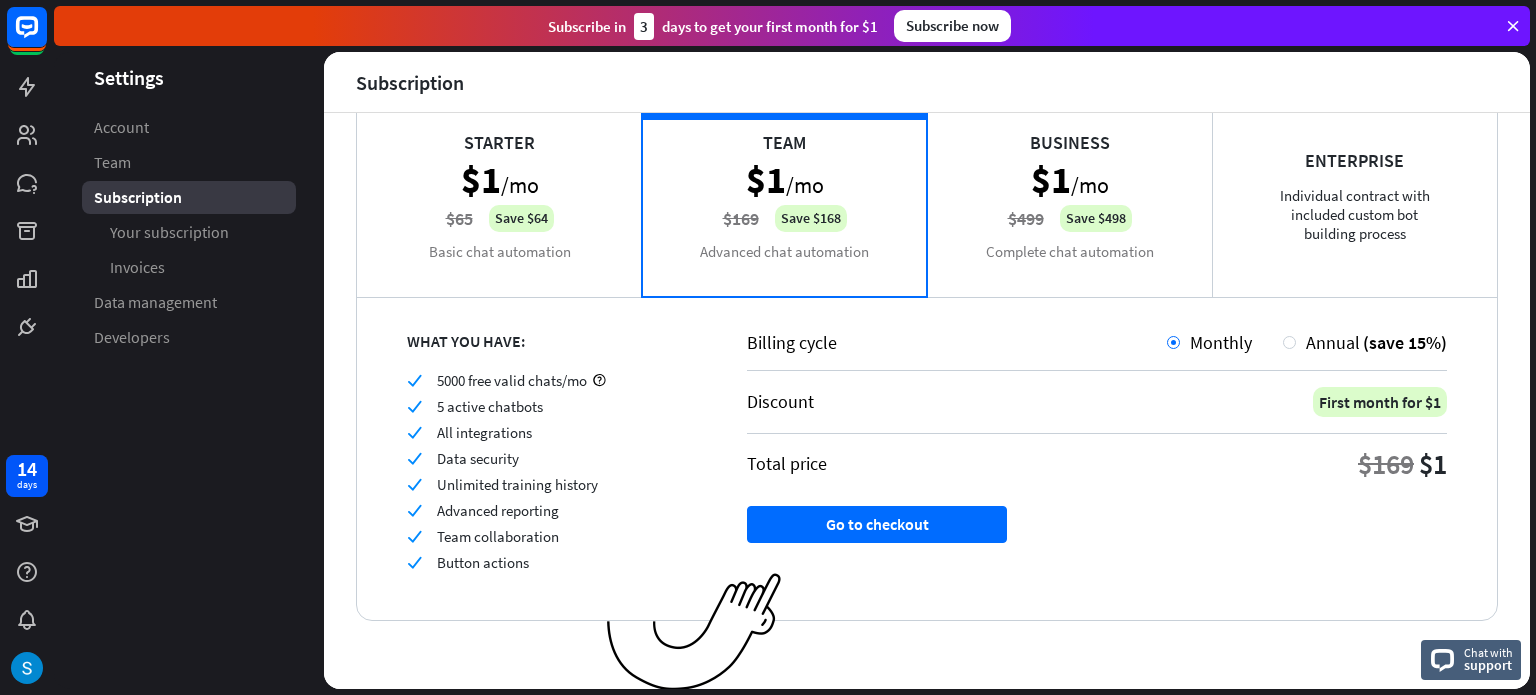 scroll, scrollTop: 0, scrollLeft: 0, axis: both 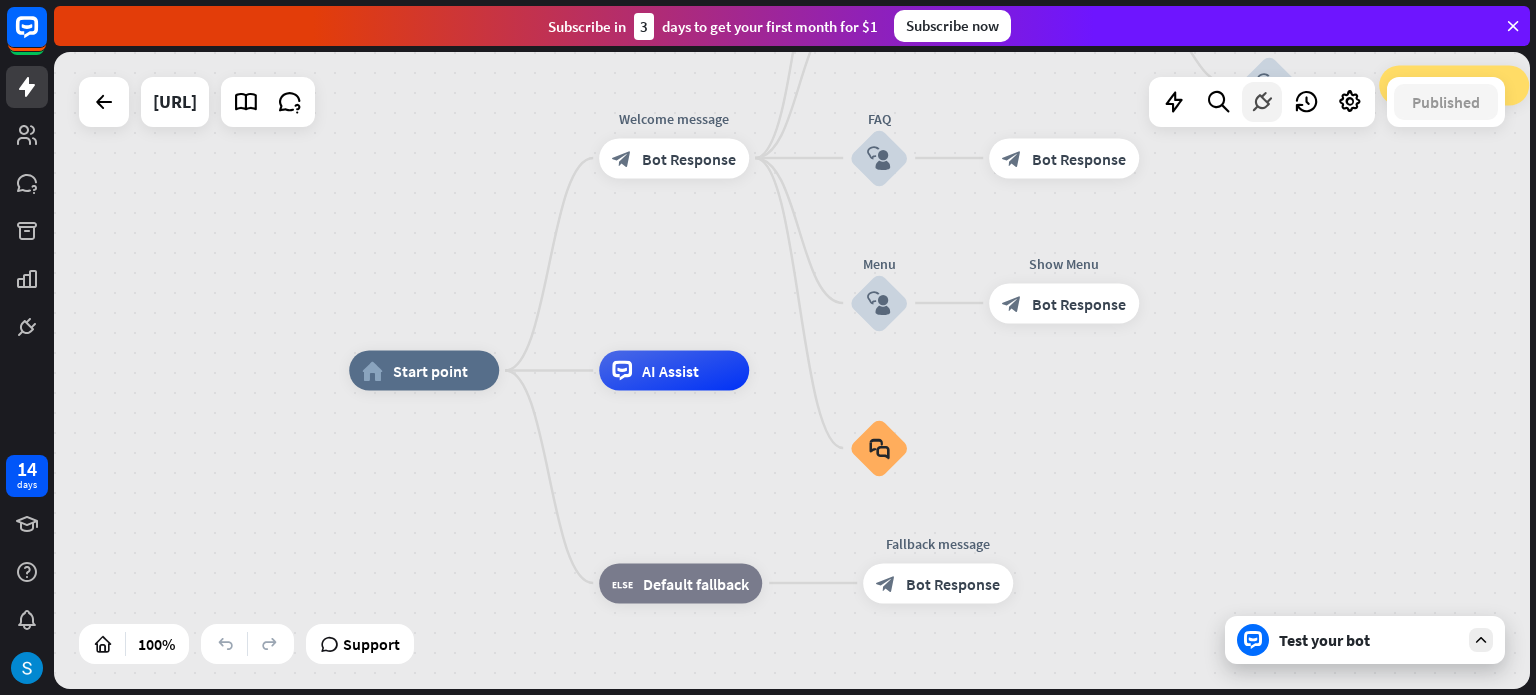 click at bounding box center (1262, 102) 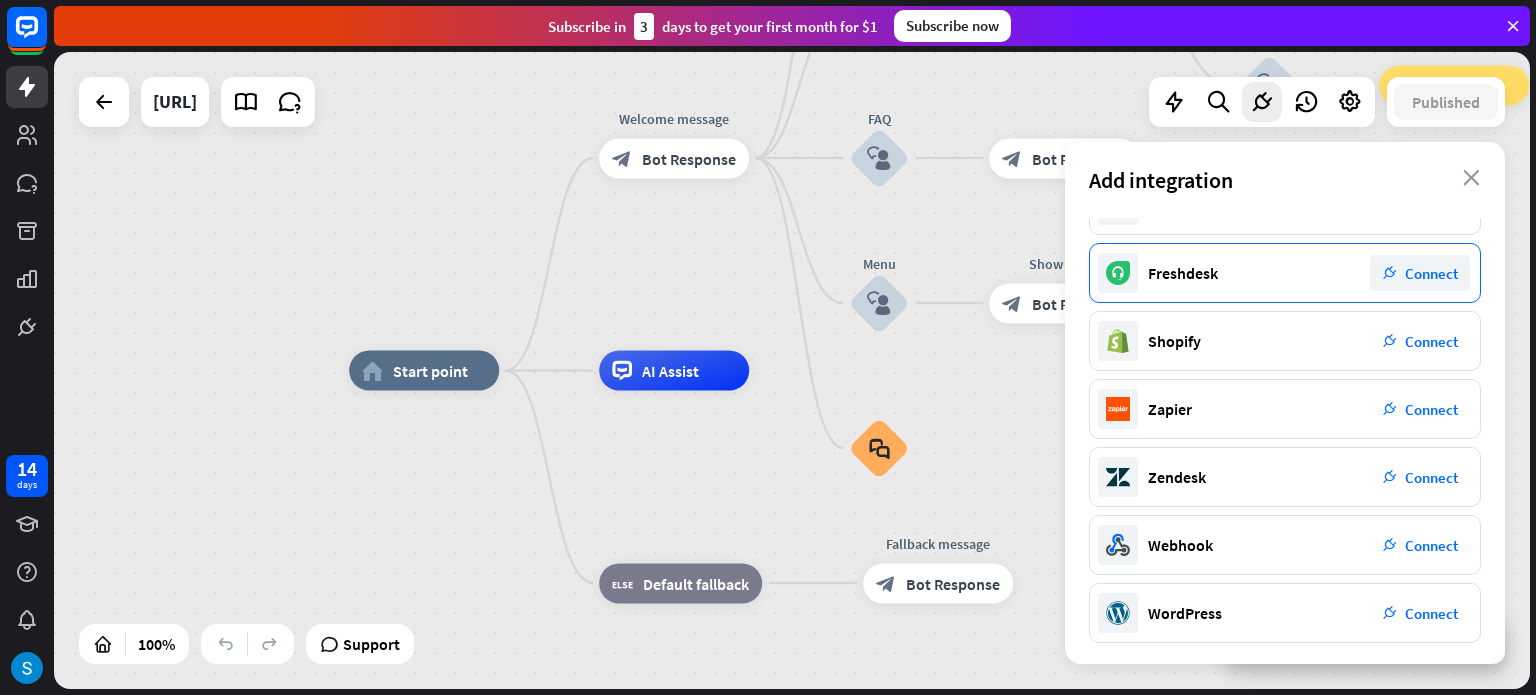scroll, scrollTop: 317, scrollLeft: 0, axis: vertical 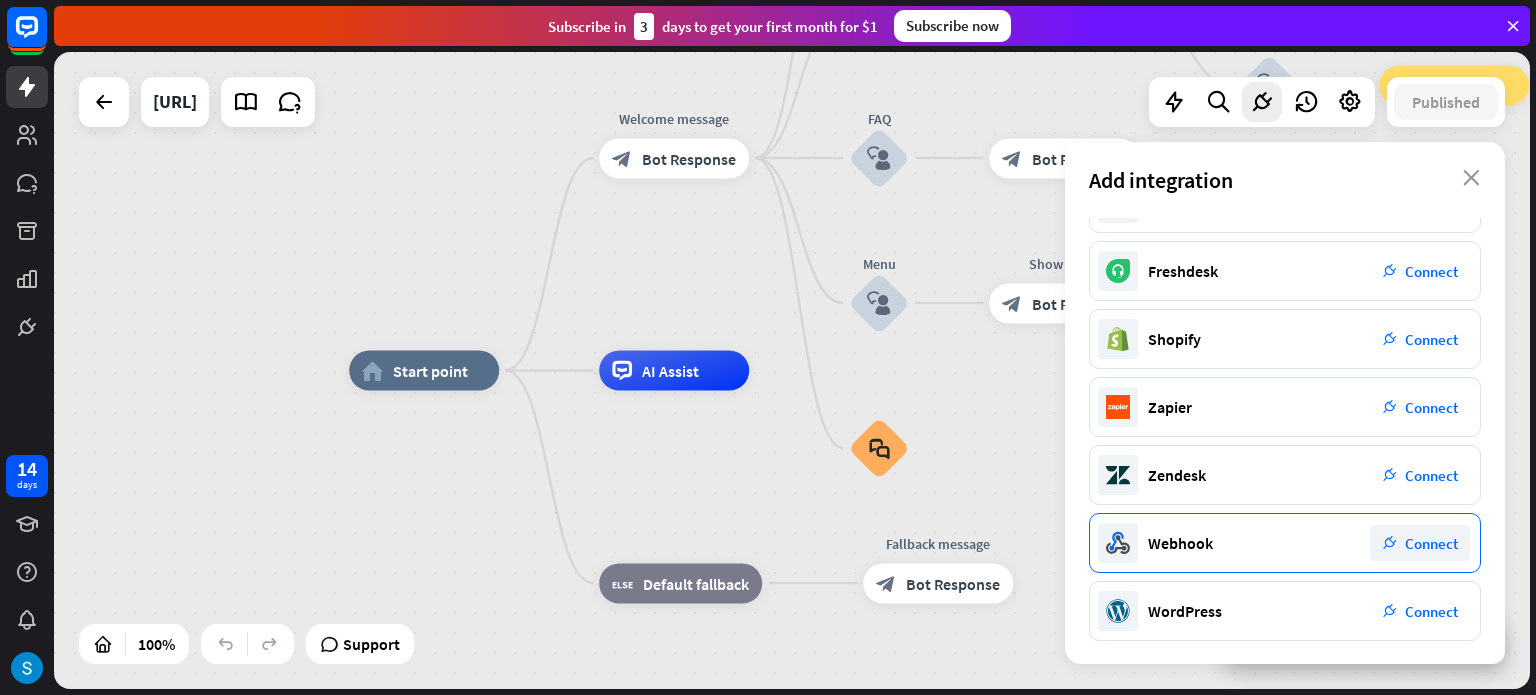 click on "plug_integration   Connect" at bounding box center (1420, 543) 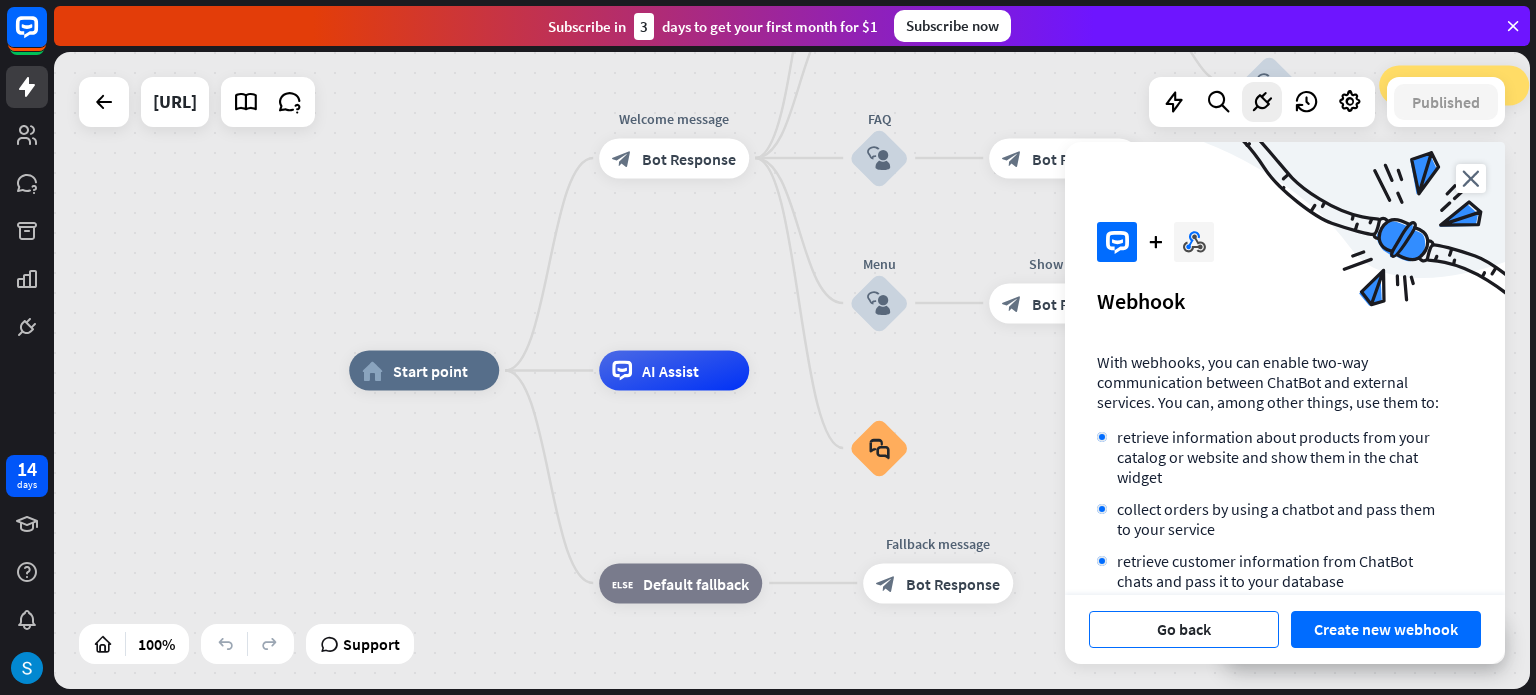 click on "Go back" at bounding box center [1184, 629] 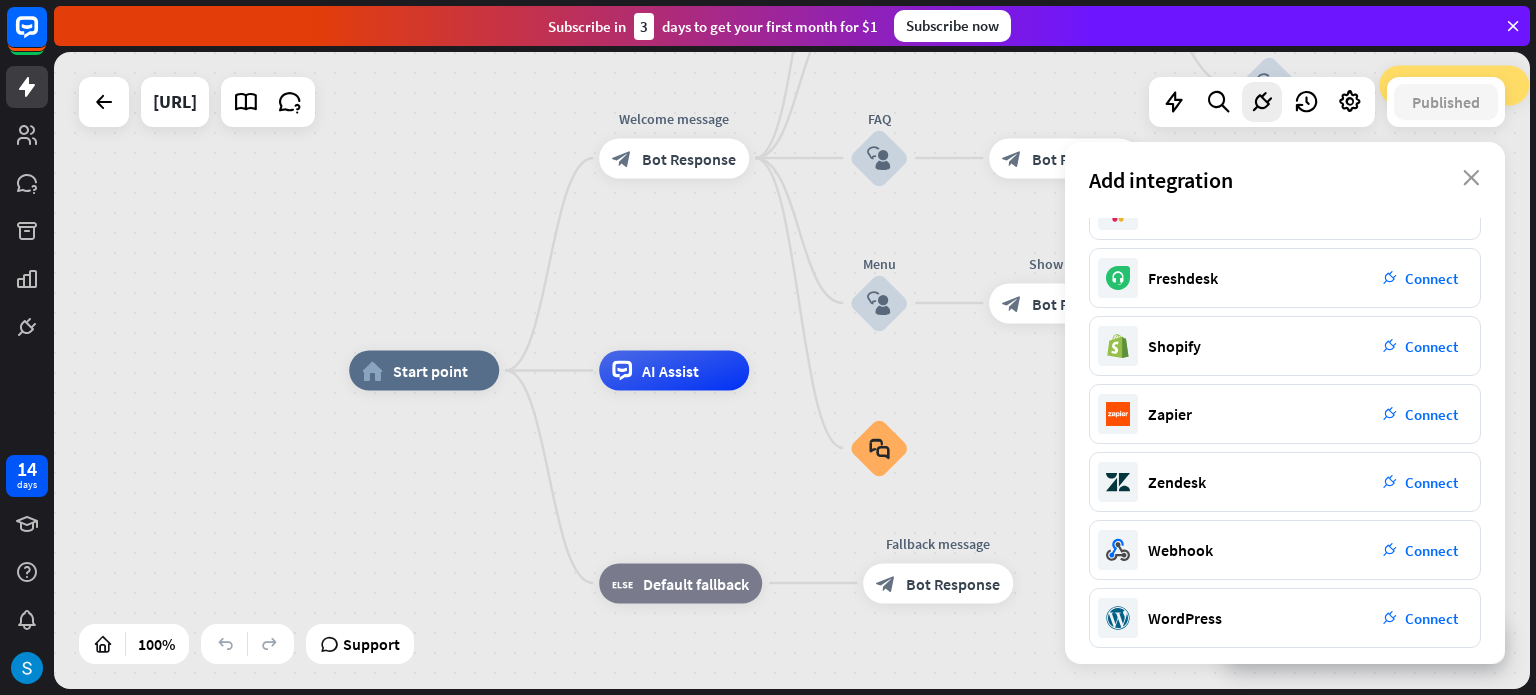 scroll, scrollTop: 317, scrollLeft: 0, axis: vertical 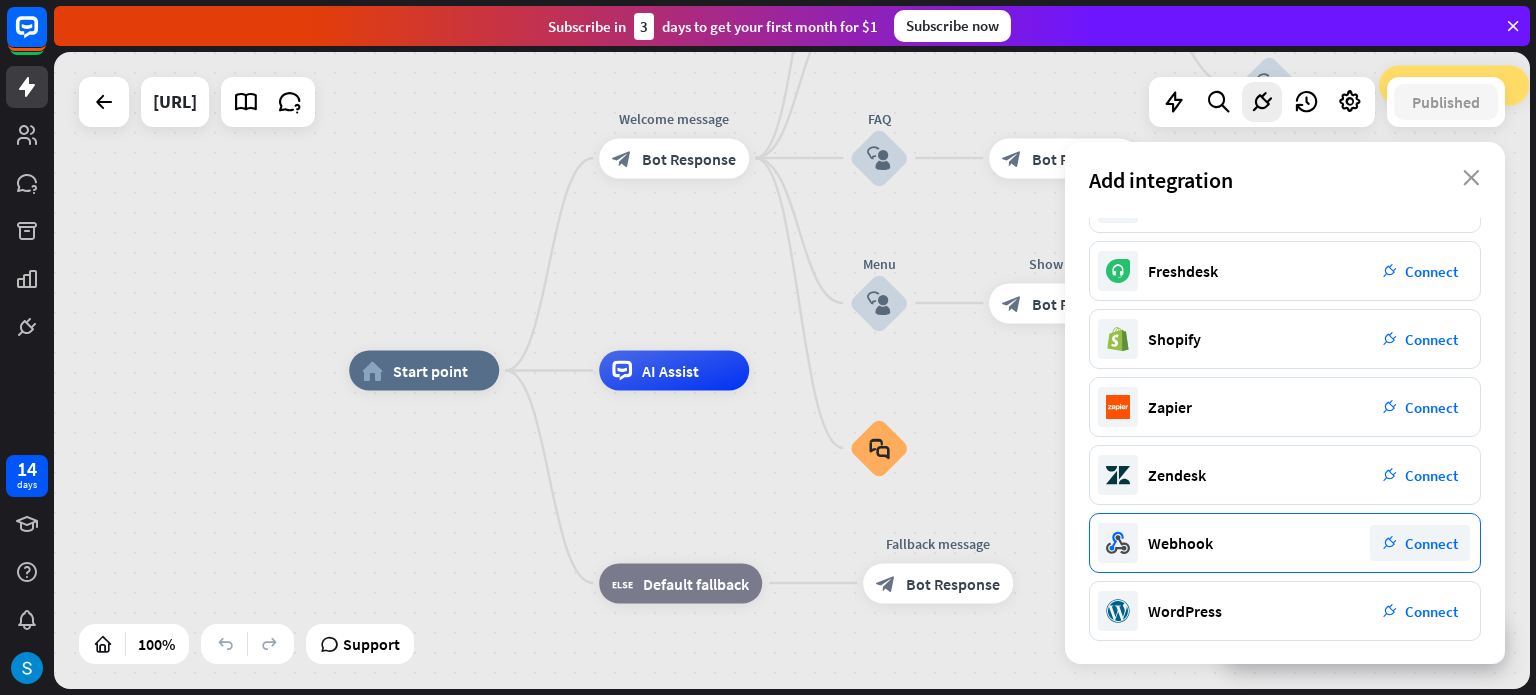 click on "plug_integration   Connect" at bounding box center (1420, 543) 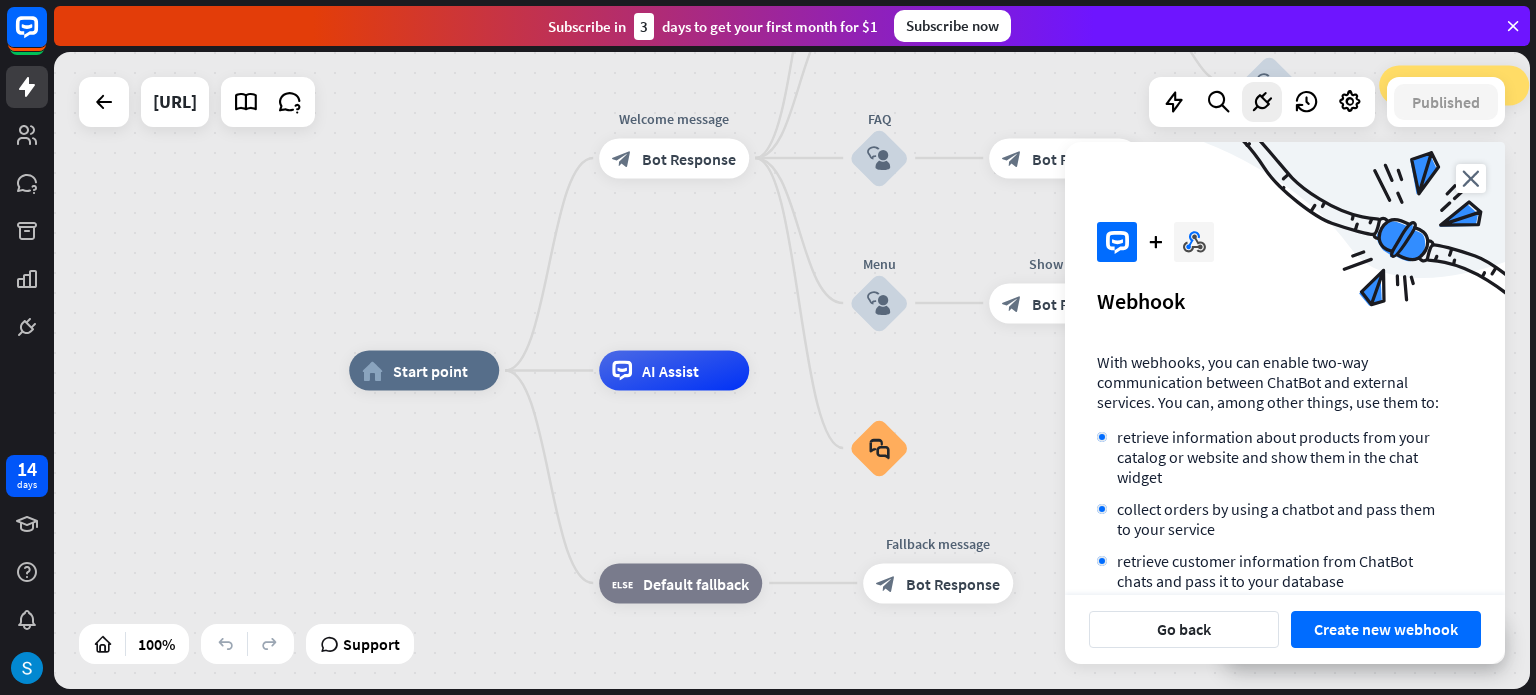 click on "home_2   Start point                 Welcome message   block_bot_response   Bot Response                 About us   block_user_input                 Provide company information   block_bot_response   Bot Response                 Back to Menu   block_user_input                 Was it helpful?   block_bot_response   Bot Response                 Yes   block_user_input                 Thank you!   block_bot_response   Bot Response                 No   block_user_input                 Back to Menu   block_goto   Go to step                 FAQ   block_user_input                   block_bot_response   Bot Response                 Menu   block_user_input                 Show Menu   block_bot_response   Bot Response                   block_faq                     AI Assist                   block_fallback   Default fallback                 Fallback message   block_bot_response   Bot Response" at bounding box center (792, 370) 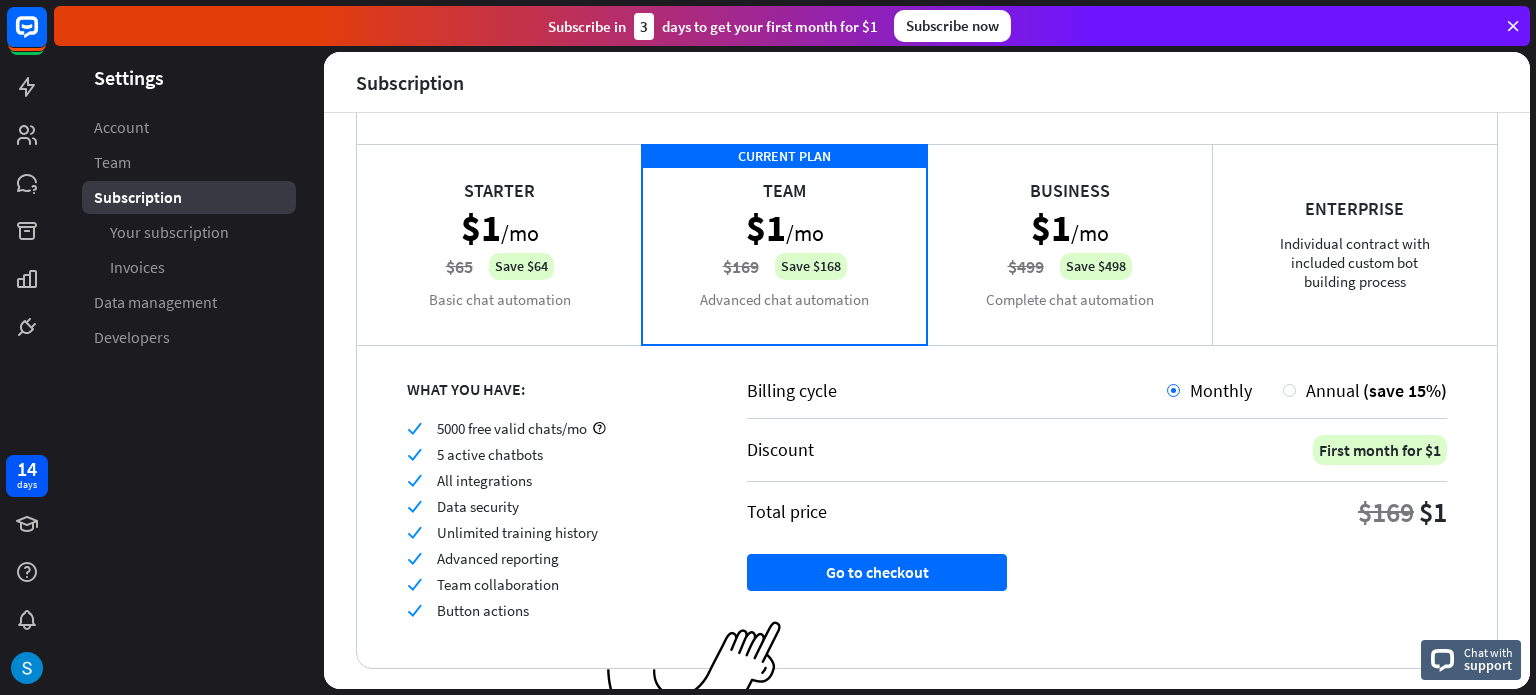 scroll, scrollTop: 148, scrollLeft: 0, axis: vertical 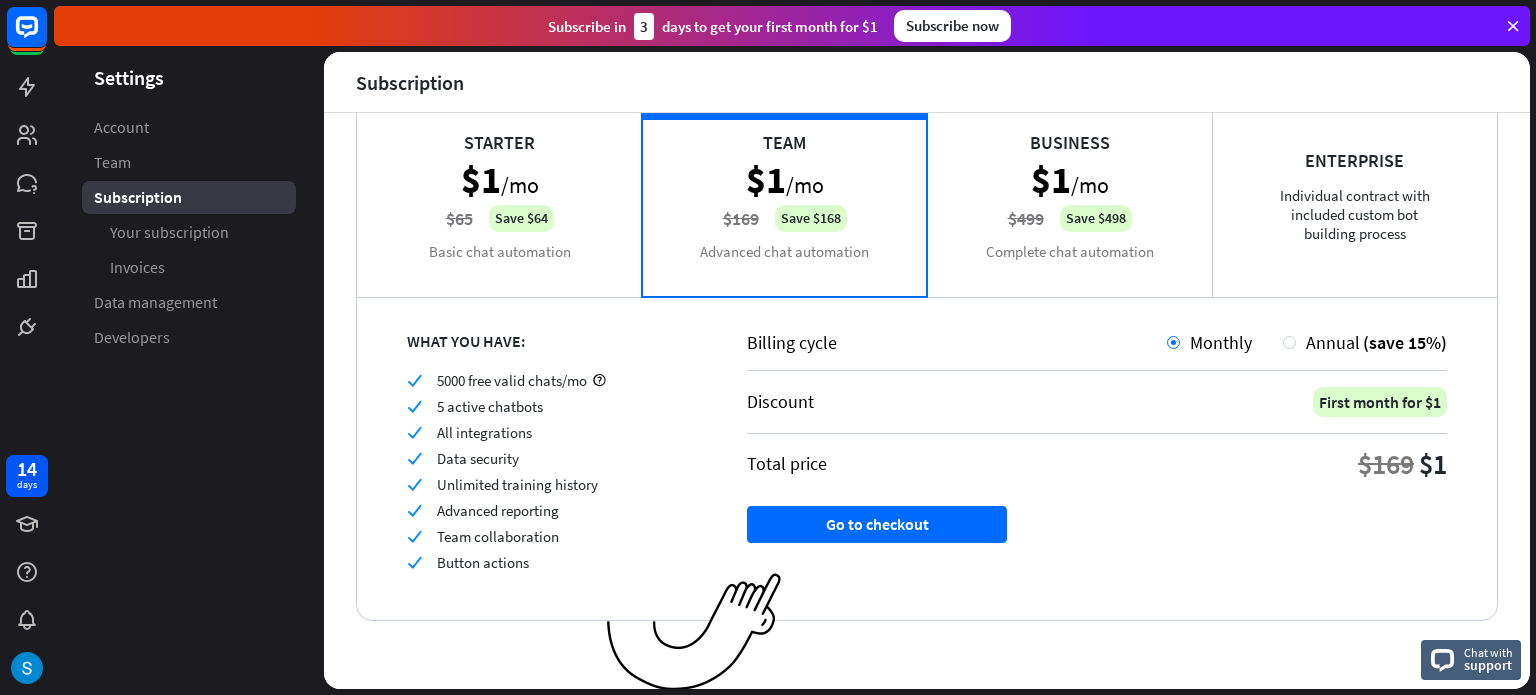 click on "Business
$1   /mo   $499   Save $498
Complete chat automation" at bounding box center [1069, 196] 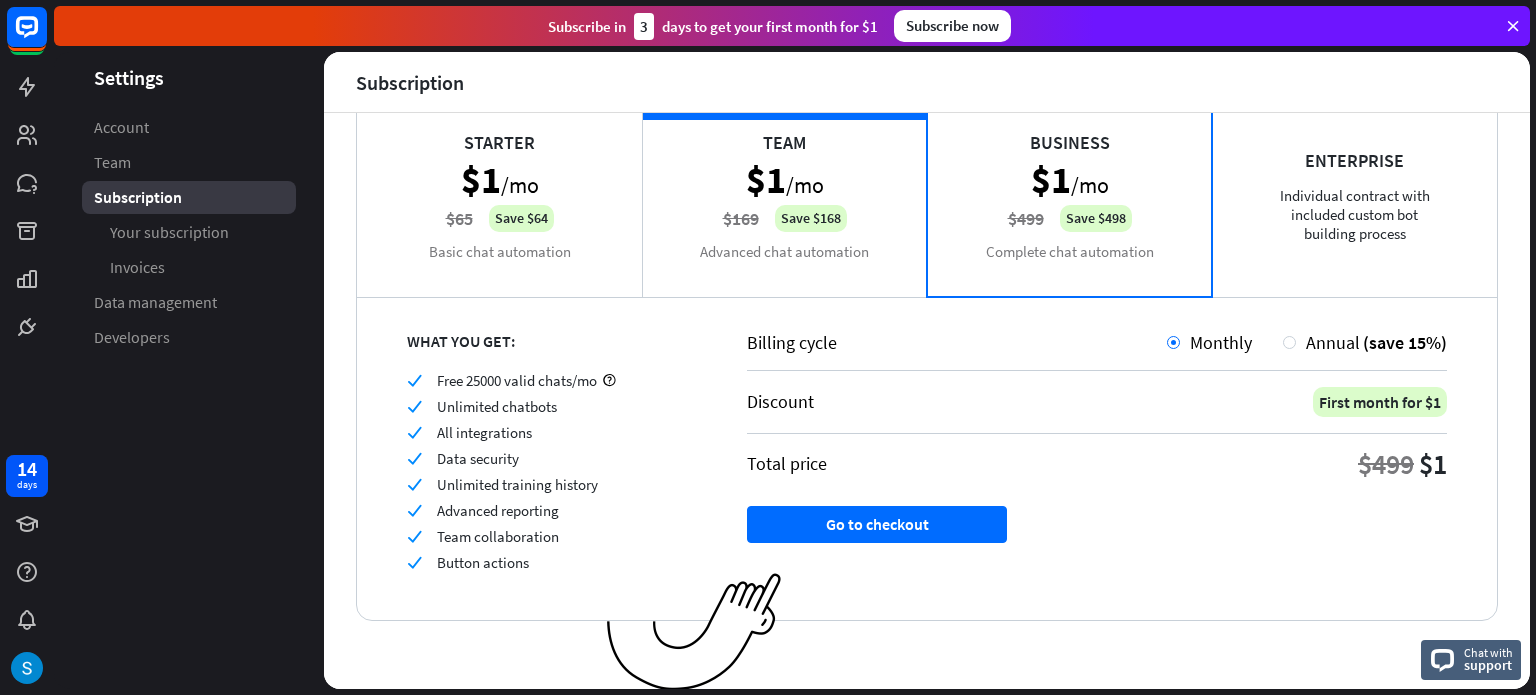drag, startPoint x: 439, startPoint y: 431, endPoint x: 559, endPoint y: 431, distance: 120 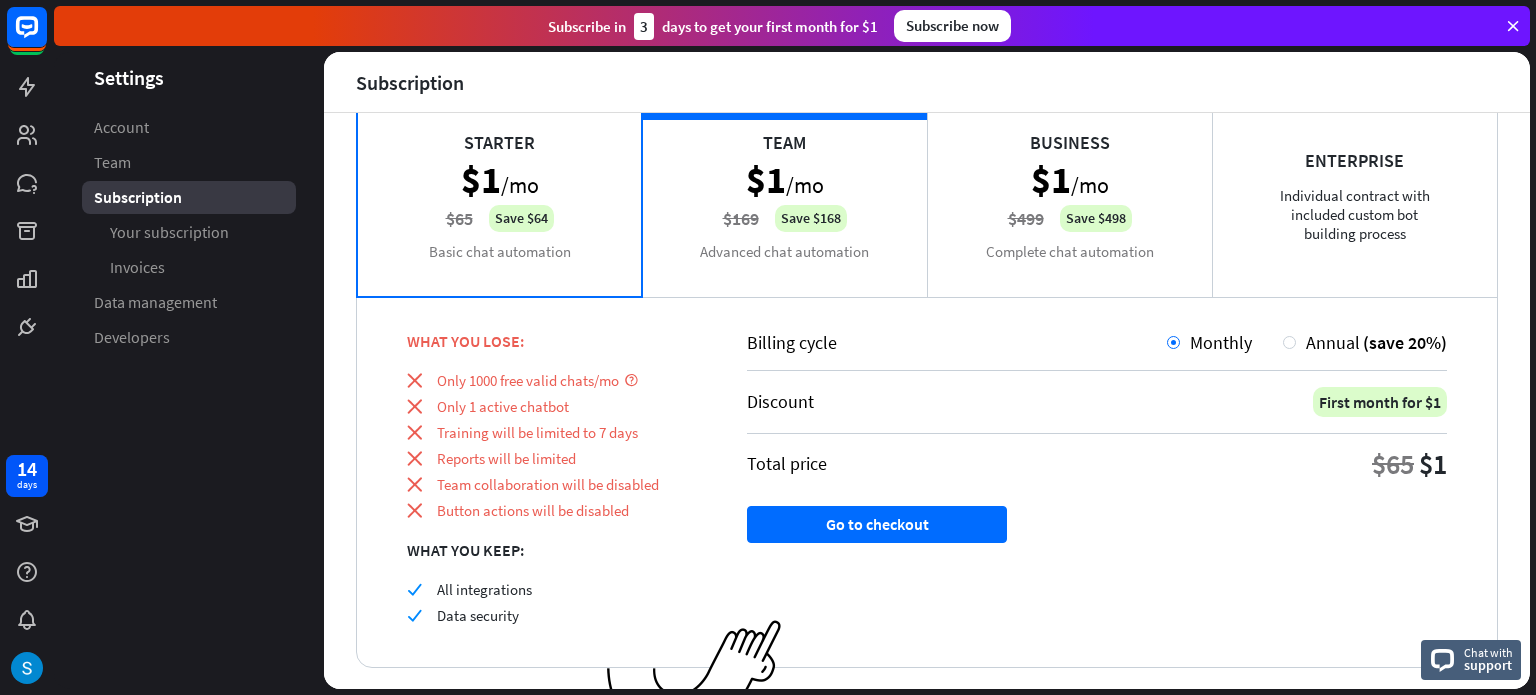 scroll, scrollTop: 0, scrollLeft: 0, axis: both 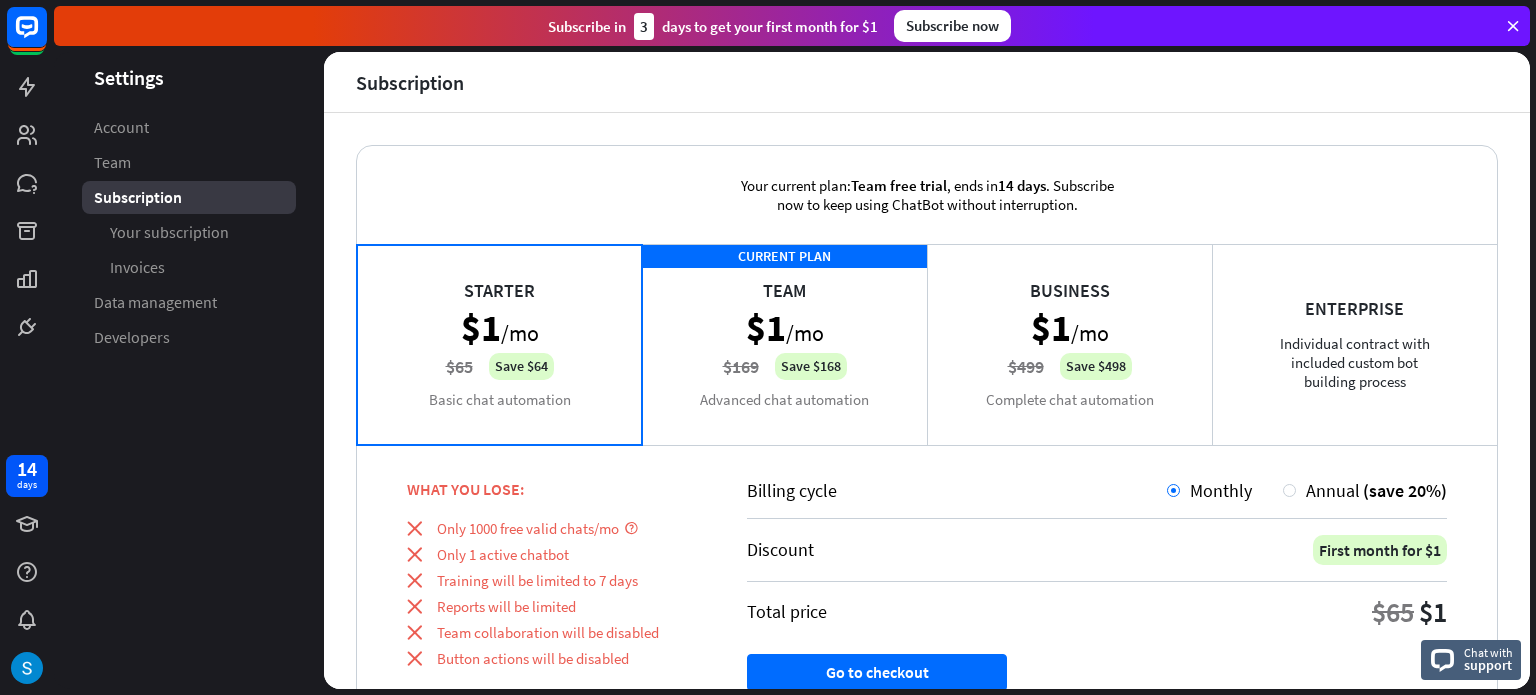 click on "CURRENT PLAN
Team
$1   /mo   $169   Save $168
Advanced chat automation" at bounding box center (784, 344) 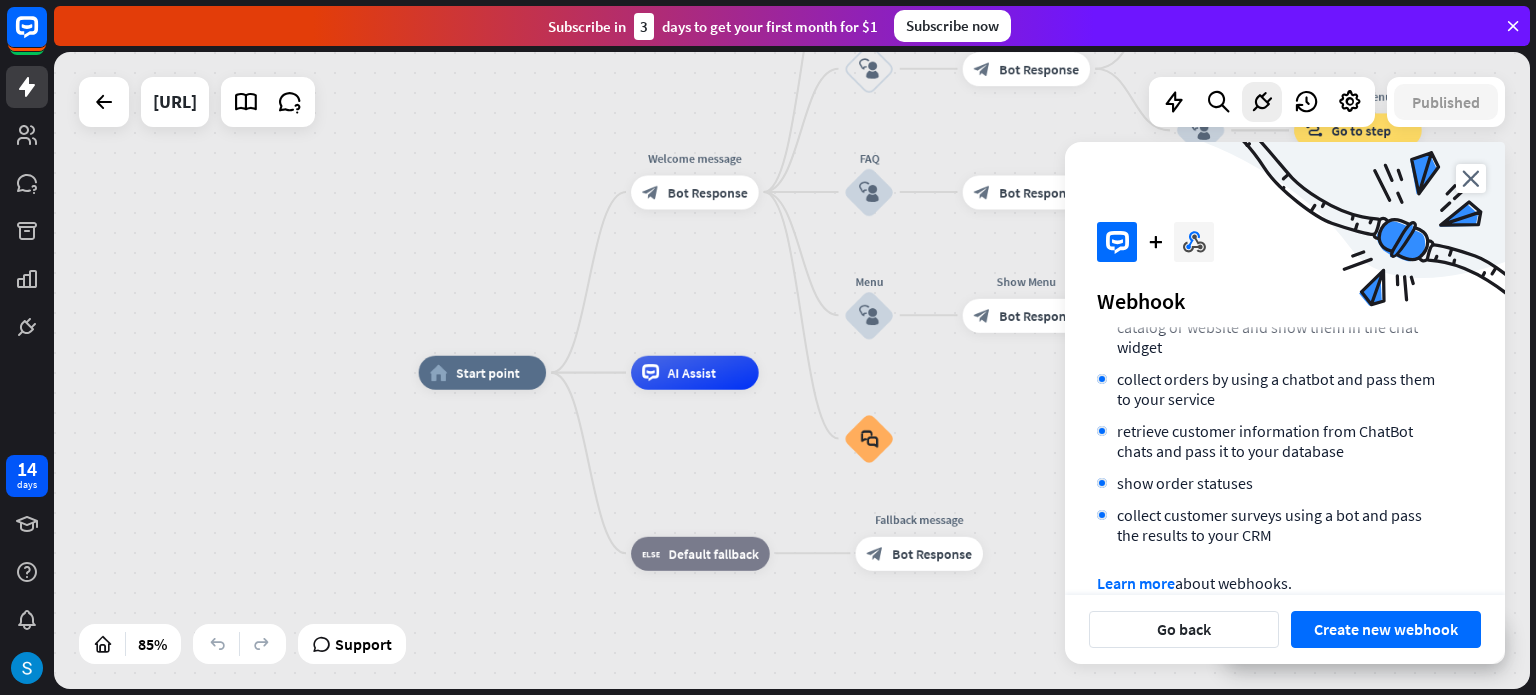 scroll, scrollTop: 168, scrollLeft: 0, axis: vertical 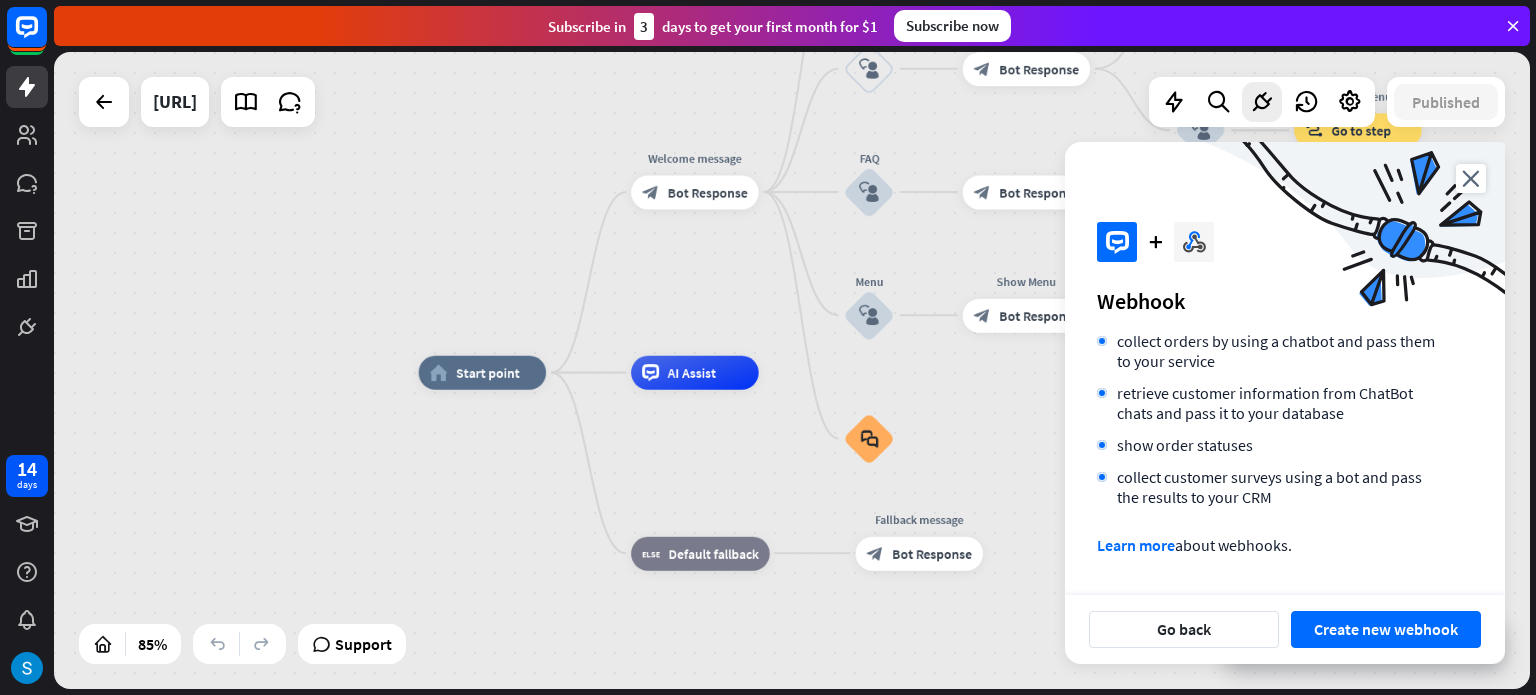 click on "home_2   Start point                 Welcome message   block_bot_response   Bot Response                 About us   block_user_input                 Provide company information   block_bot_response   Bot Response                 Back to Menu   block_user_input                 Was it helpful?   block_bot_response   Bot Response                 Yes   block_user_input                 Thank you!   block_bot_response   Bot Response                 No   block_user_input                 Back to Menu   block_goto   Go to step                 FAQ   block_user_input                   block_bot_response   Bot Response                 Menu   block_user_input                 Show Menu   block_bot_response   Bot Response                   block_faq                     AI Assist                   block_fallback   Default fallback                 Fallback message   block_bot_response   Bot Response" at bounding box center (792, 370) 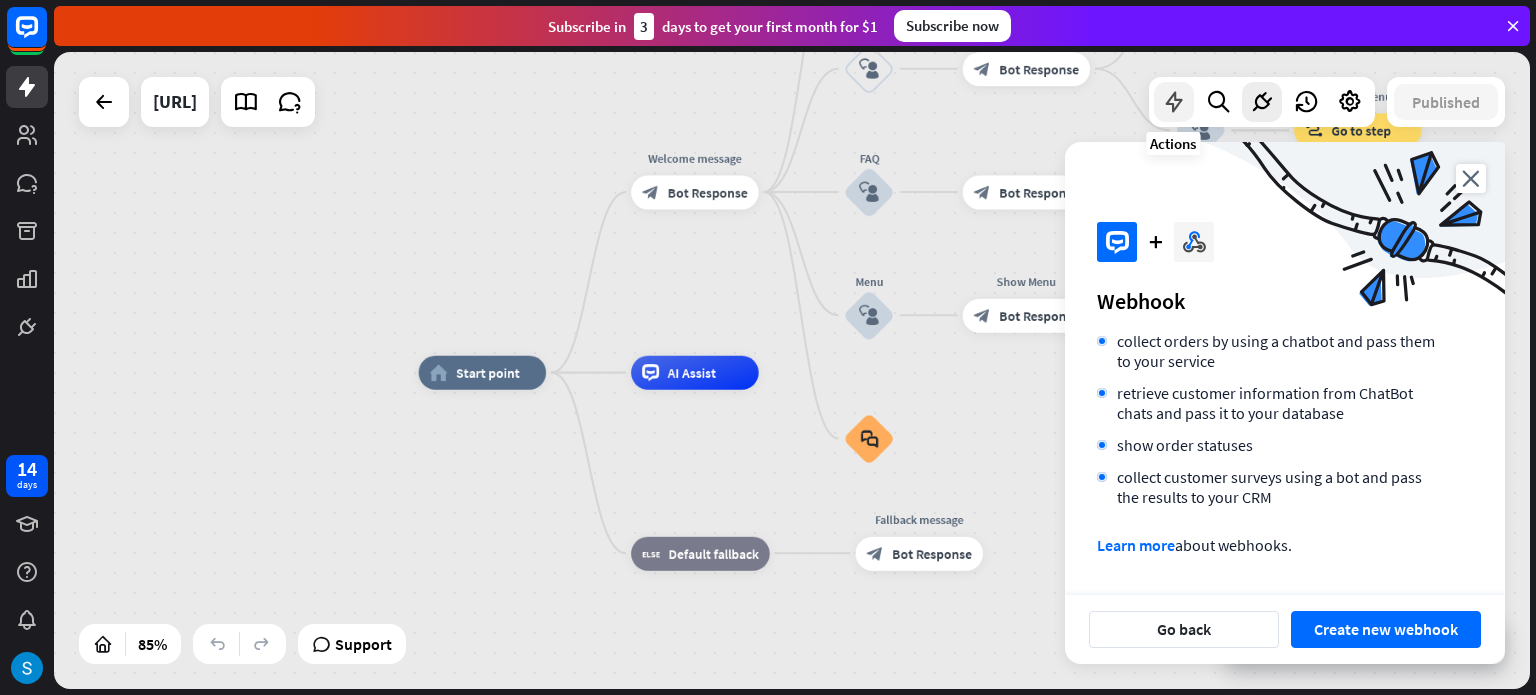 click at bounding box center [1174, 102] 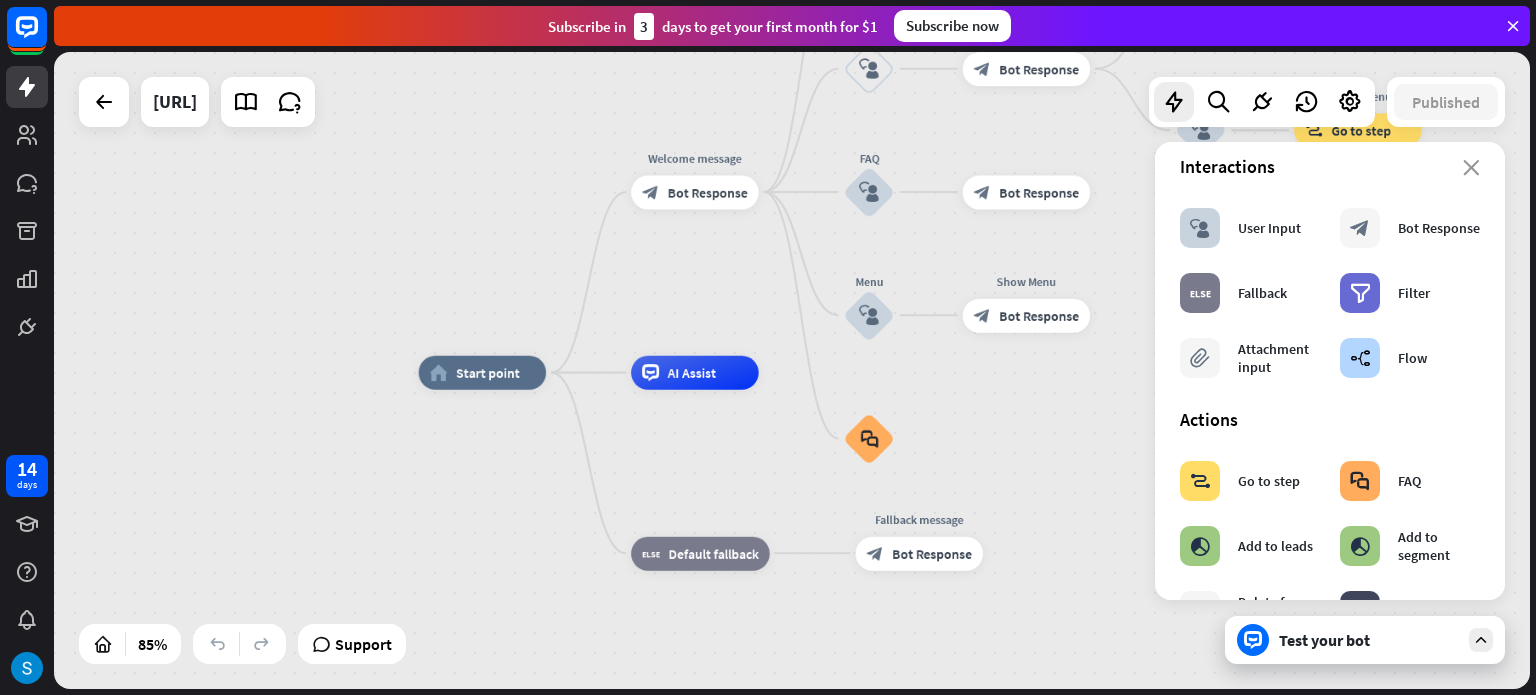 scroll, scrollTop: 0, scrollLeft: 0, axis: both 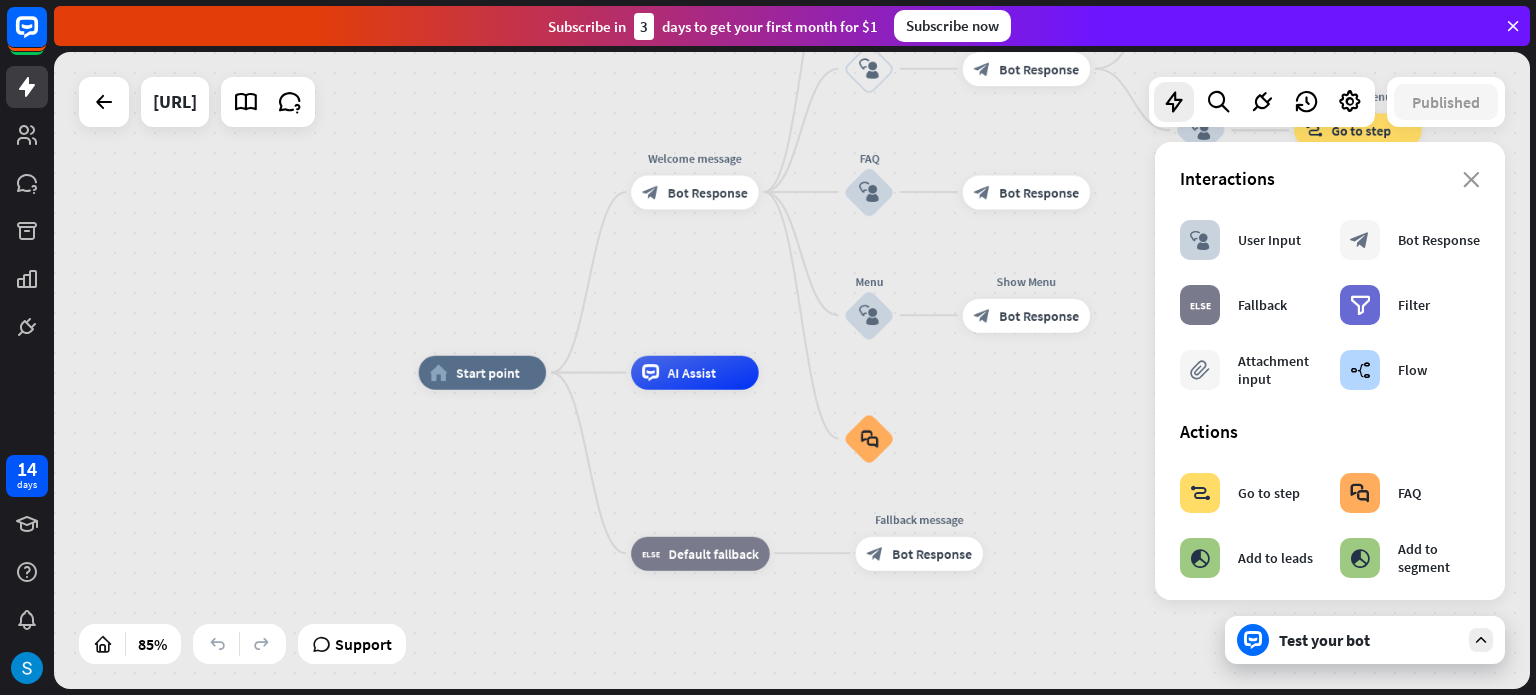 click on "close   Interactions   block_user_input   User Input block_bot_response   Bot Response block_fallback   Fallback filter   Filter block_attachment   Attachment input builder_tree   Flow Actions   block_goto   Go to step block_faq   FAQ block_add_to_segment   Add to leads block_add_to_segment   Add to segment block_delete_from_segment   Delete from segment webhooks   Webhook block_set_attribute   Set attribute block_ab_testing   A/B Test block_question   Question block_close_chat   Close chat block_backtracking   Backtracking LiveChat actions   block_livechat   Transfer chat block_livechat   Mark Goal block_livechat   Tag chat block_livechat   Send transcript Shopify actions     Show products   Product availability   Order status Shopify flows     Order status flow   Product availability flow Freshdesk actions           Create ticket         Add contact Zendesk actions         Create ticket HelpDesk actions         Create ticket" at bounding box center (1330, 371) 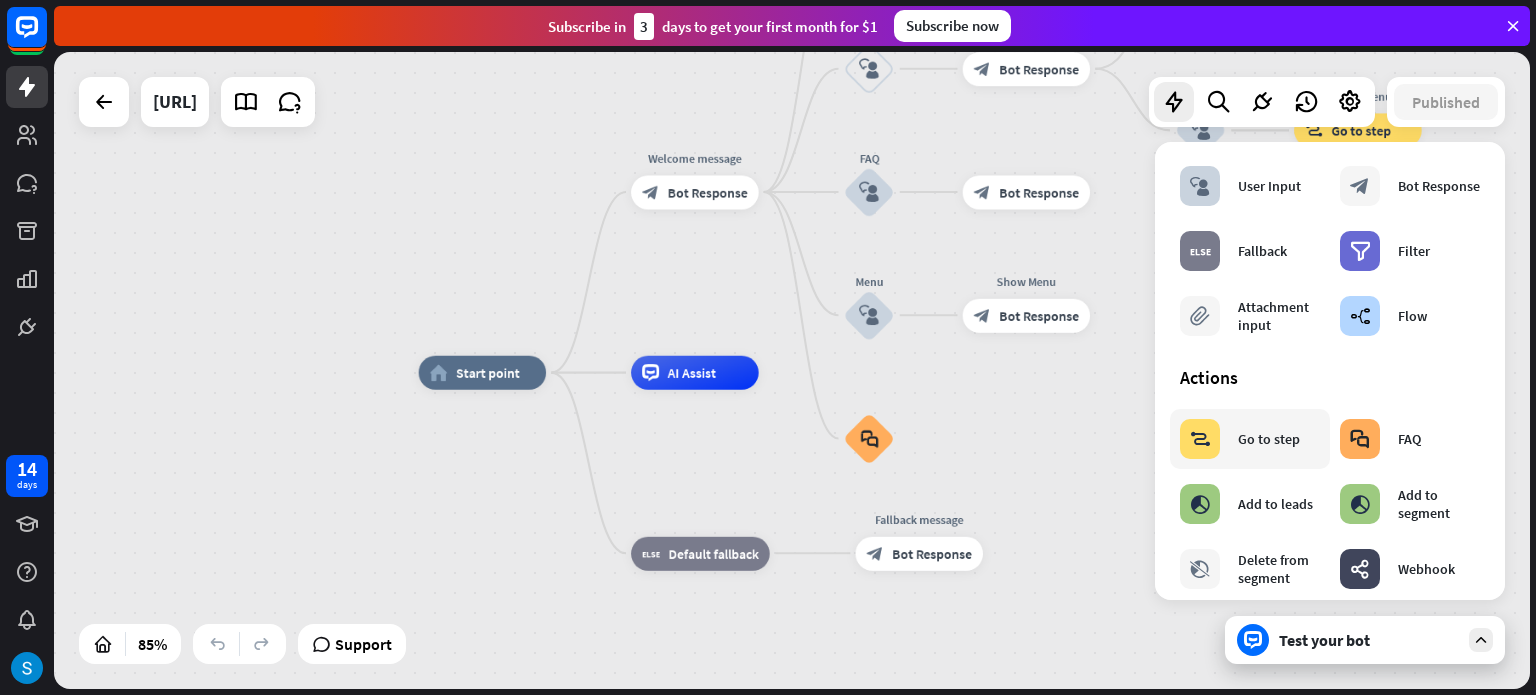 scroll, scrollTop: 100, scrollLeft: 0, axis: vertical 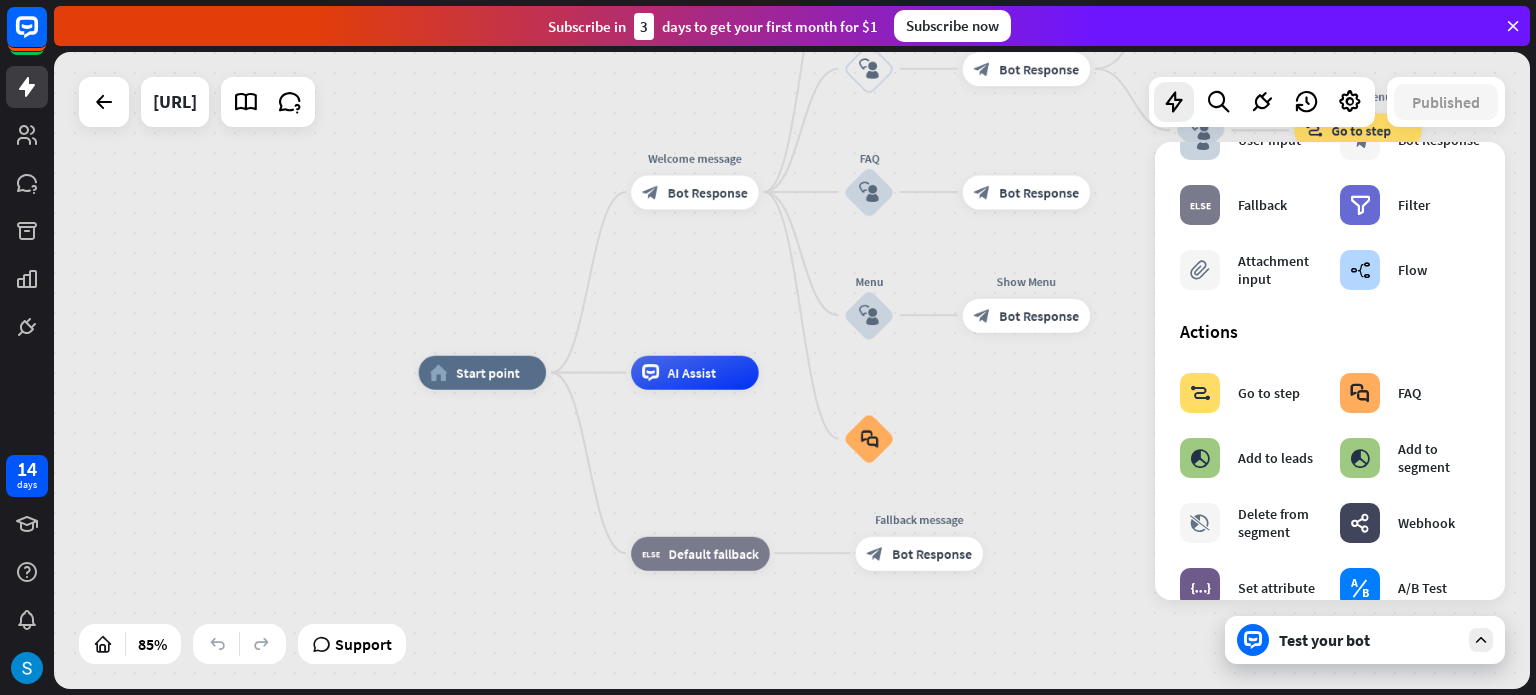 click on "home_2   Start point                 Welcome message   block_bot_response   Bot Response                 About us   block_user_input                 Provide company information   block_bot_response   Bot Response                 Back to Menu   block_user_input                 Was it helpful?   block_bot_response   Bot Response                 Yes   block_user_input                 Thank you!   block_bot_response   Bot Response                 No   block_user_input                 Back to Menu   block_goto   Go to step                 FAQ   block_user_input                   block_bot_response   Bot Response                 Menu   block_user_input                 Show Menu   block_bot_response   Bot Response                   block_faq                     AI Assist                   block_fallback   Default fallback                 Fallback message   block_bot_response   Bot Response" at bounding box center (1046, 643) 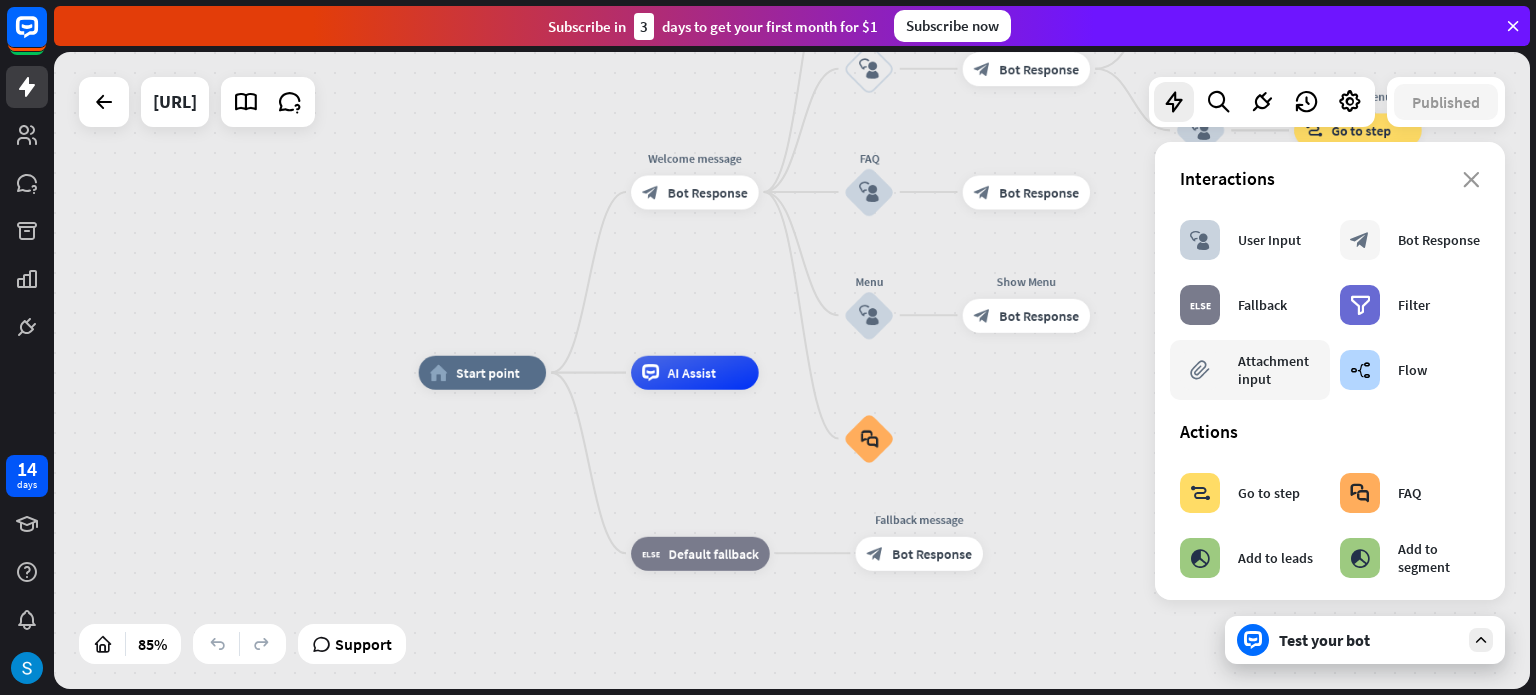 scroll, scrollTop: 0, scrollLeft: 0, axis: both 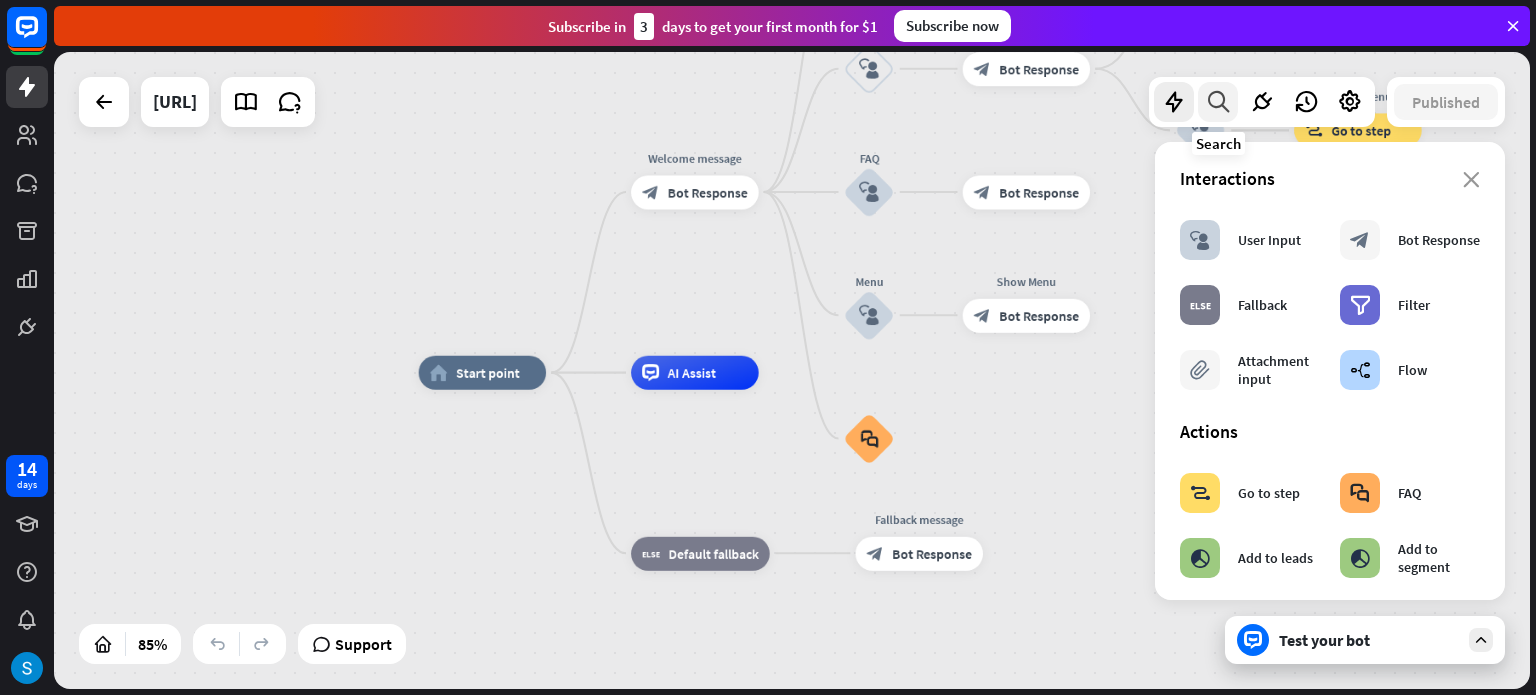 click at bounding box center [1218, 102] 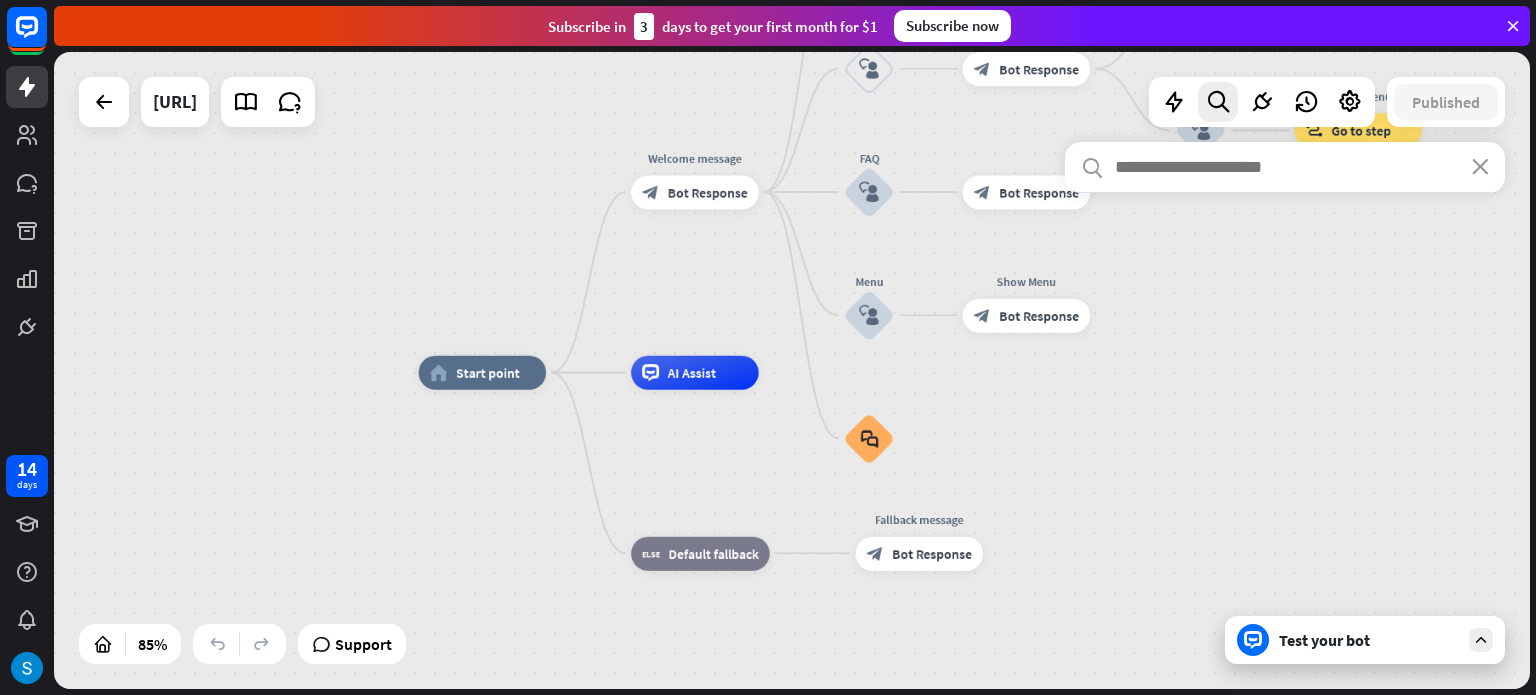 click on "search   close" at bounding box center (1285, 403) 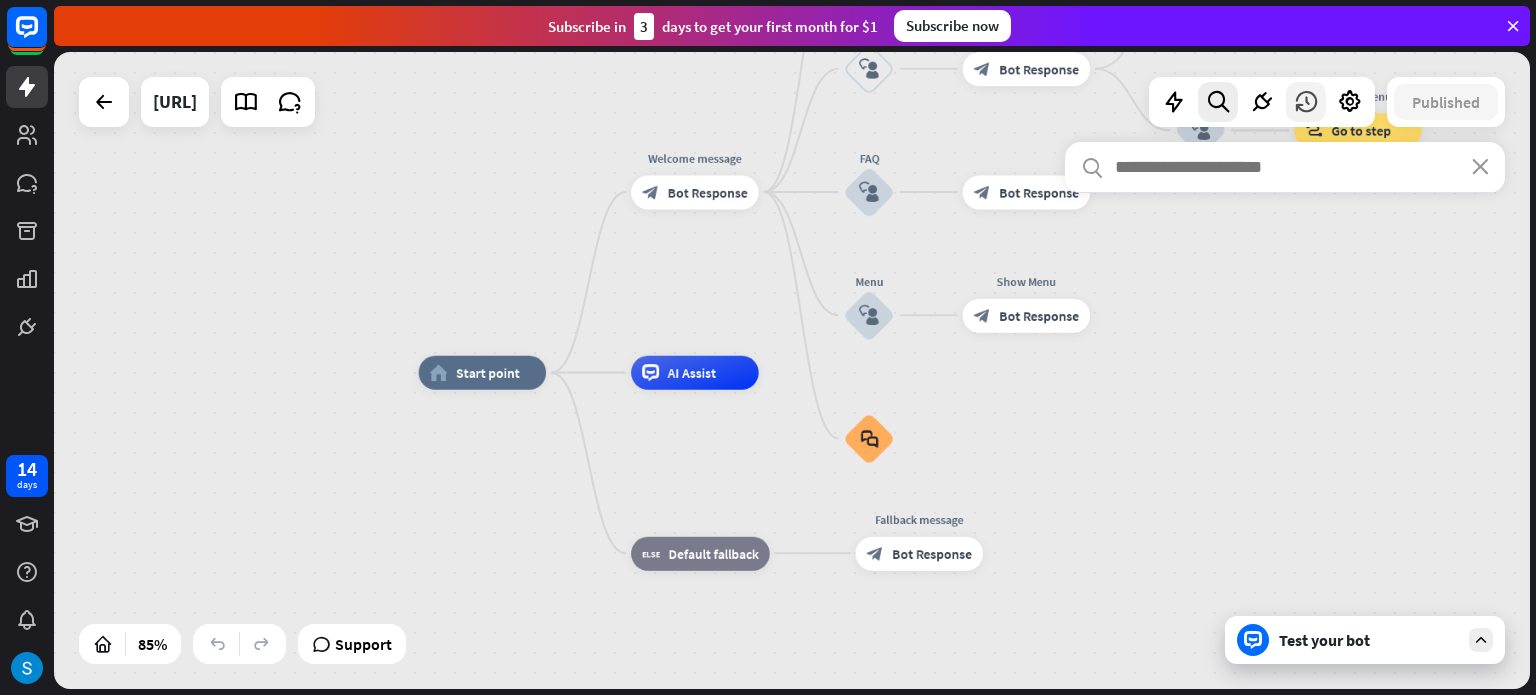 click at bounding box center (1306, 102) 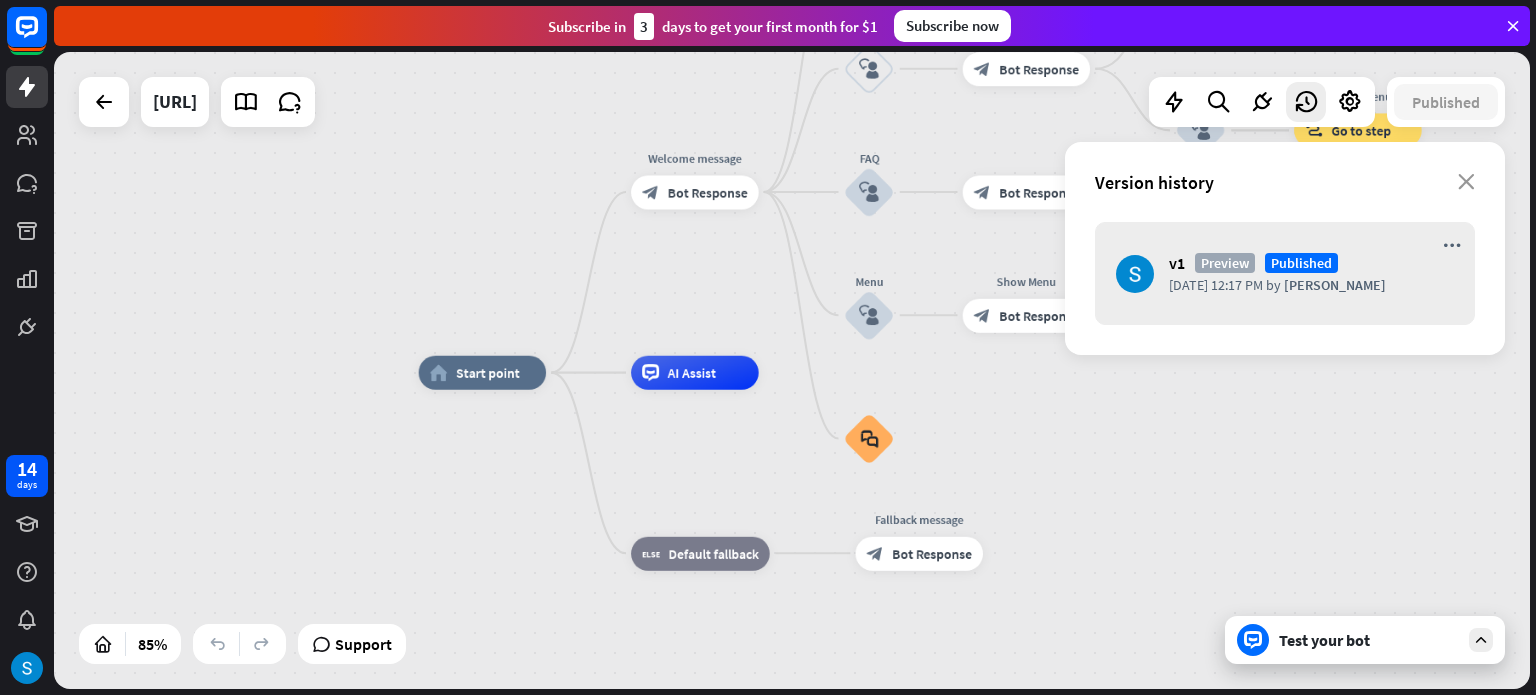 click on "home_2   Start point                 Welcome message   block_bot_response   Bot Response                 About us   block_user_input                 Provide company information   block_bot_response   Bot Response                 Back to Menu   block_user_input                 Was it helpful?   block_bot_response   Bot Response                 Yes   block_user_input                 Thank you!   block_bot_response   Bot Response                 No   block_user_input                 Back to Menu   block_goto   Go to step                 FAQ   block_user_input                   block_bot_response   Bot Response                 Menu   block_user_input                 Show Menu   block_bot_response   Bot Response                   block_faq                     AI Assist                   block_fallback   Default fallback                 Fallback message   block_bot_response   Bot Response" at bounding box center [1046, 643] 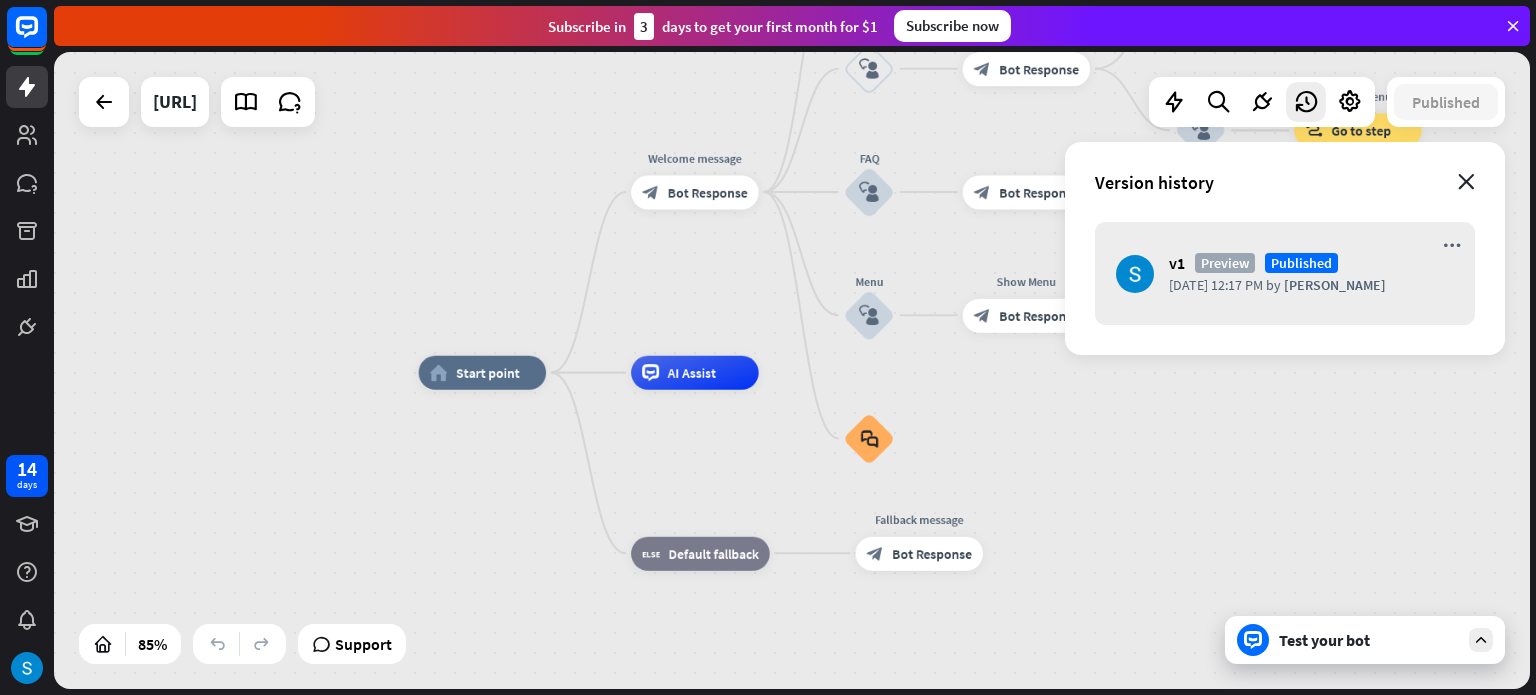 click on "close" at bounding box center (1466, 182) 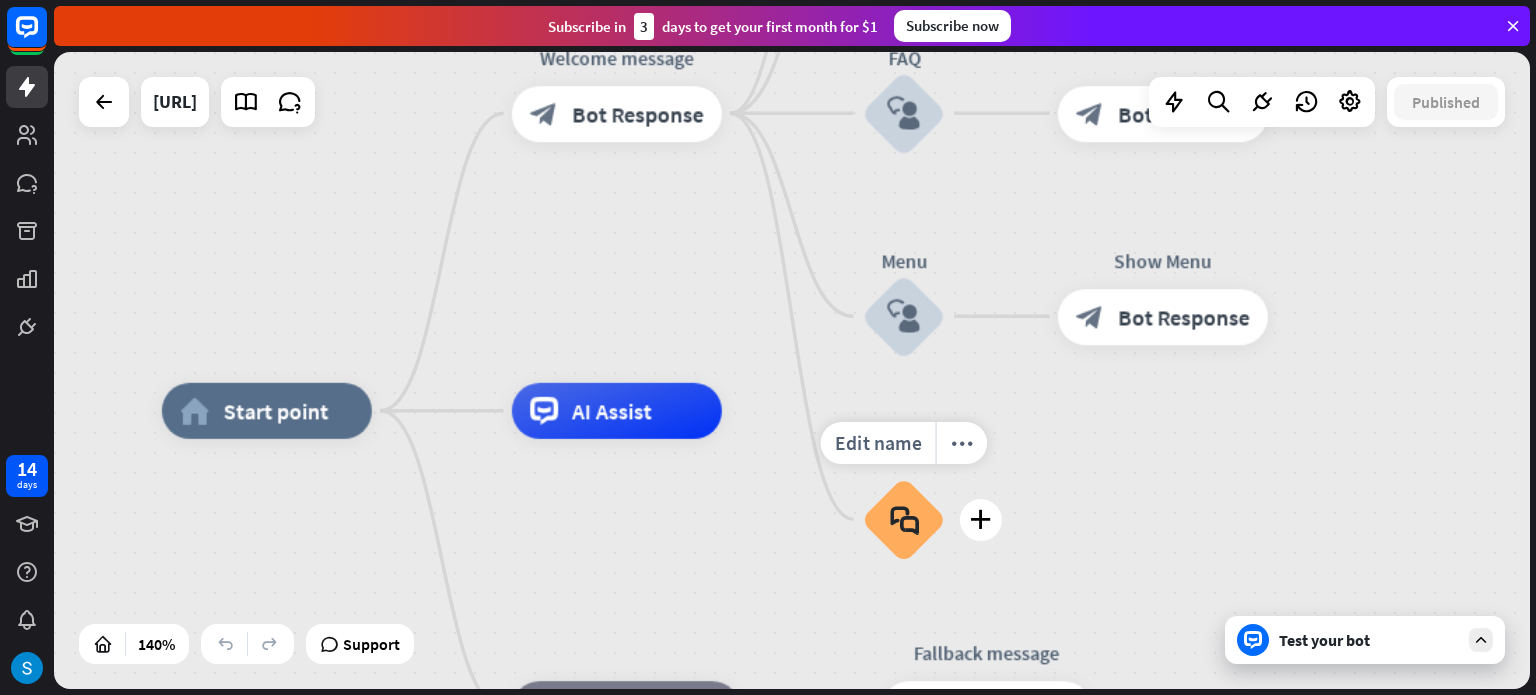 drag, startPoint x: 853, startPoint y: 355, endPoint x: 876, endPoint y: 519, distance: 165.60495 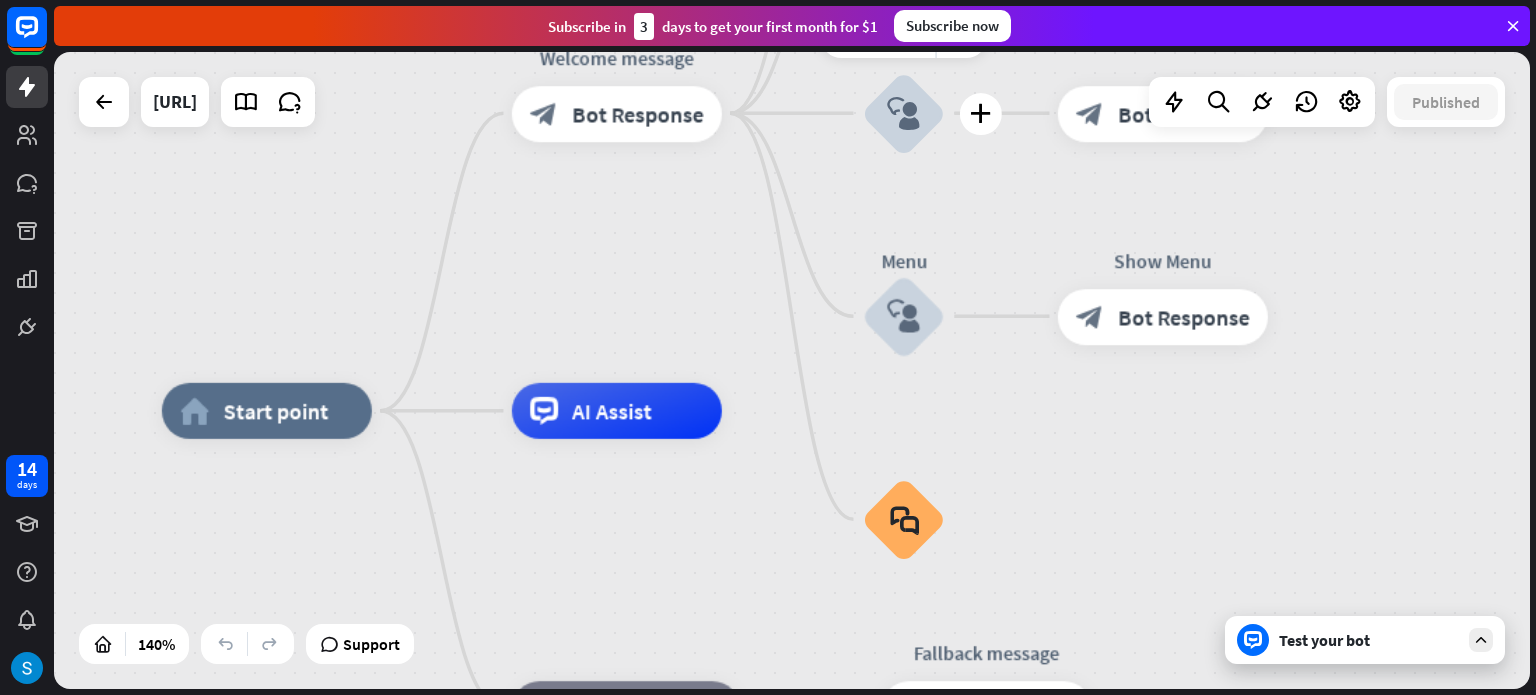 click on "block_user_input" at bounding box center (904, 114) 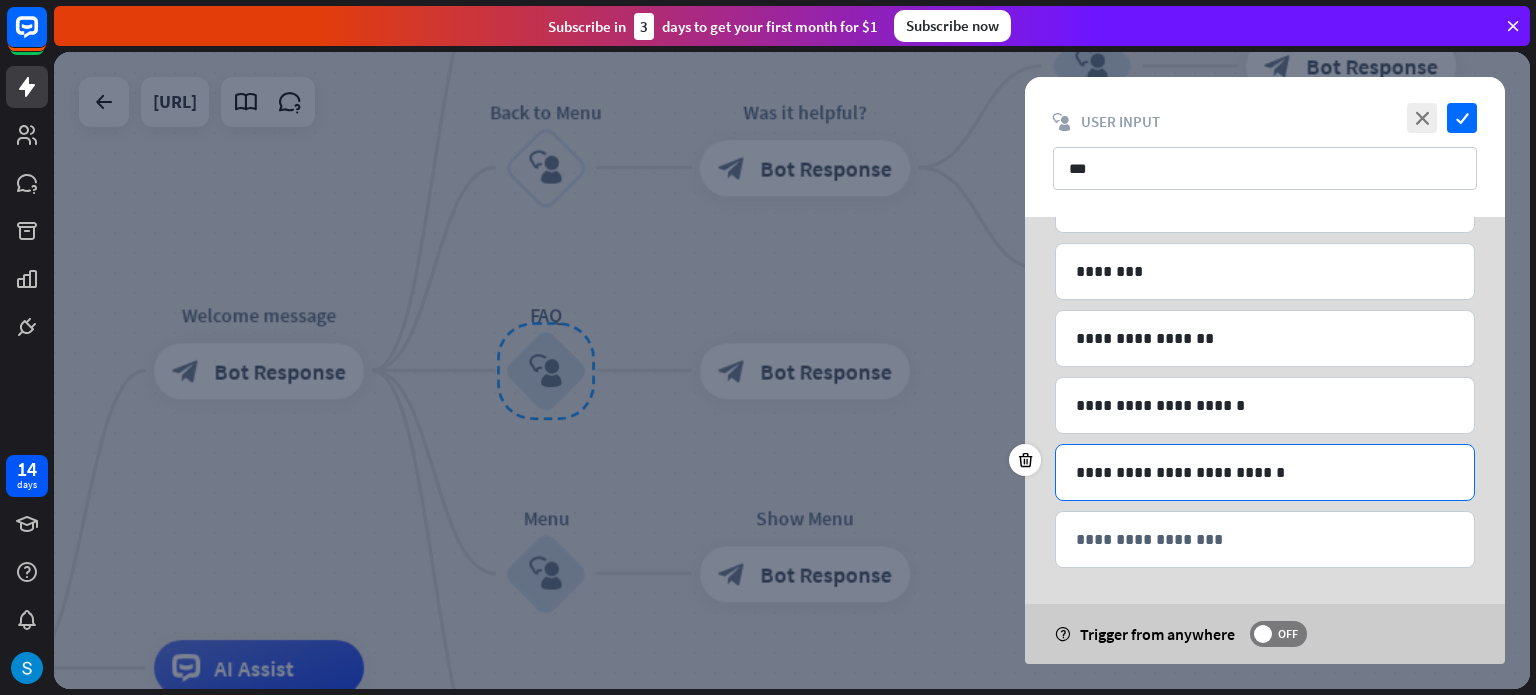 scroll, scrollTop: 0, scrollLeft: 0, axis: both 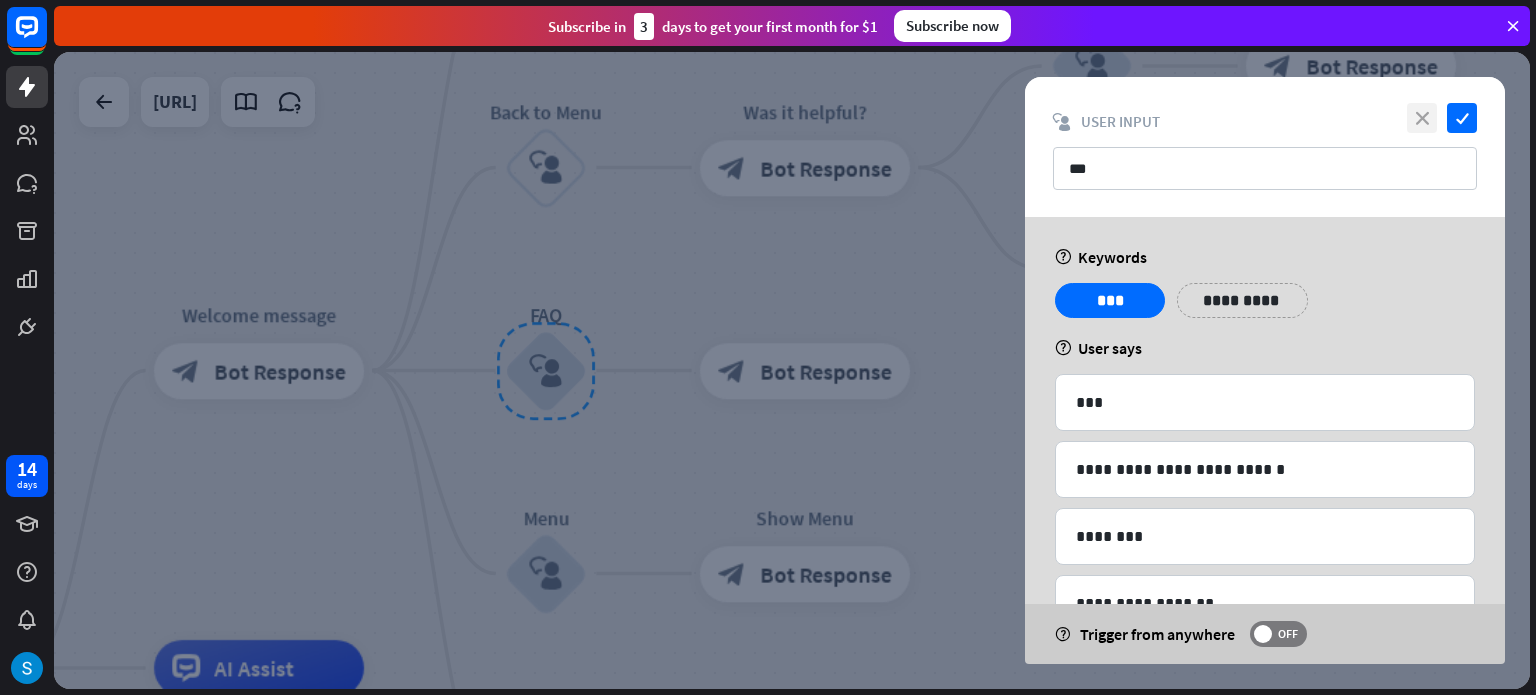 click on "close" at bounding box center (1422, 118) 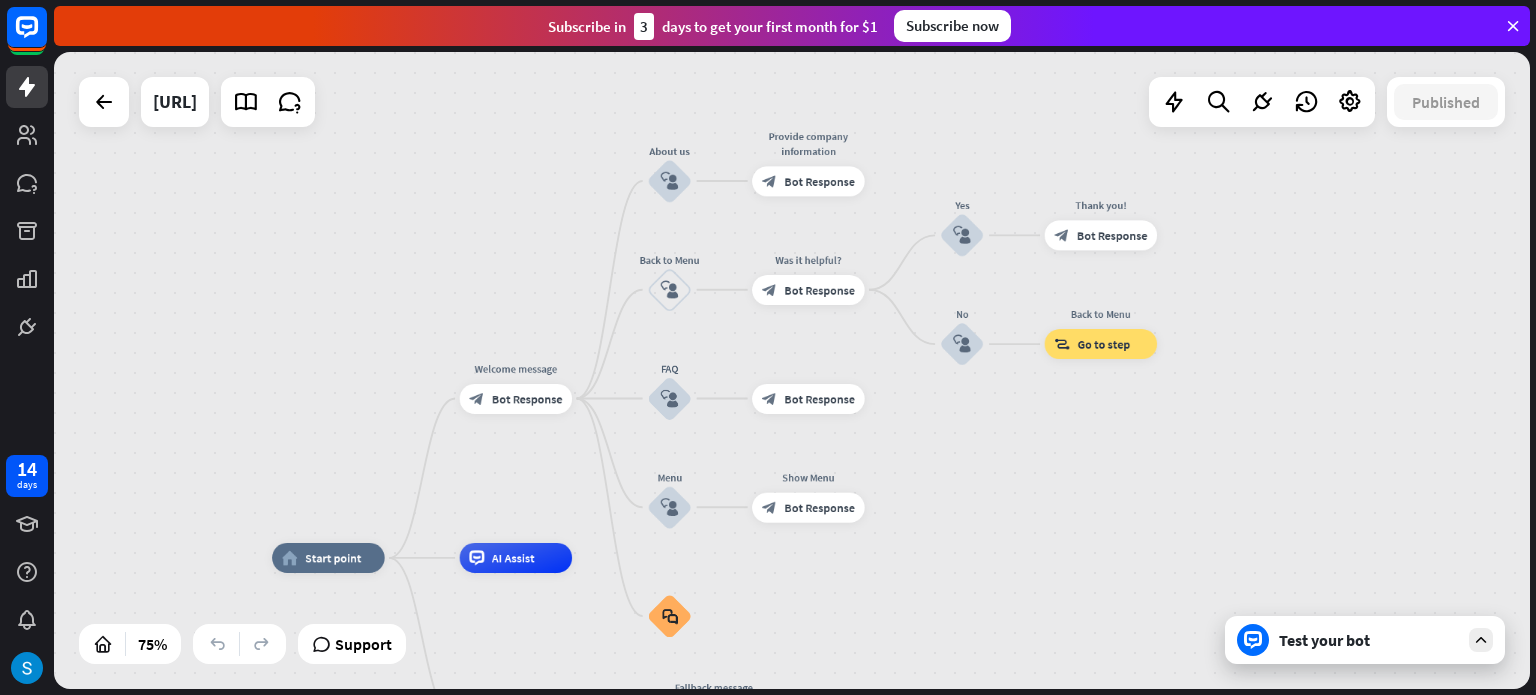 drag, startPoint x: 588, startPoint y: 627, endPoint x: 584, endPoint y: 511, distance: 116.06895 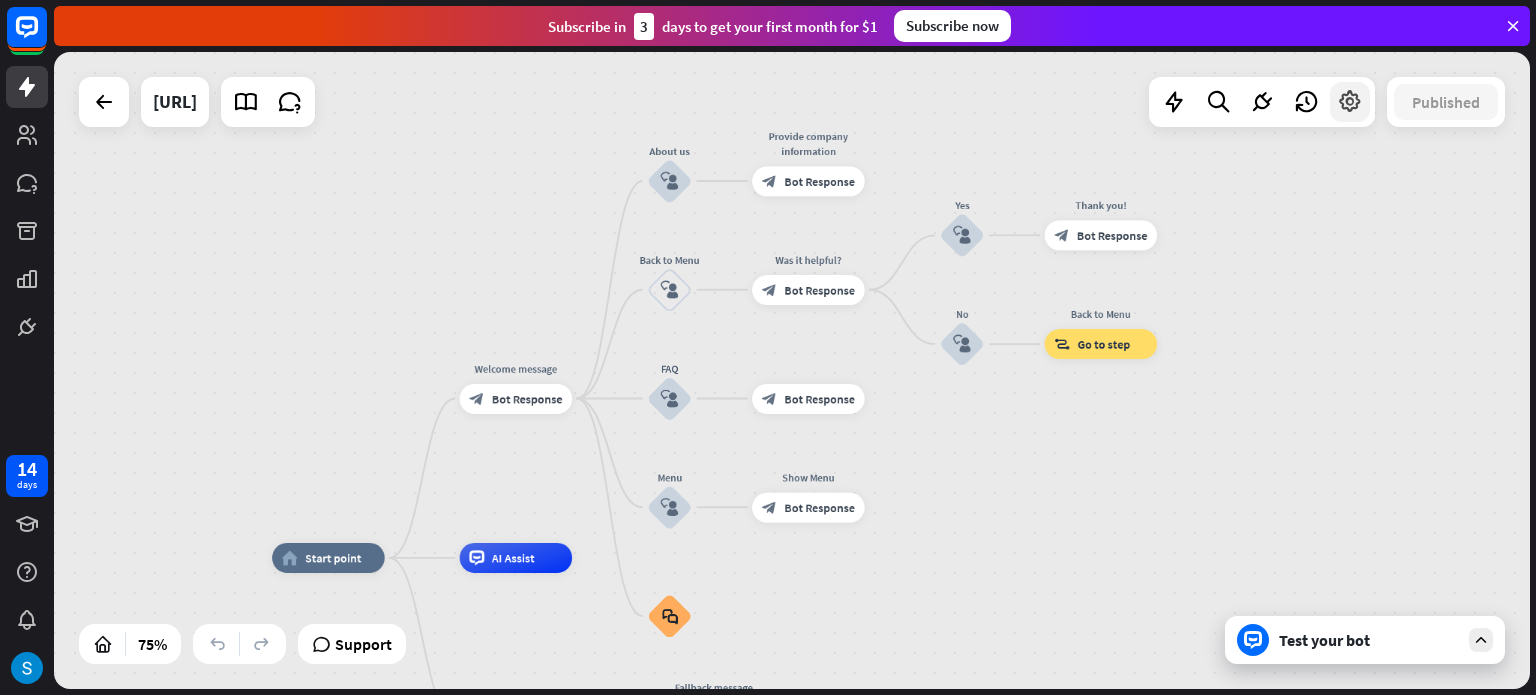 click at bounding box center [1350, 102] 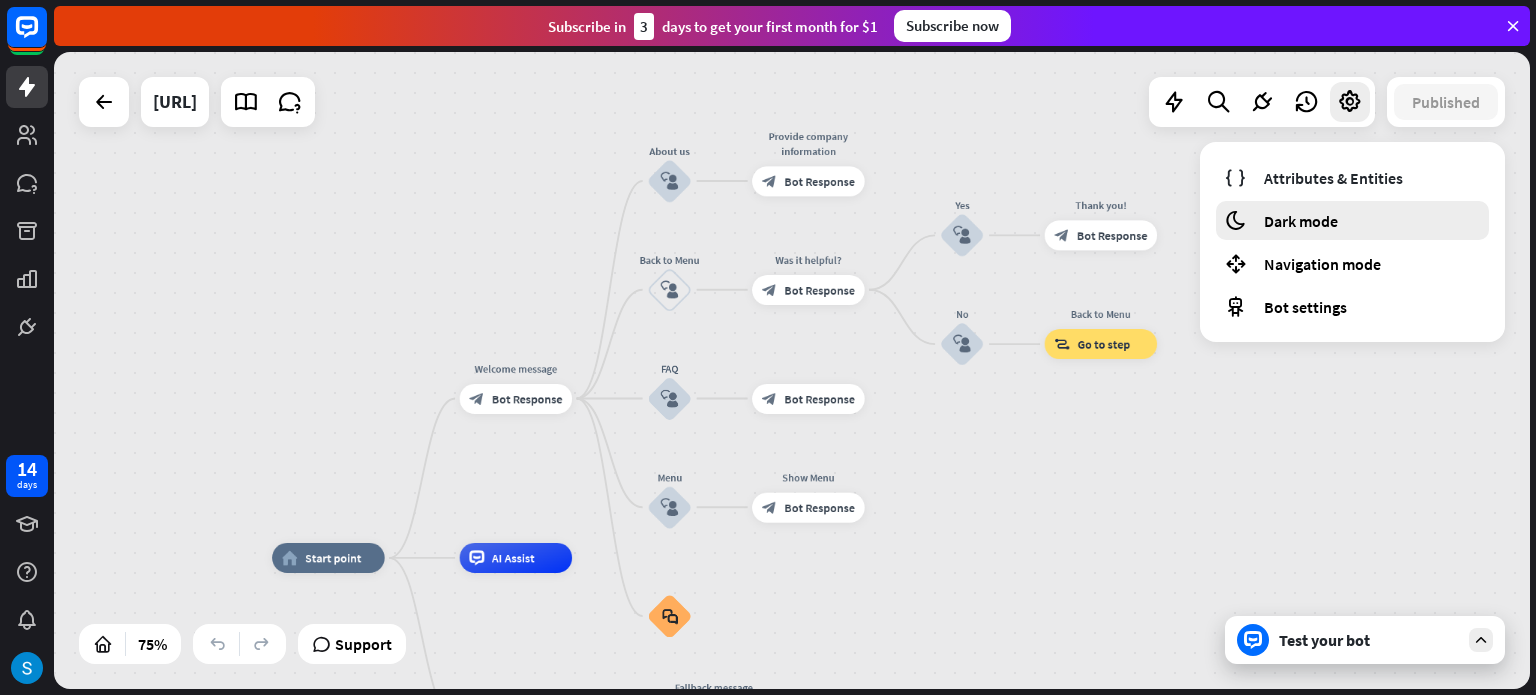 click on "Dark mode" at bounding box center (1301, 221) 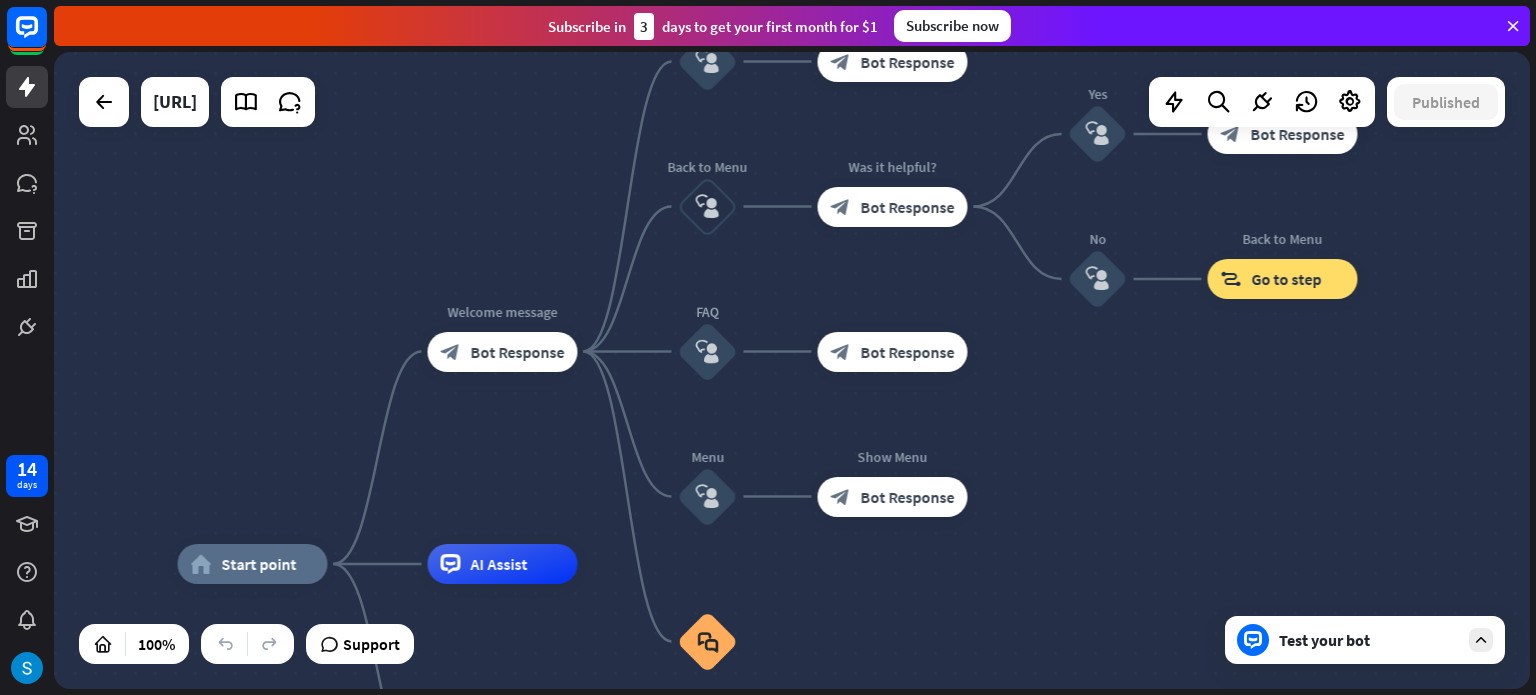 drag, startPoint x: 610, startPoint y: 512, endPoint x: 480, endPoint y: 450, distance: 144.02777 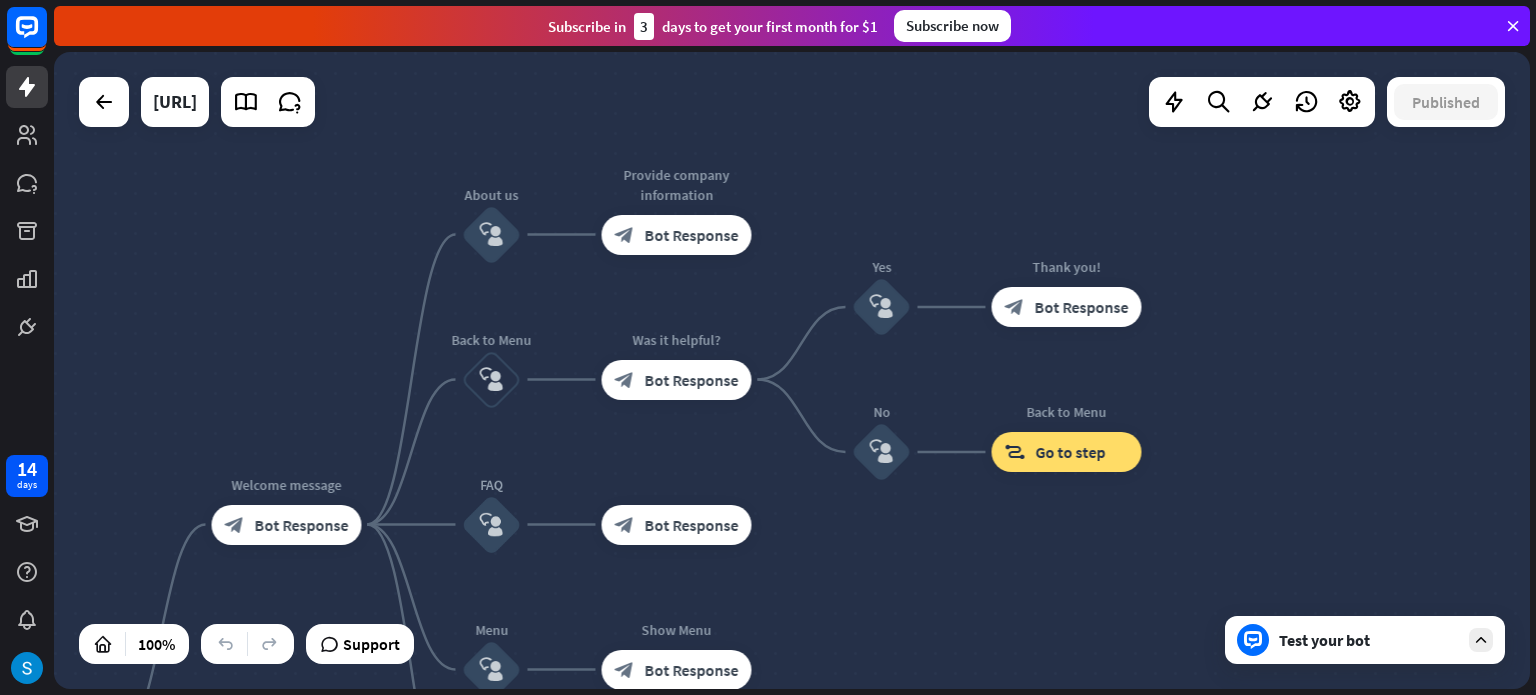 drag, startPoint x: 1137, startPoint y: 439, endPoint x: 942, endPoint y: 635, distance: 276.47964 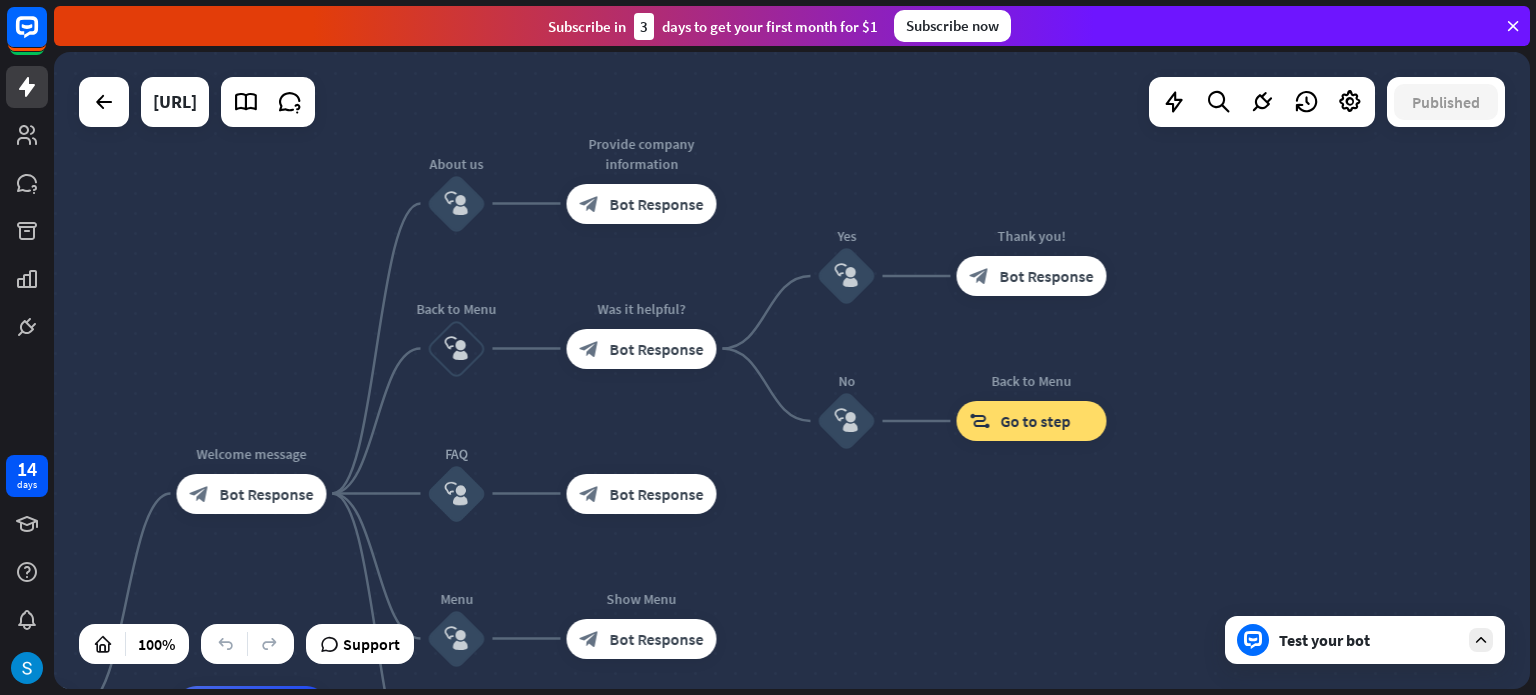 drag, startPoint x: 862, startPoint y: 582, endPoint x: 854, endPoint y: 559, distance: 24.351591 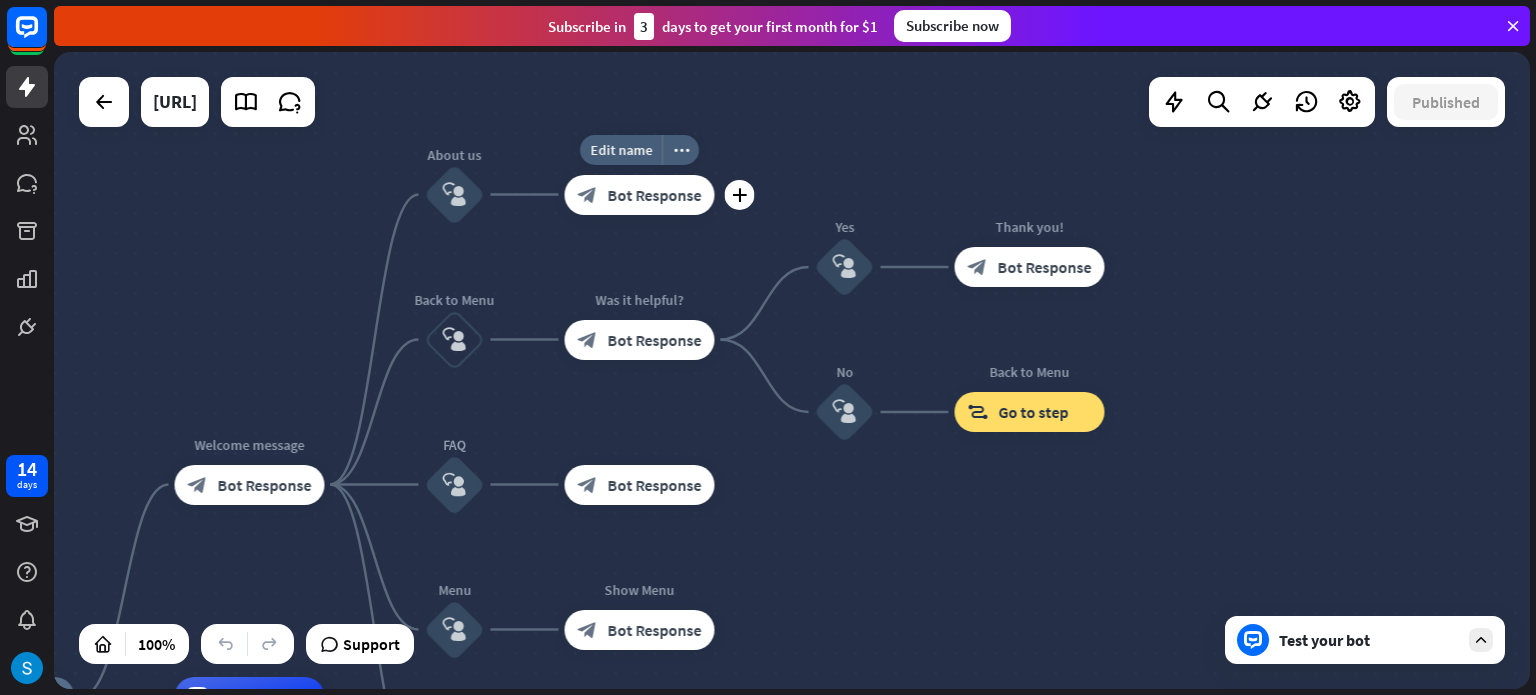 click on "Bot Response" at bounding box center [654, 194] 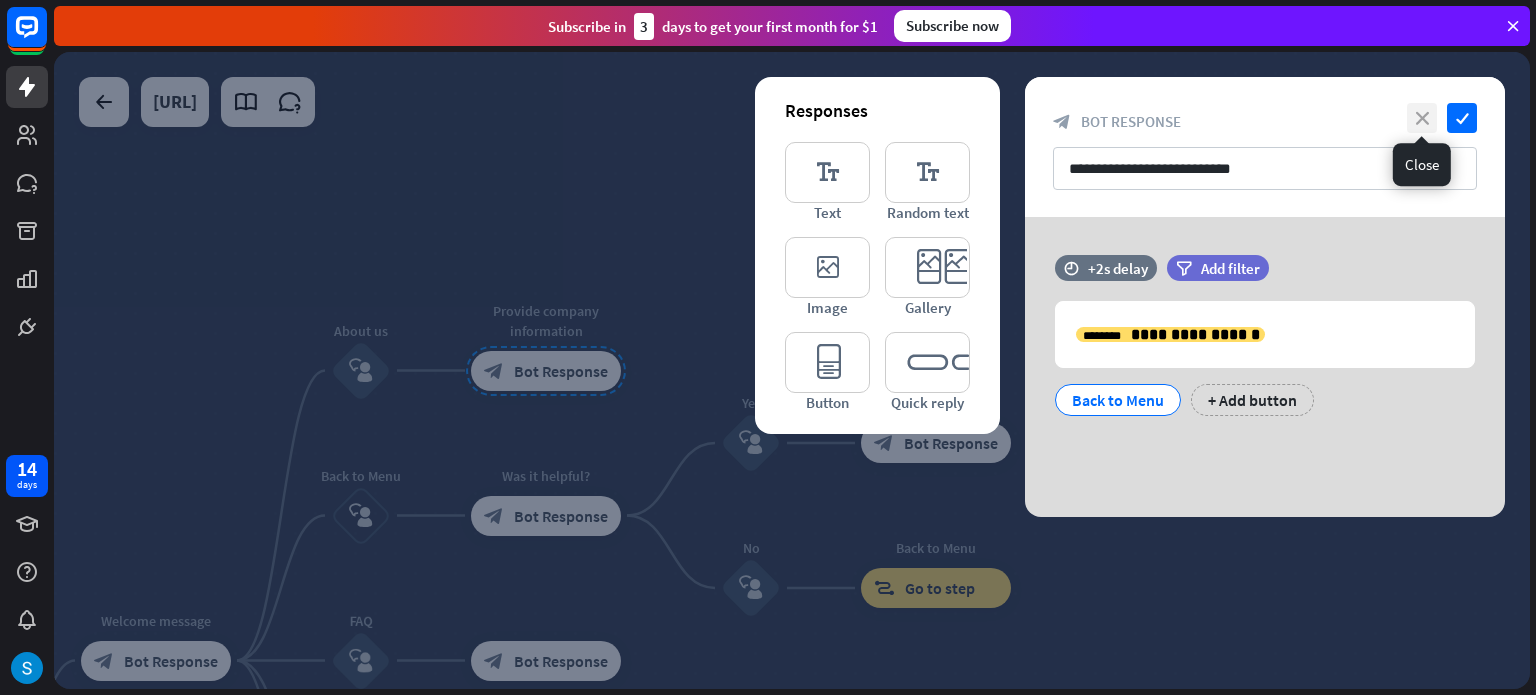 click on "close" at bounding box center [1422, 118] 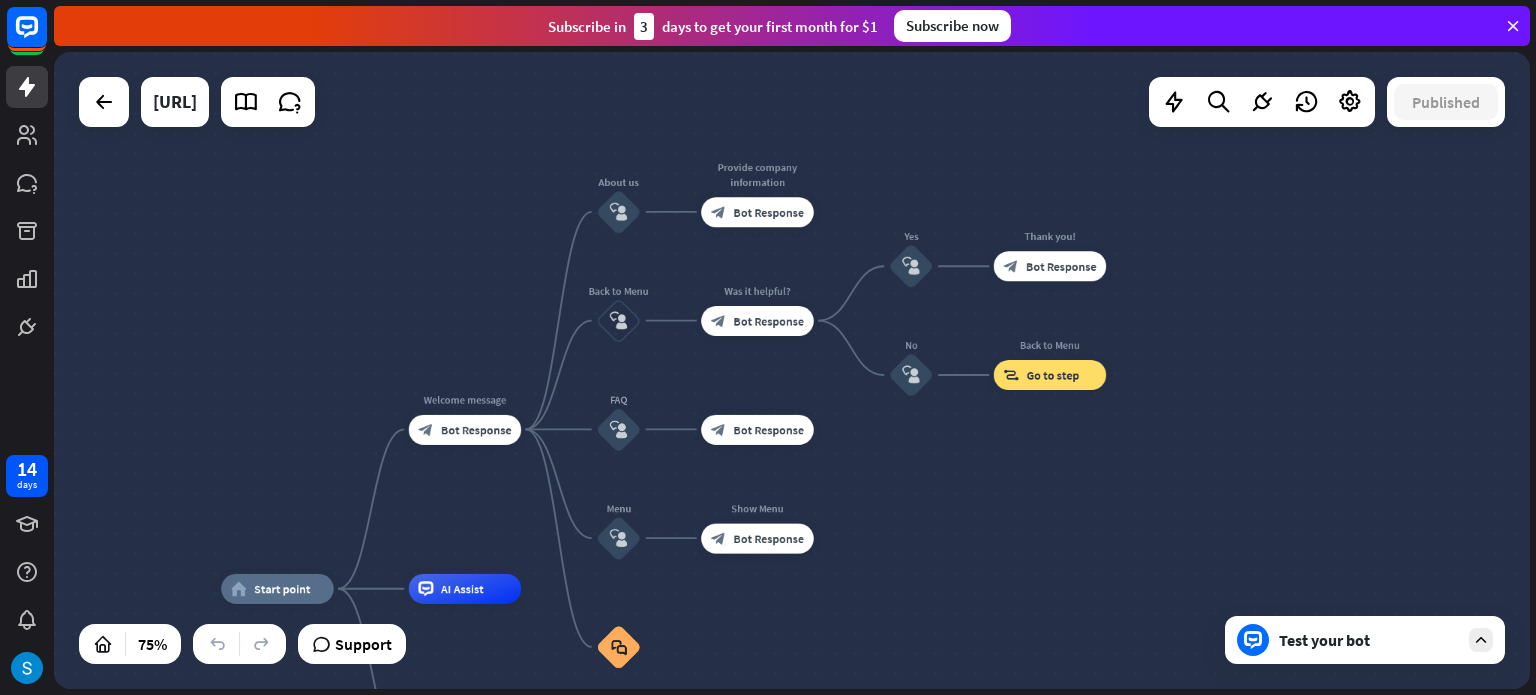 drag, startPoint x: 1091, startPoint y: 352, endPoint x: 1127, endPoint y: 218, distance: 138.75157 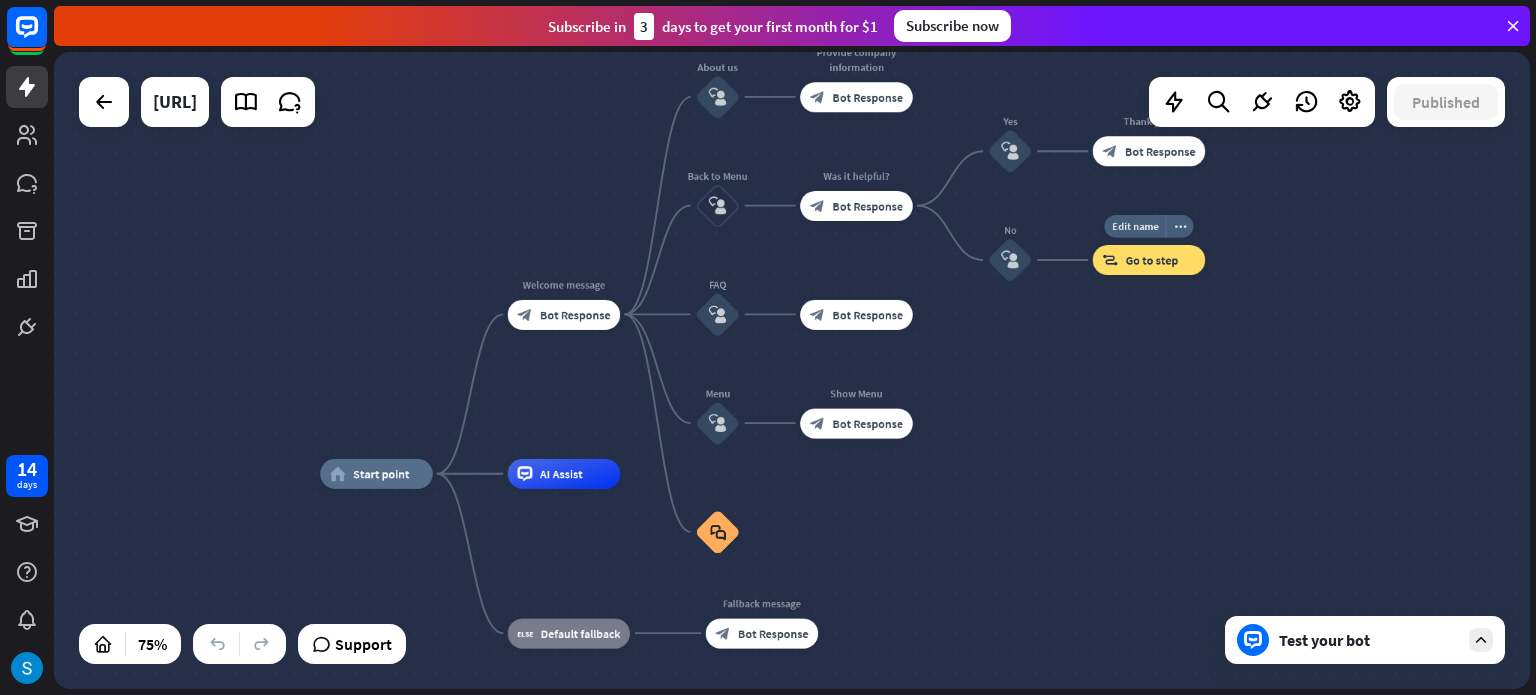 drag, startPoint x: 1134, startPoint y: 350, endPoint x: 1225, endPoint y: 241, distance: 141.99295 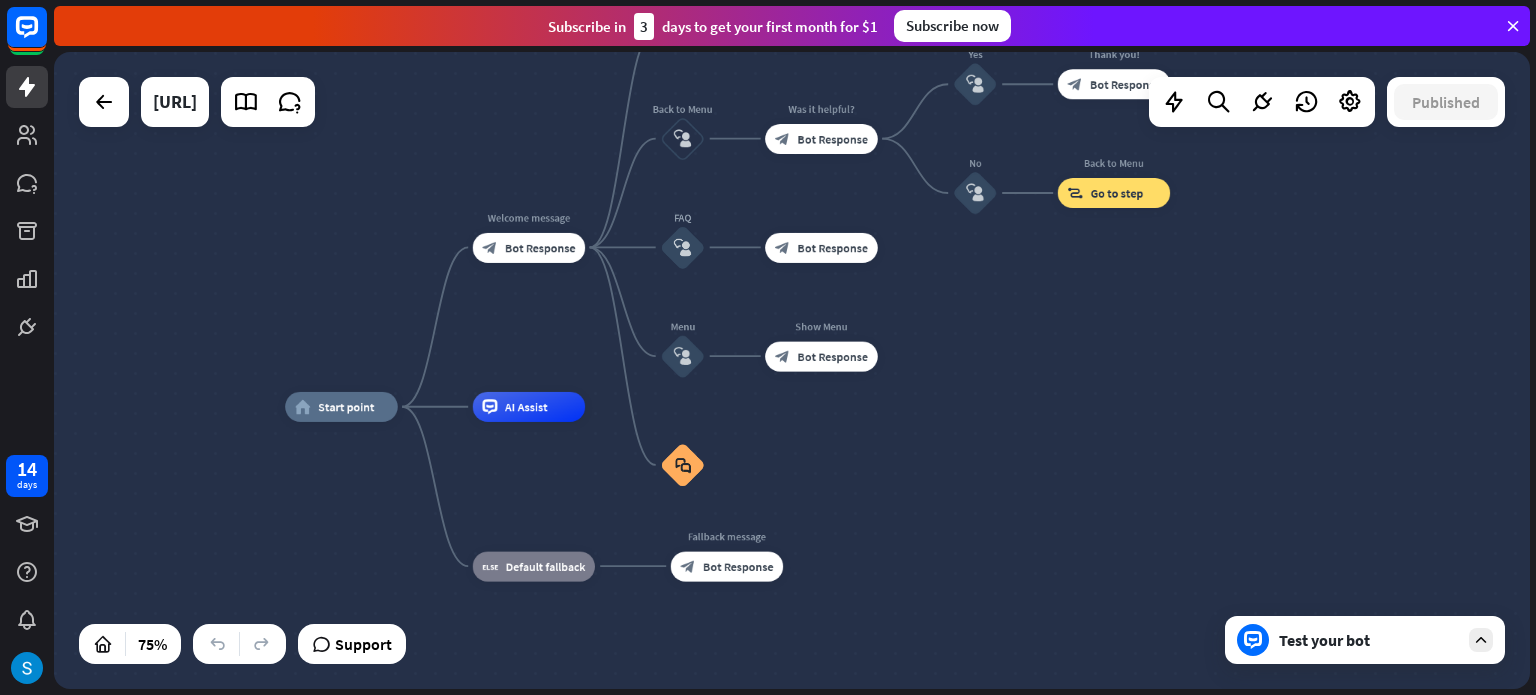 drag, startPoint x: 1164, startPoint y: 352, endPoint x: 1128, endPoint y: 279, distance: 81.394104 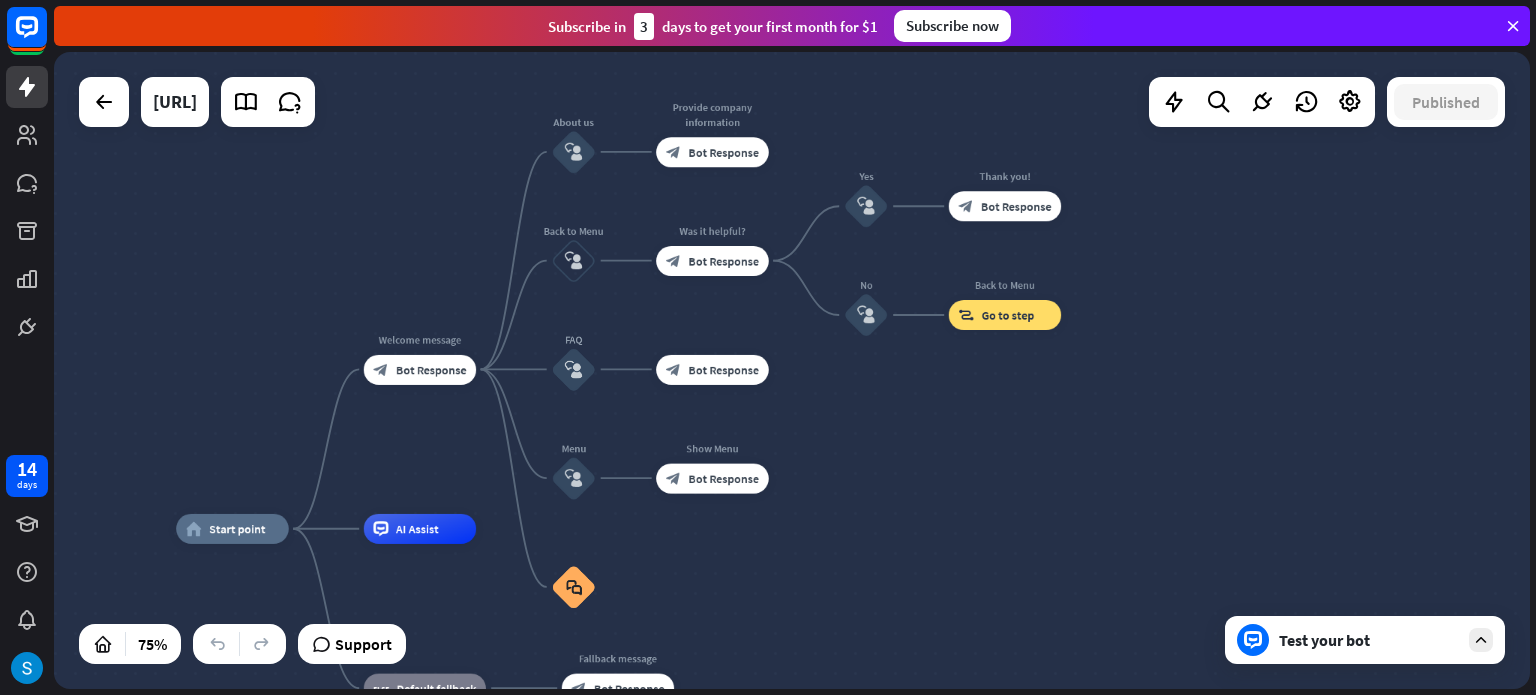 drag, startPoint x: 1069, startPoint y: 336, endPoint x: 972, endPoint y: 483, distance: 176.11928 